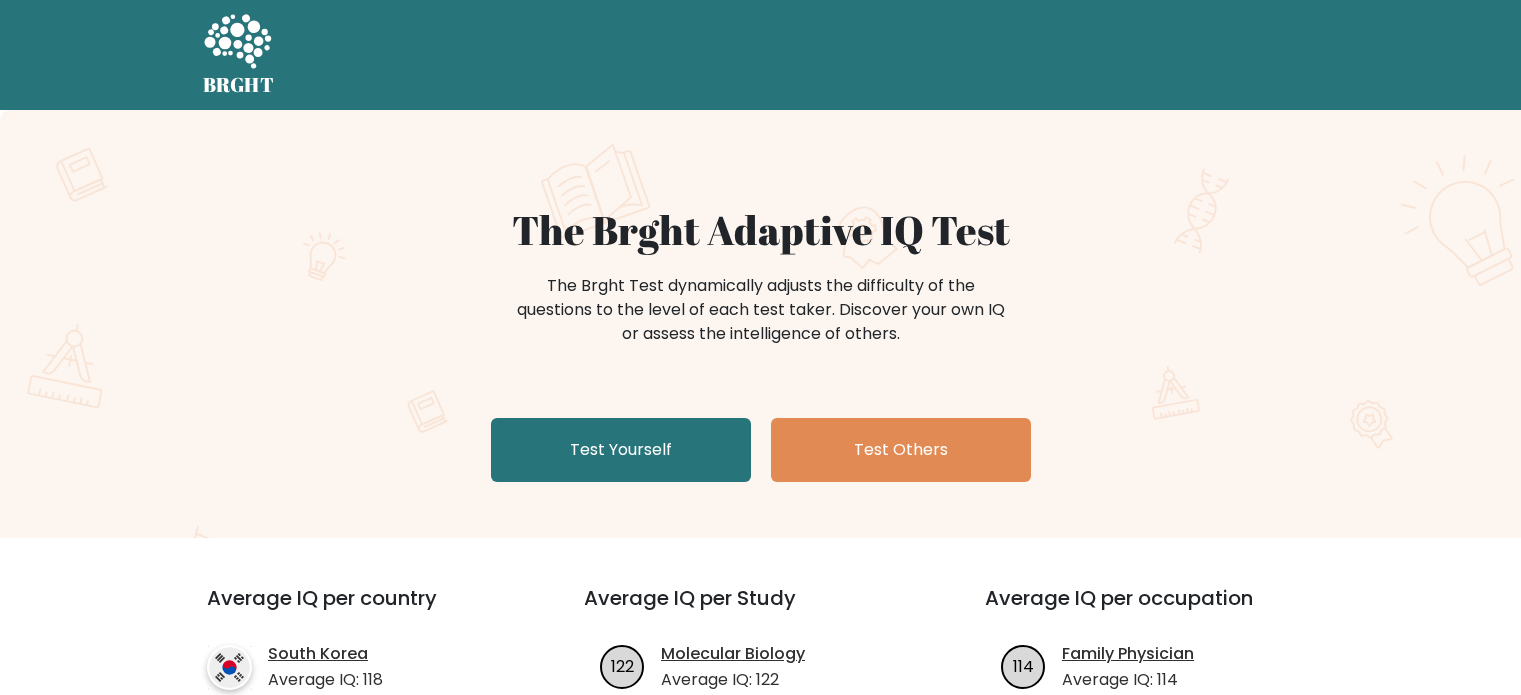 scroll, scrollTop: 0, scrollLeft: 0, axis: both 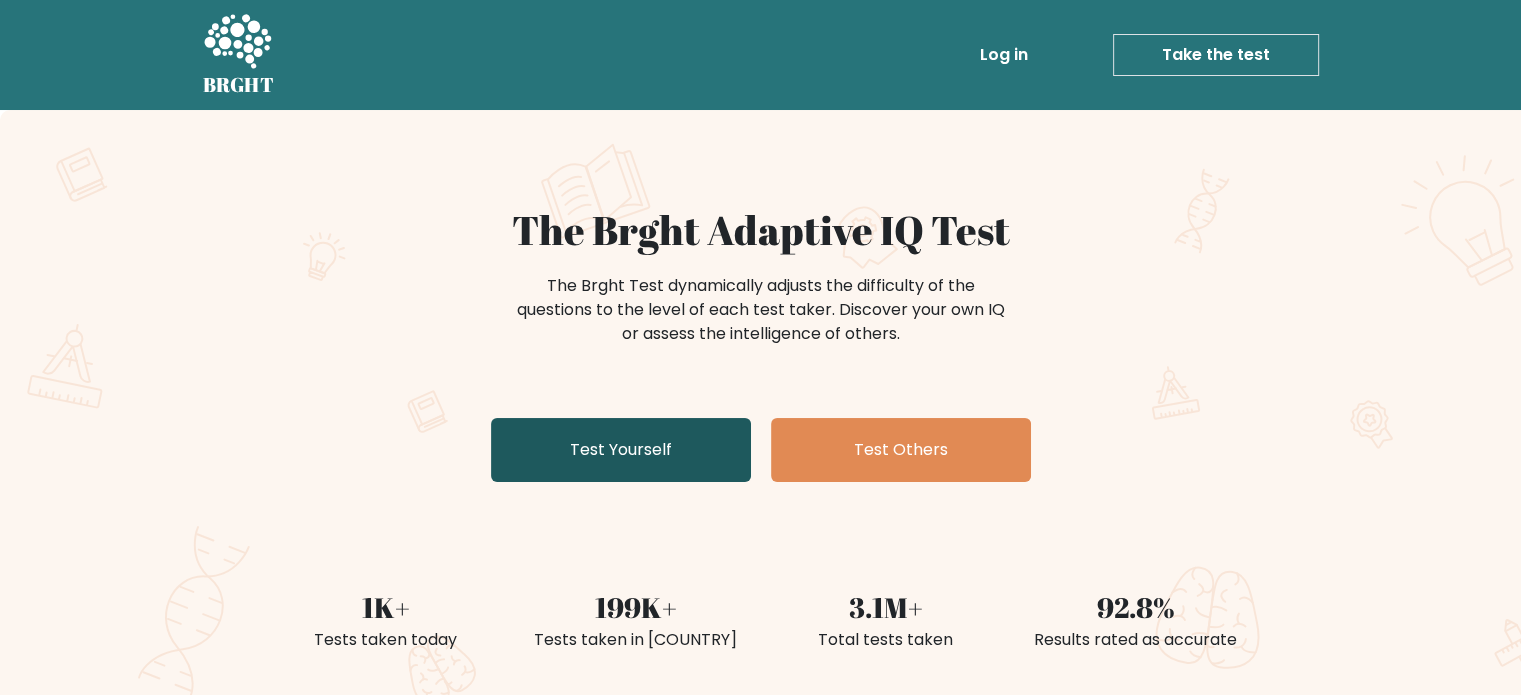 click on "Test Yourself" at bounding box center (621, 450) 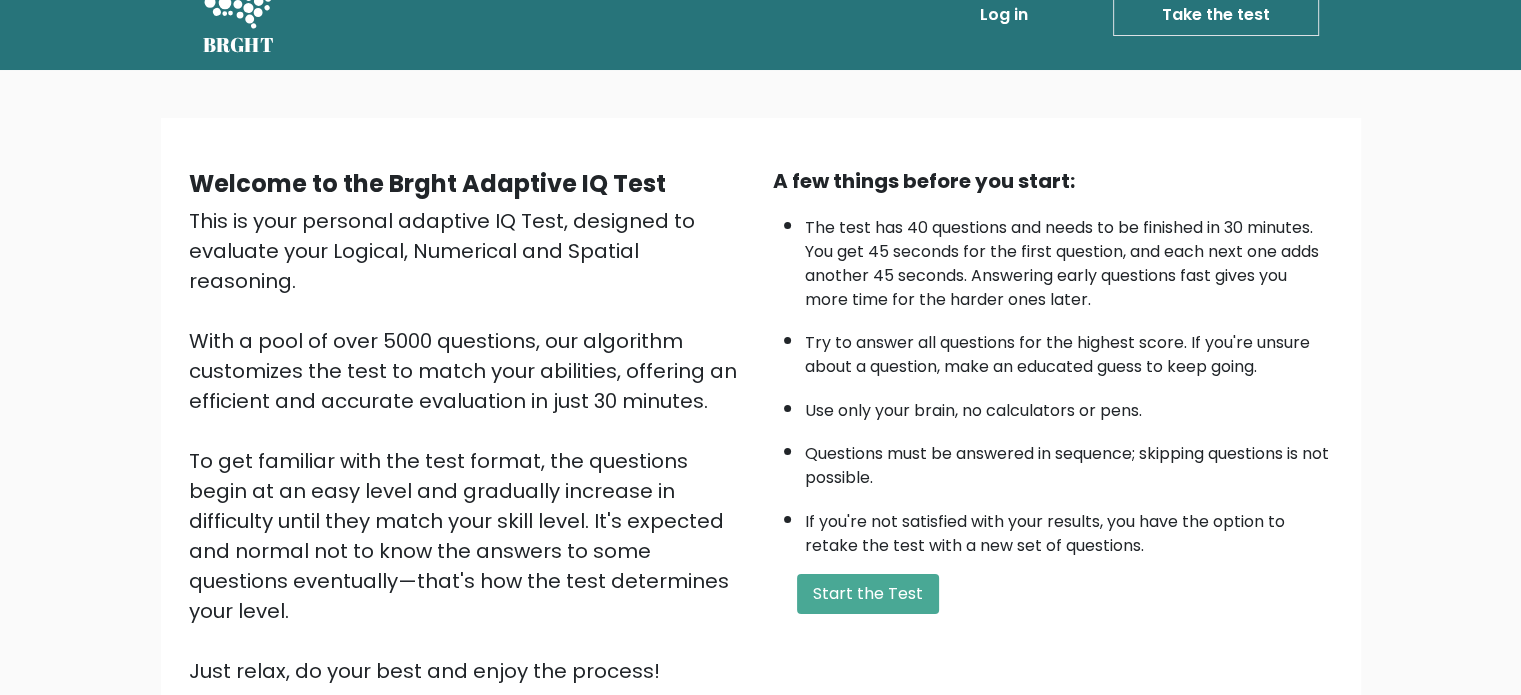 scroll, scrollTop: 40, scrollLeft: 0, axis: vertical 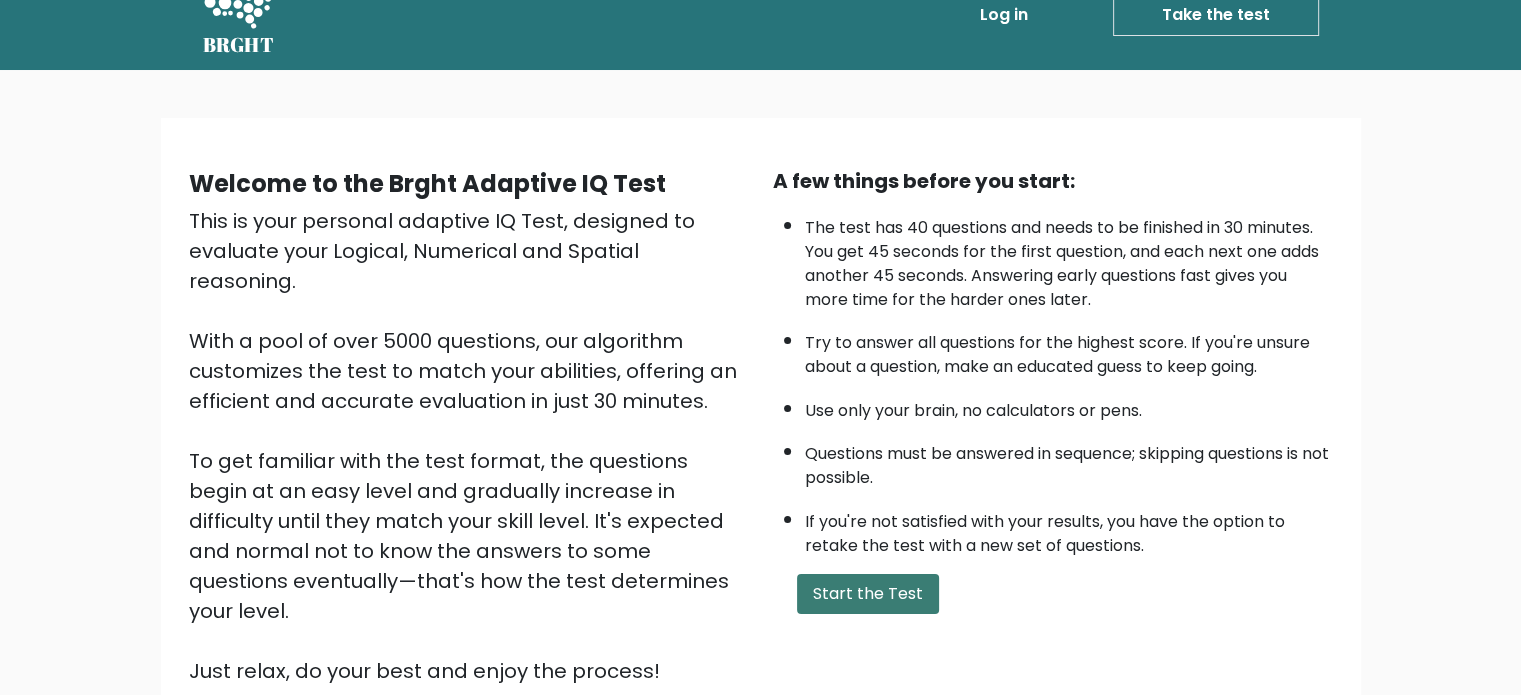 click on "Start the Test" at bounding box center [868, 594] 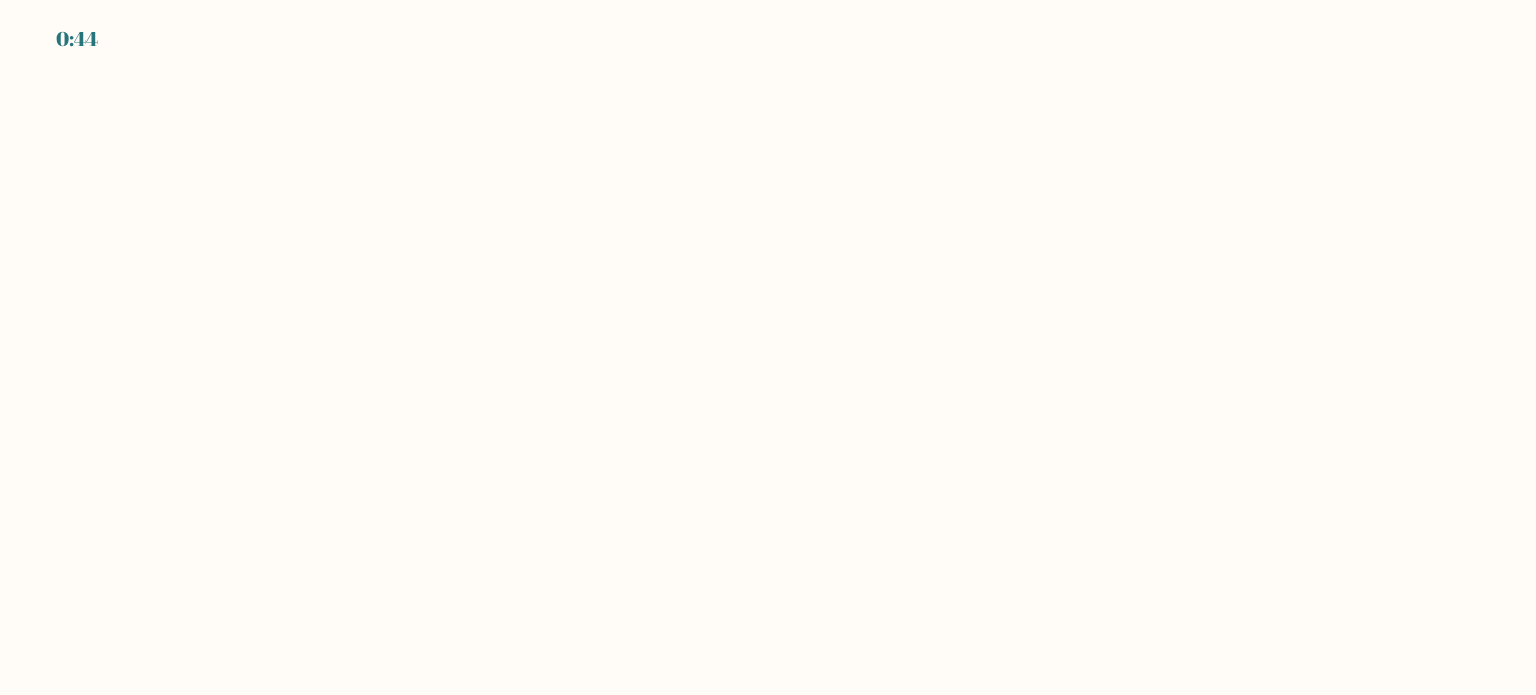 scroll, scrollTop: 0, scrollLeft: 0, axis: both 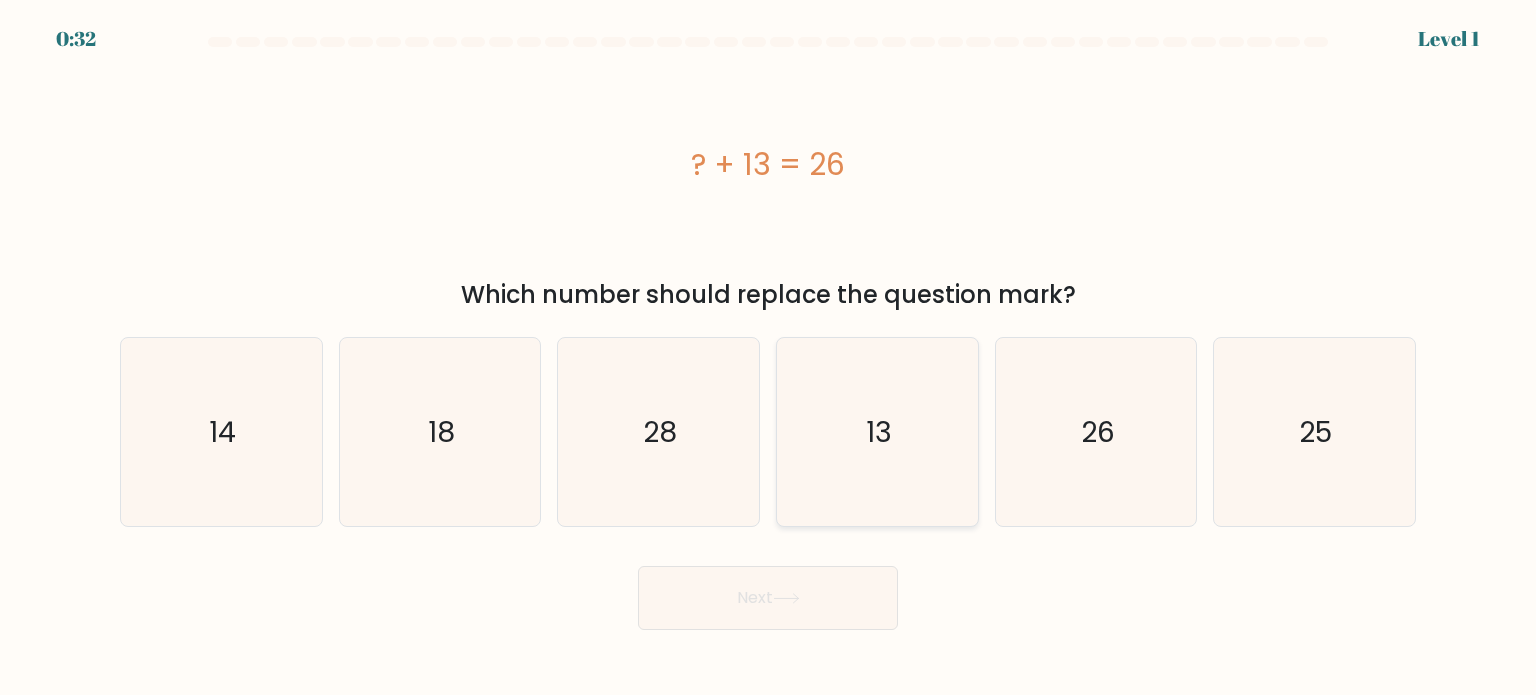 click on "13" 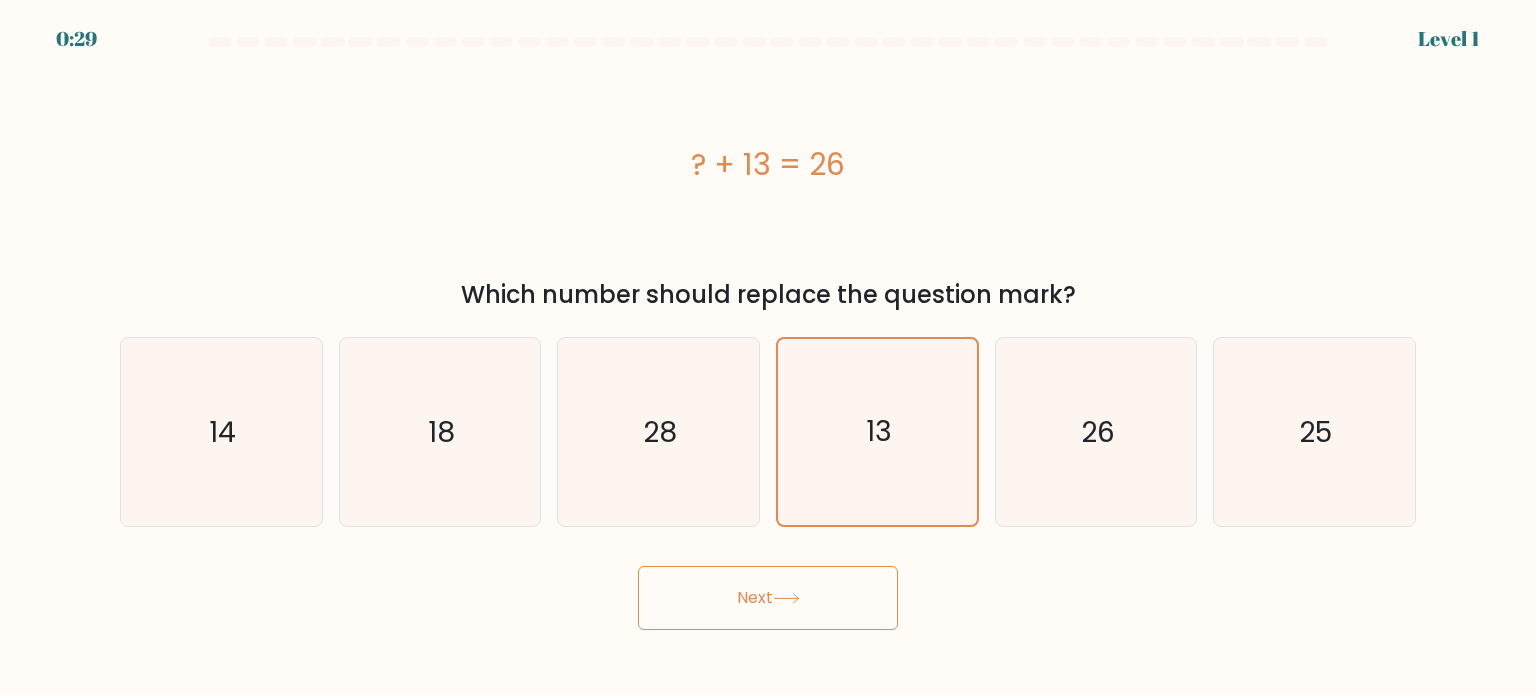 click on "Next" at bounding box center [768, 598] 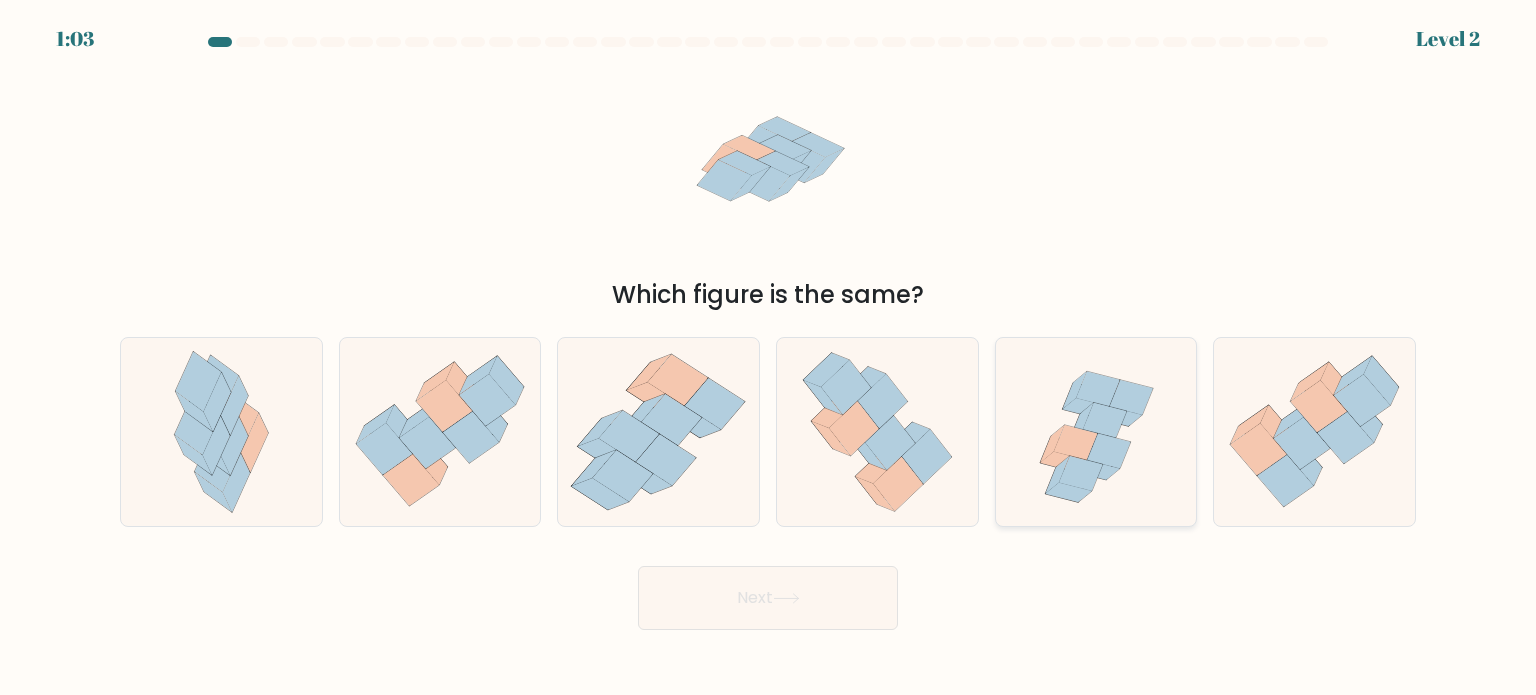 click 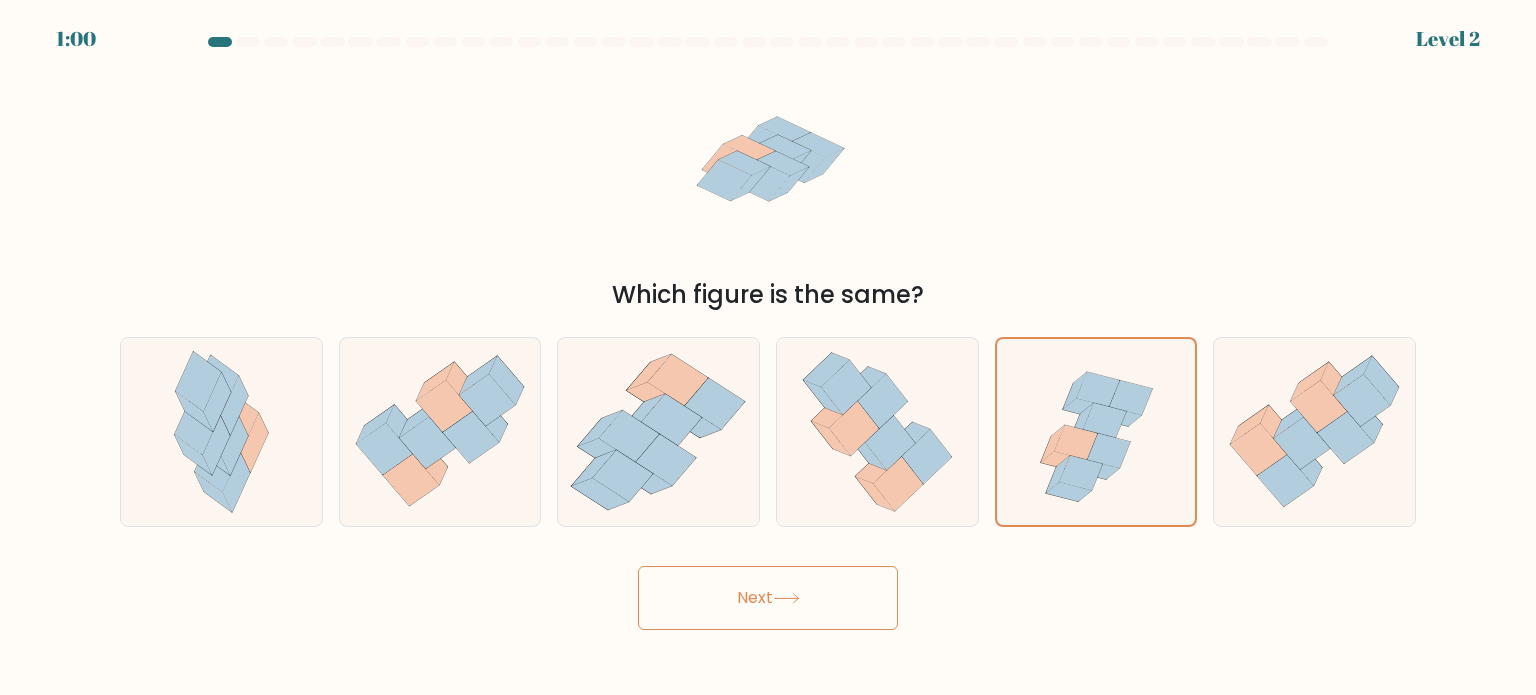 click on "Next" at bounding box center [768, 598] 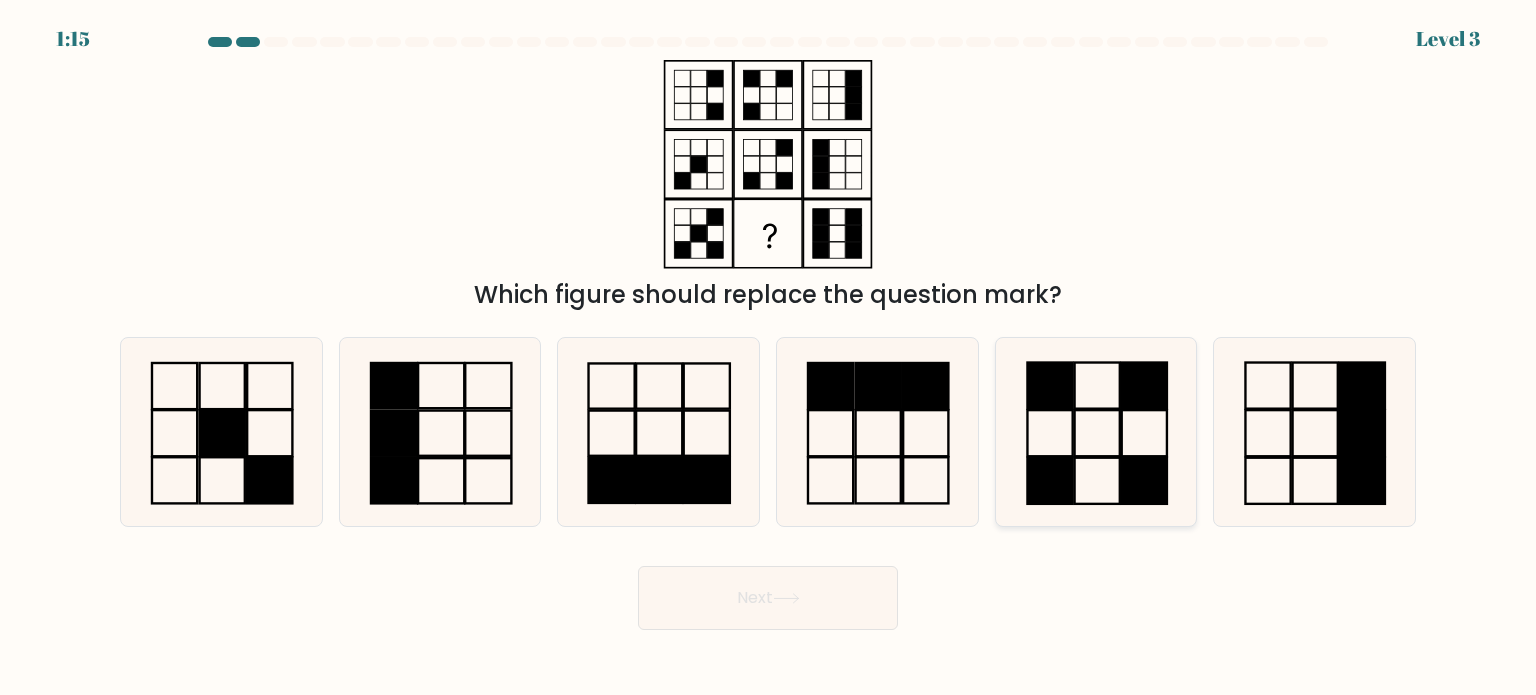 click 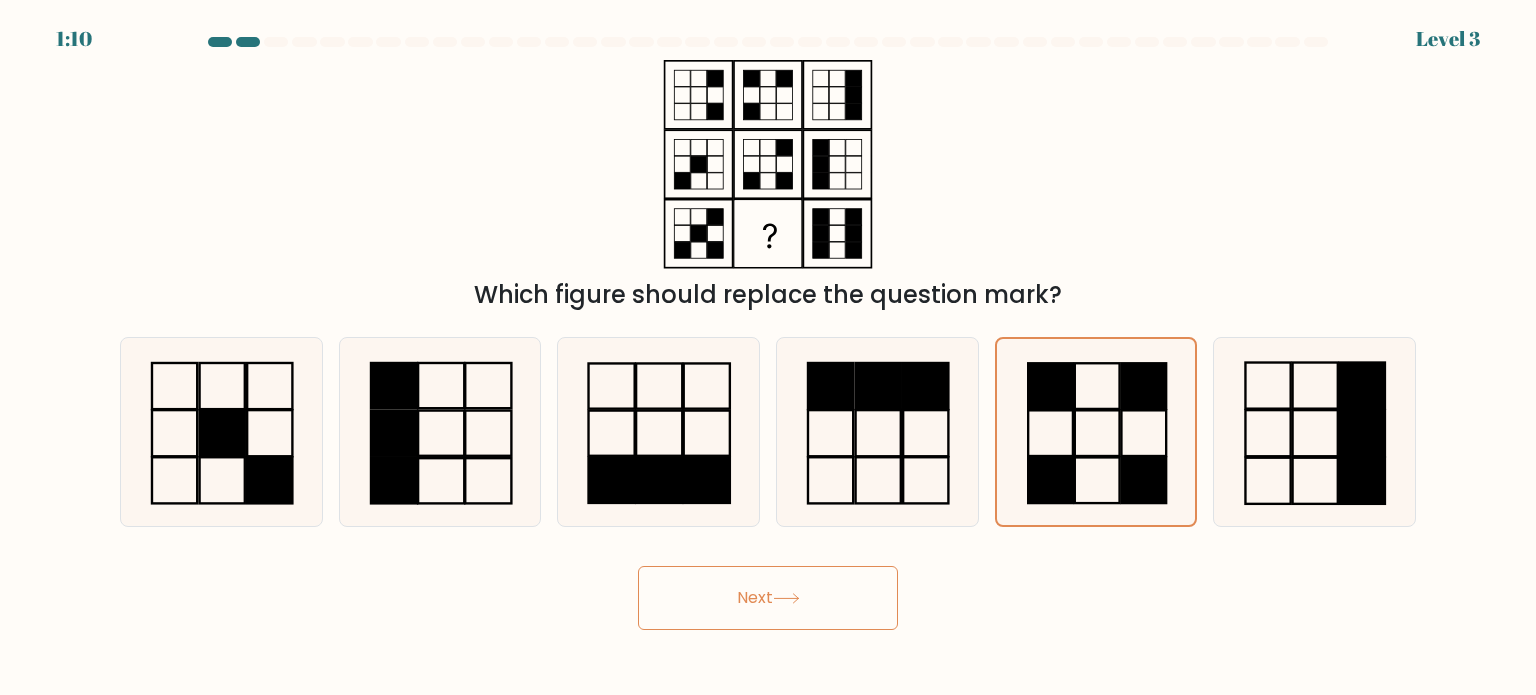 click on "Next" at bounding box center (768, 598) 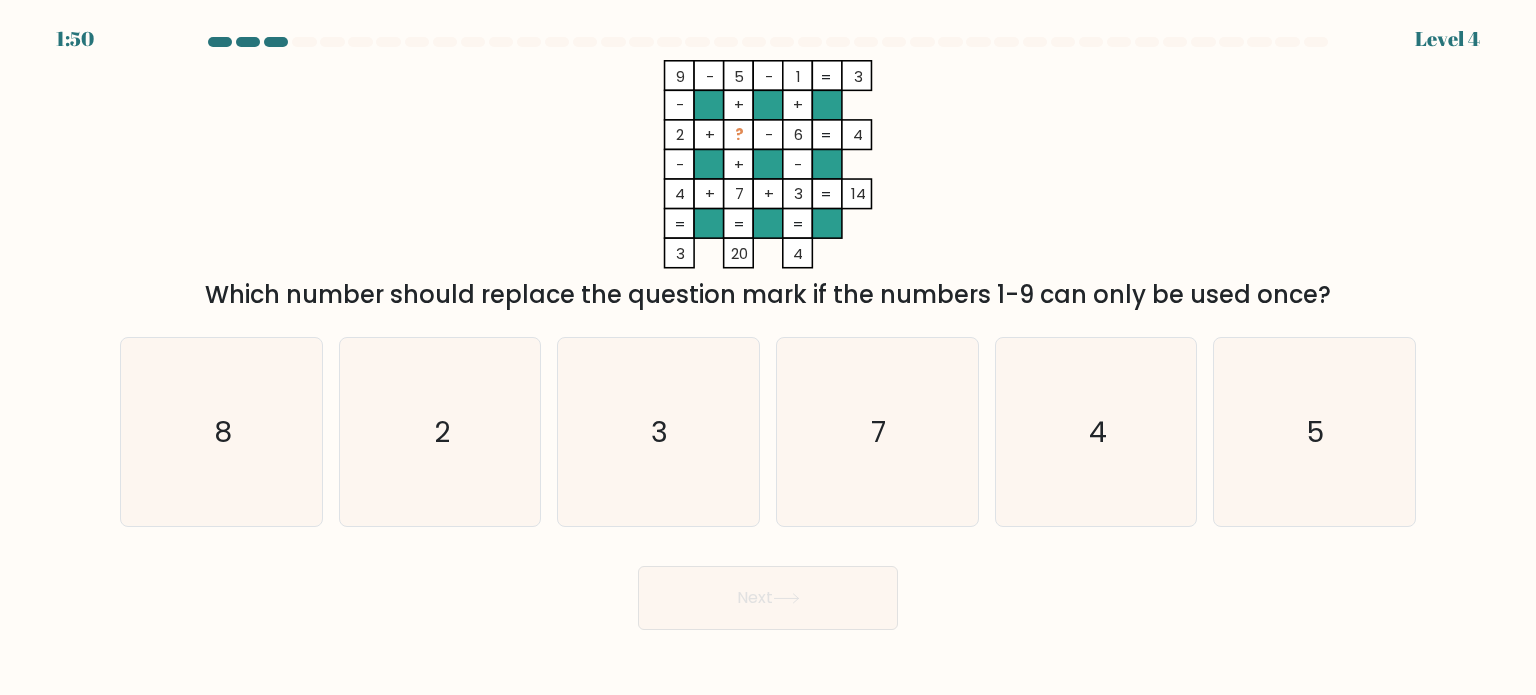 click at bounding box center (276, 42) 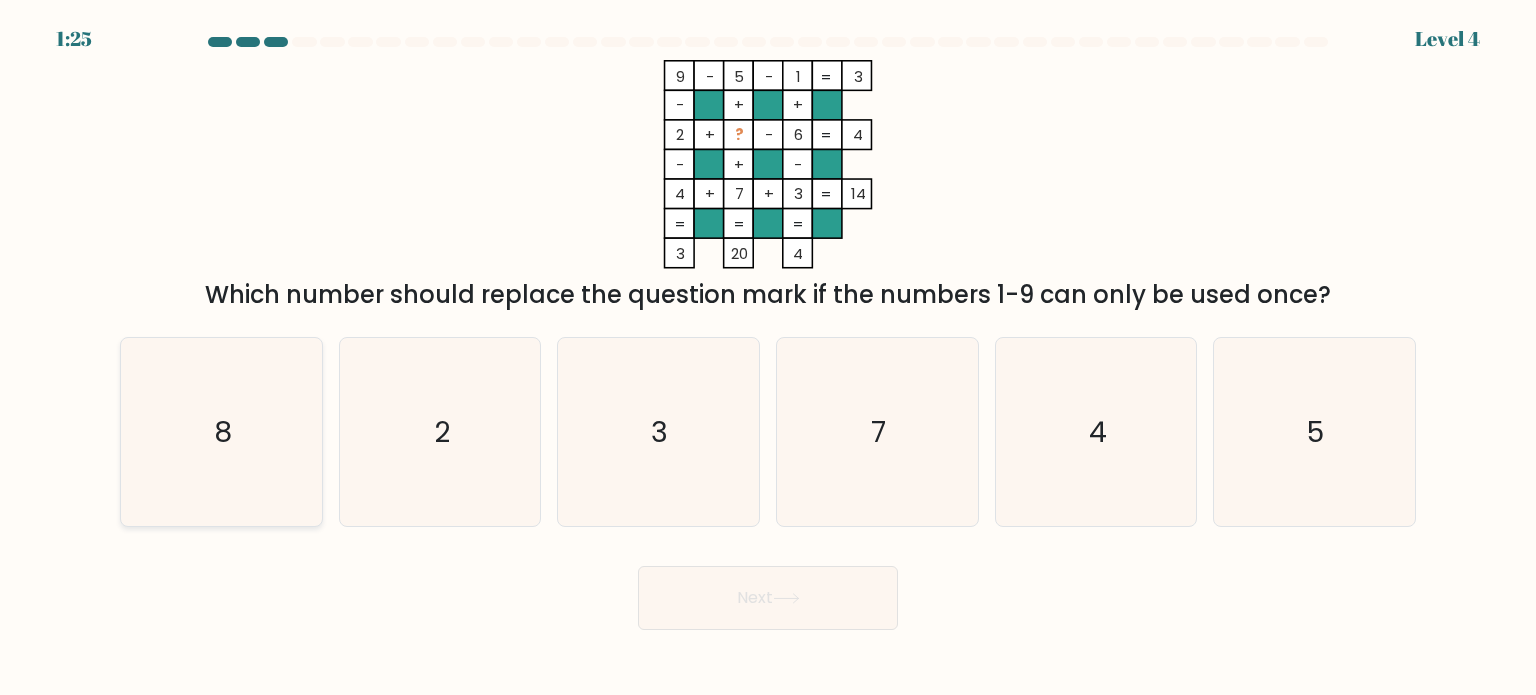 click on "8" 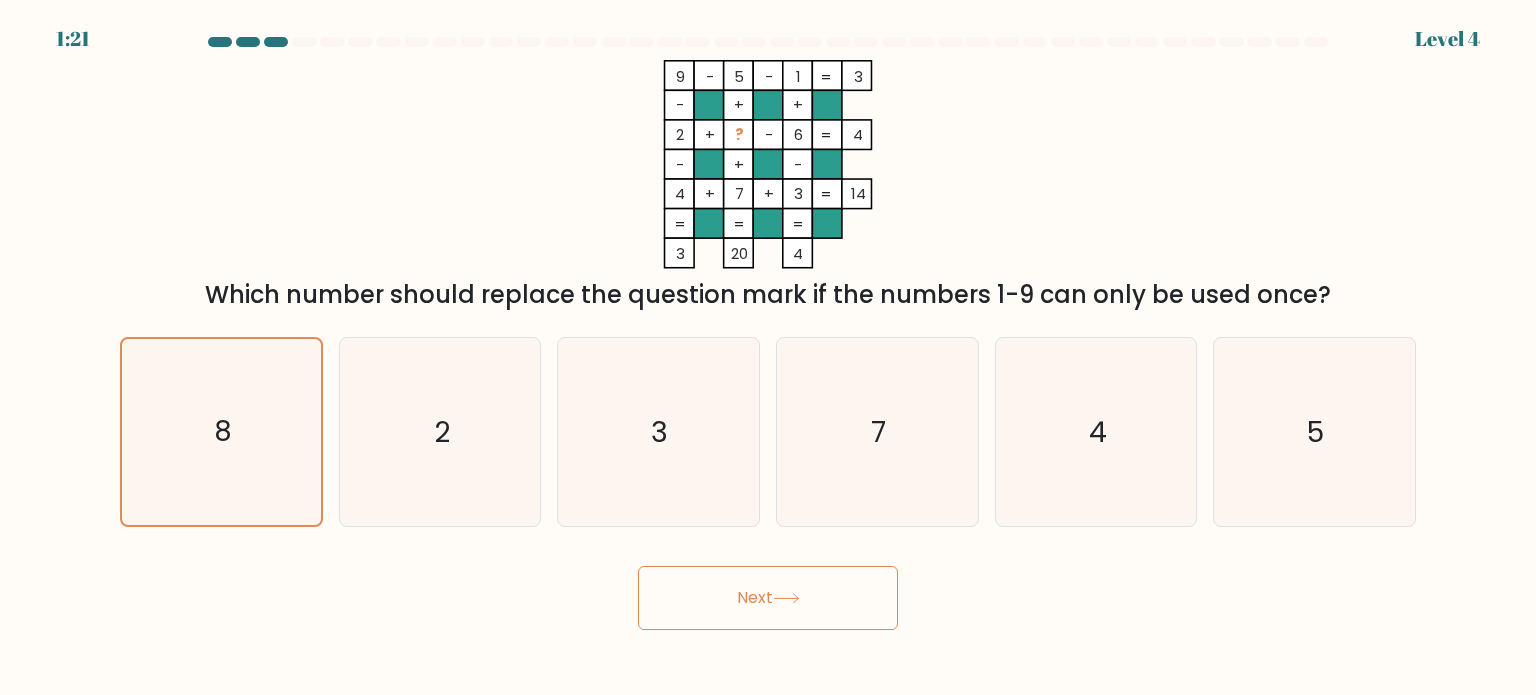 click on "Next" at bounding box center [768, 598] 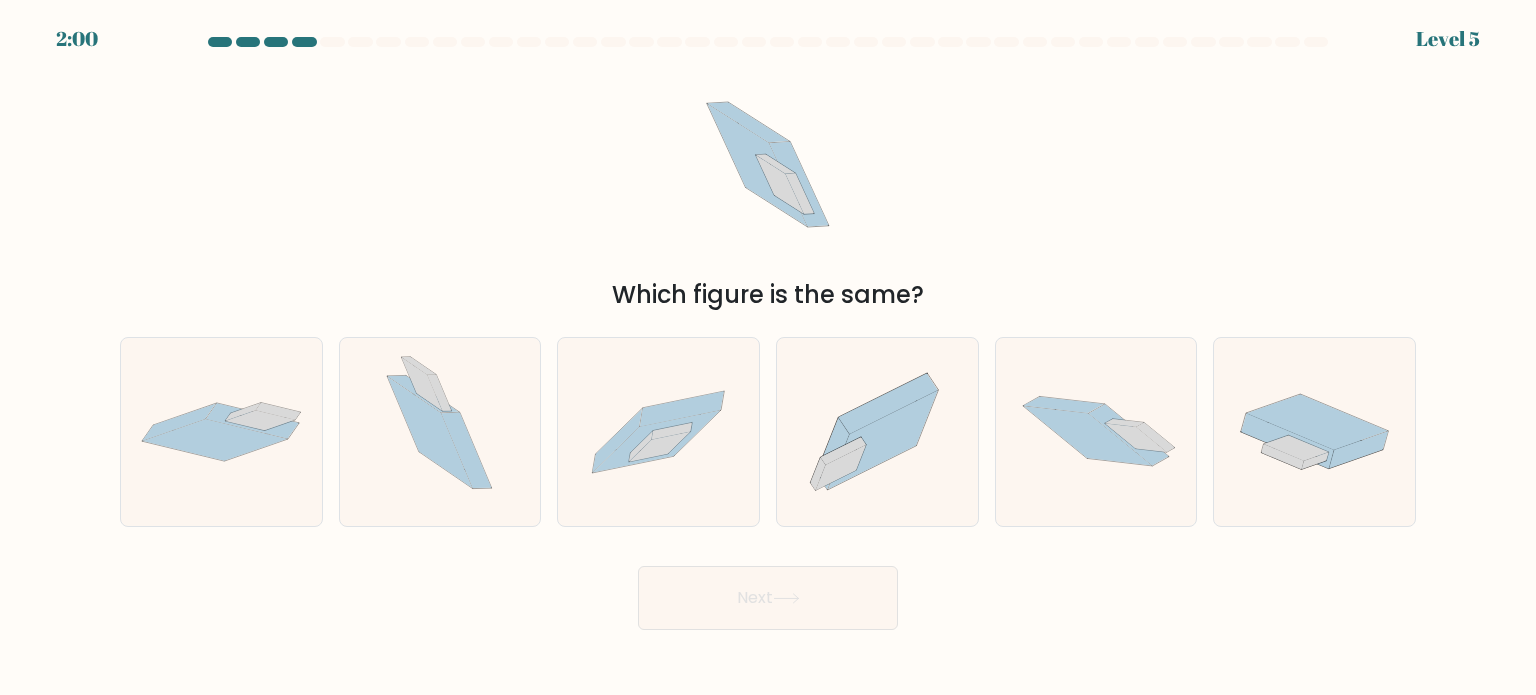 type 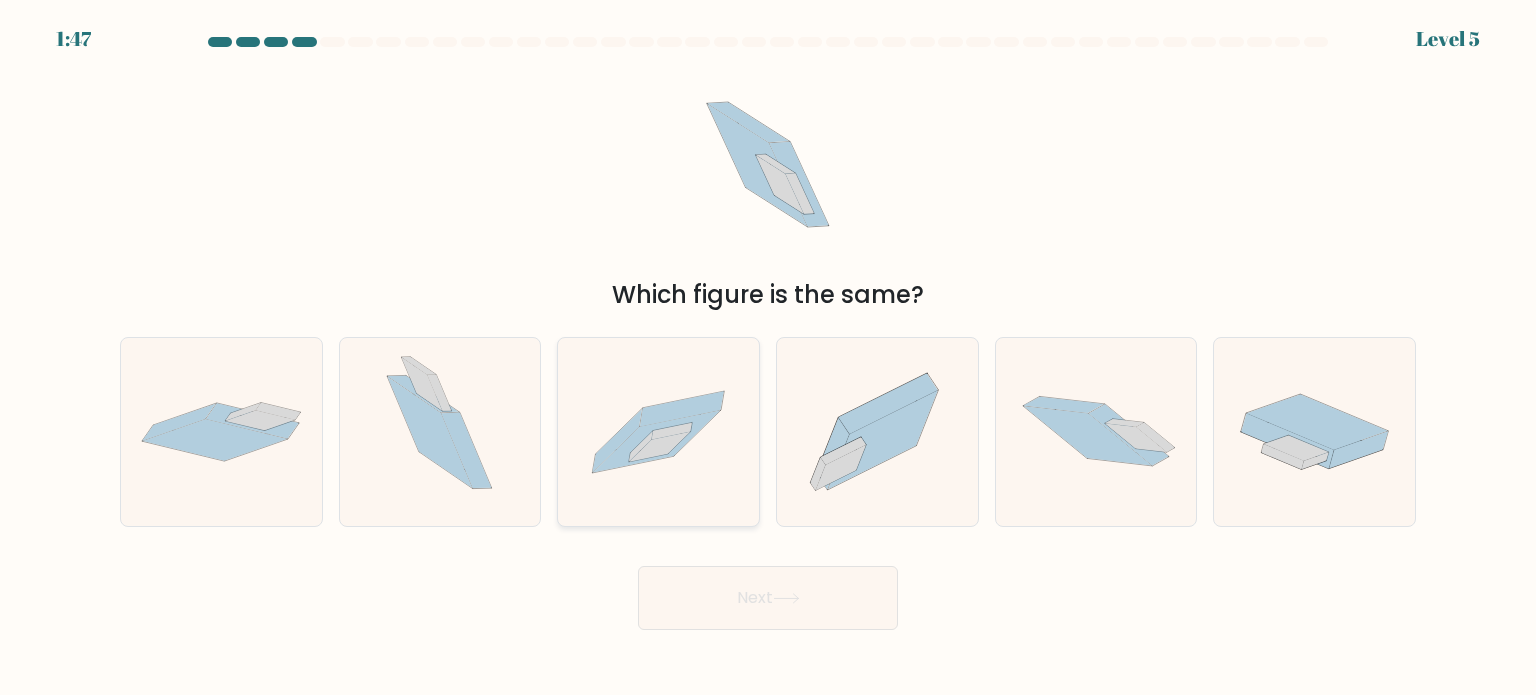 click 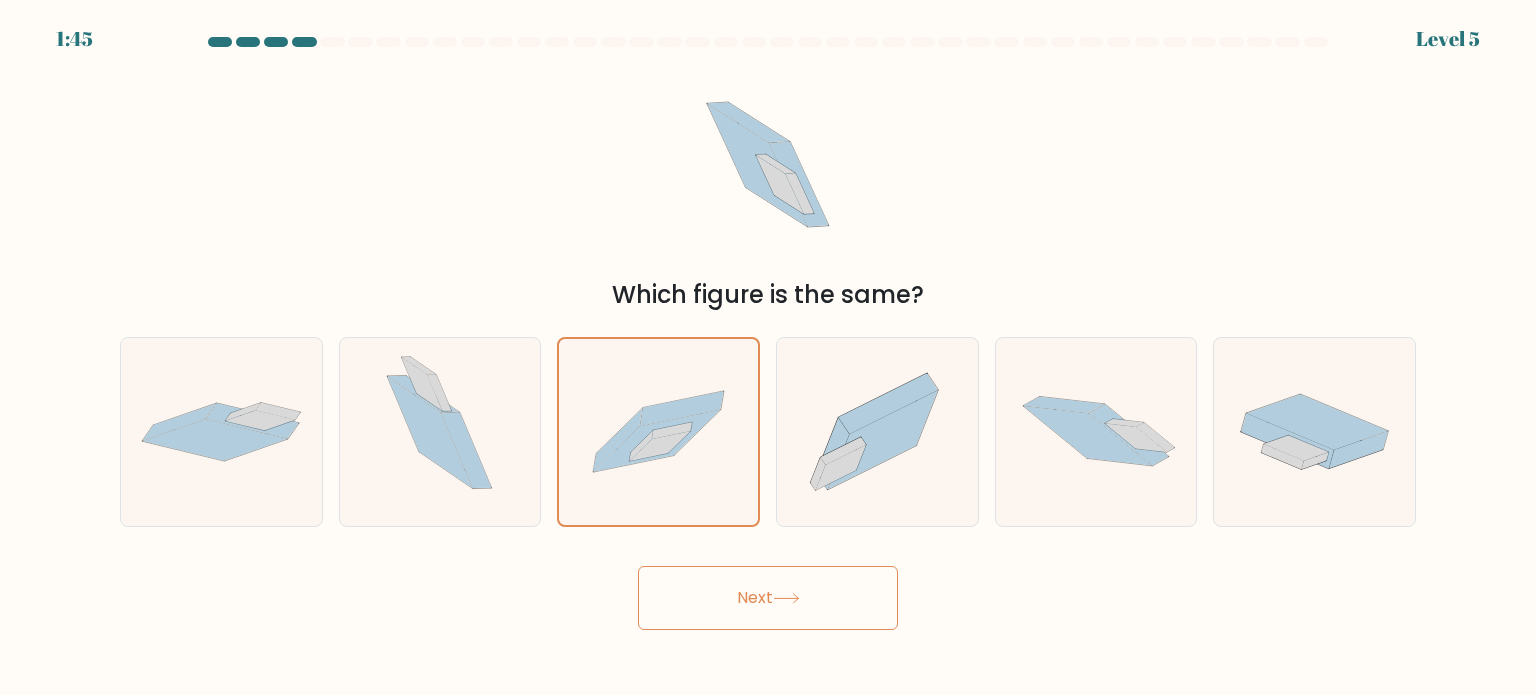 click on "Next" at bounding box center (768, 598) 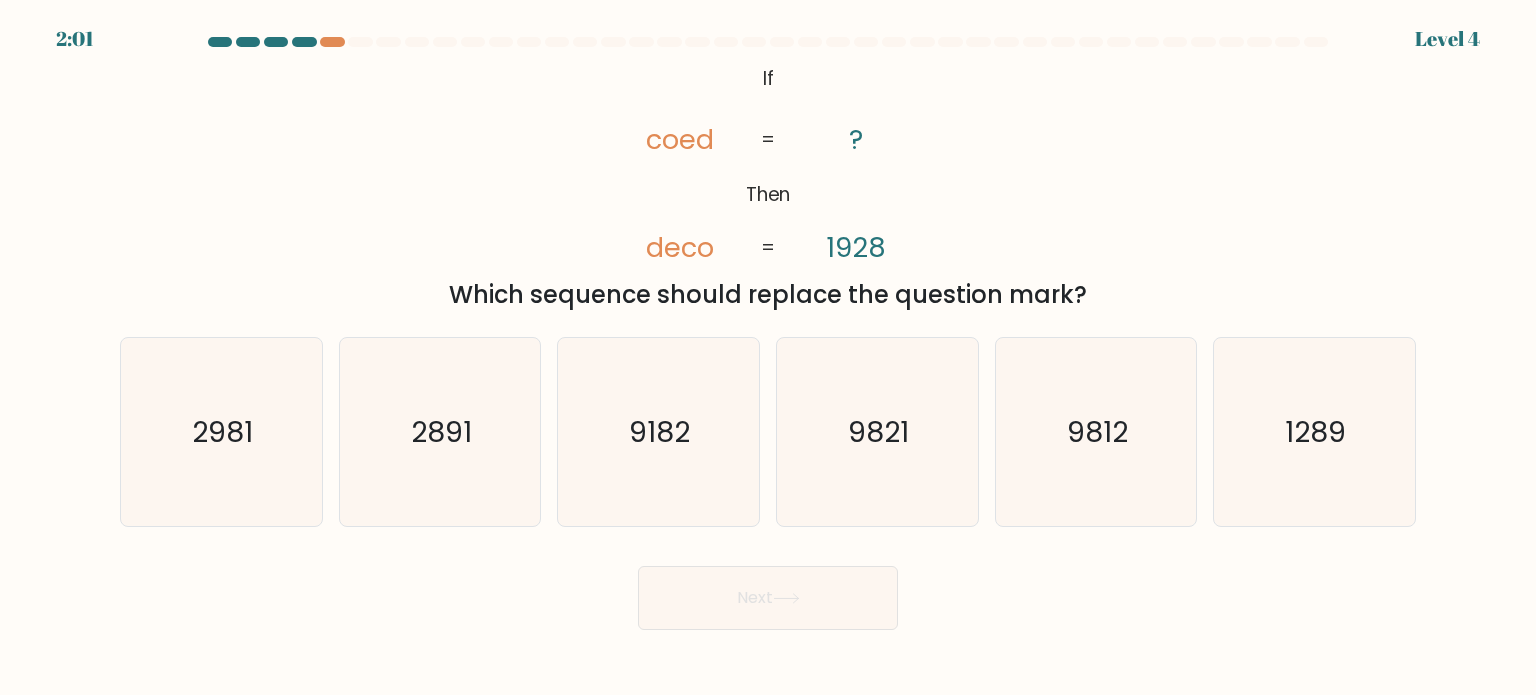 type 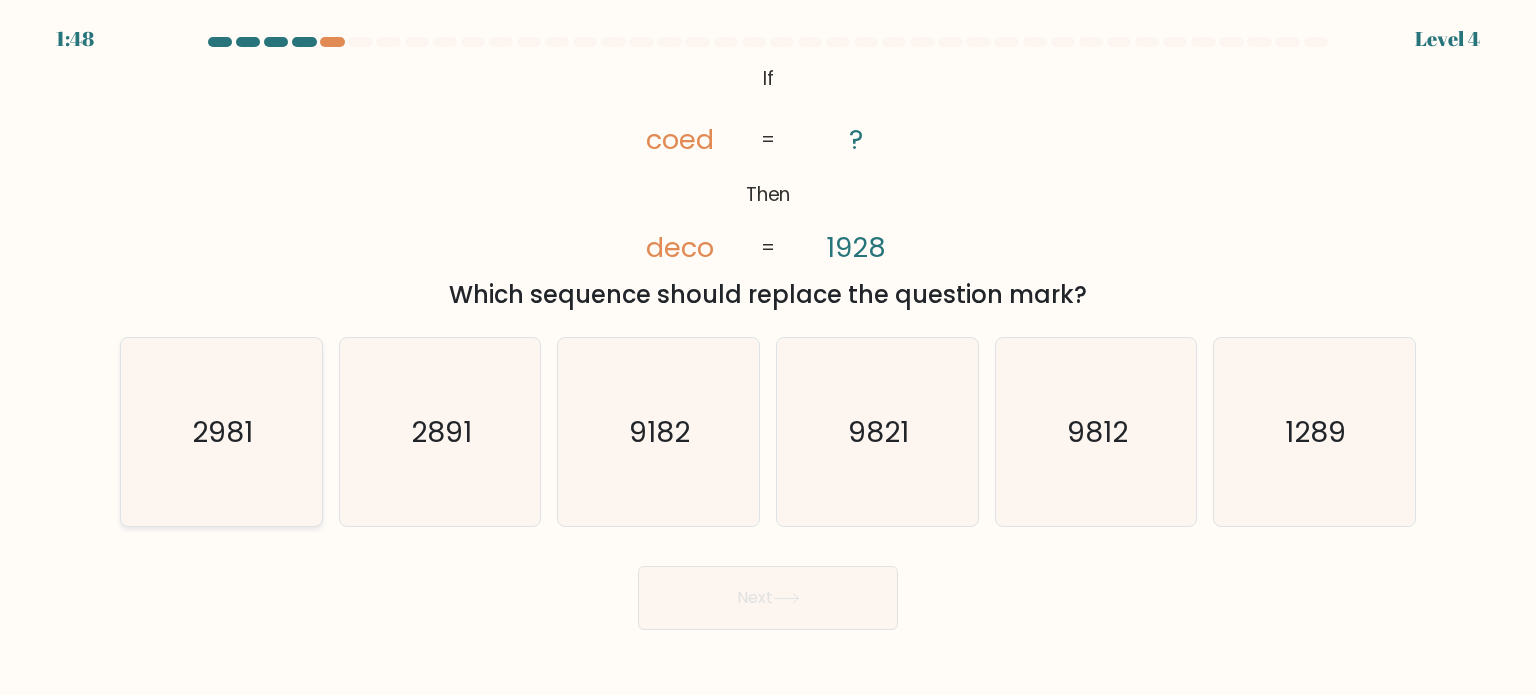 click on "2981" 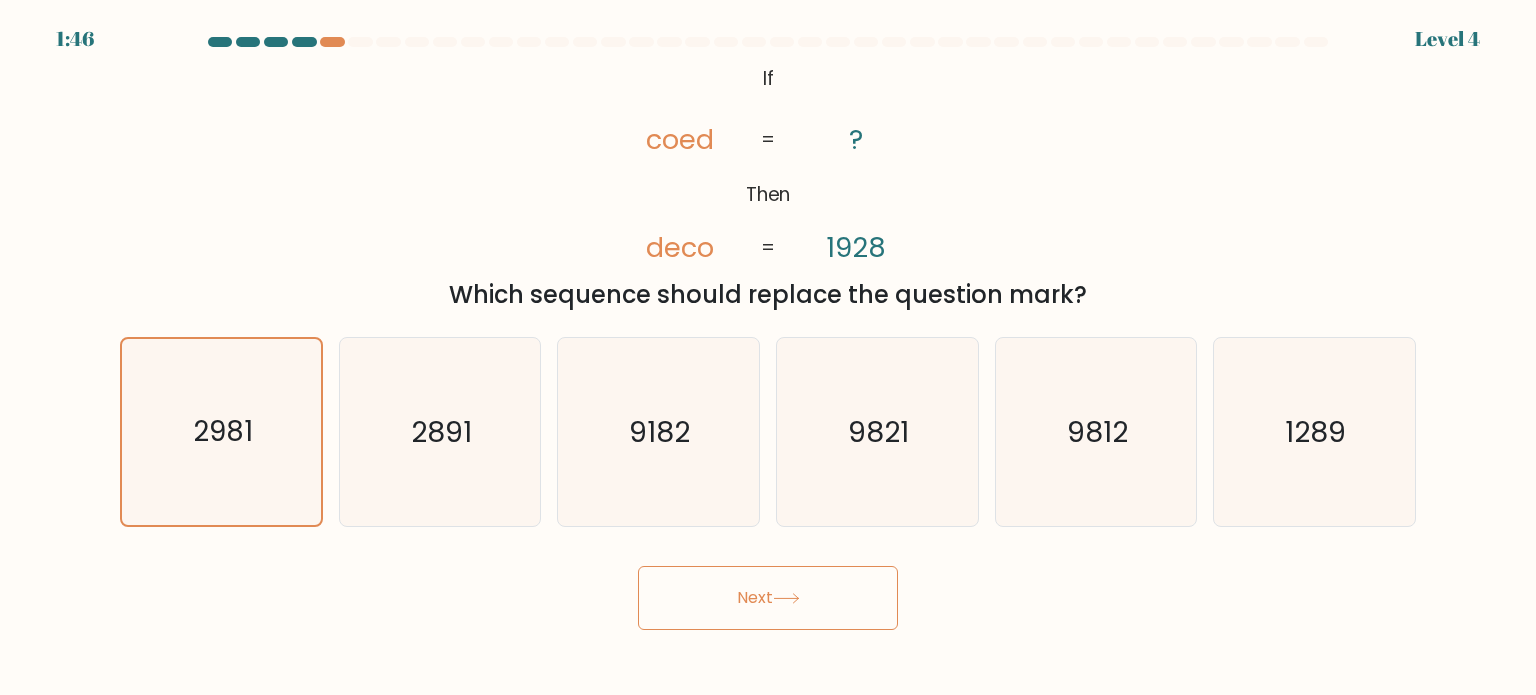 click on "Next" at bounding box center [768, 598] 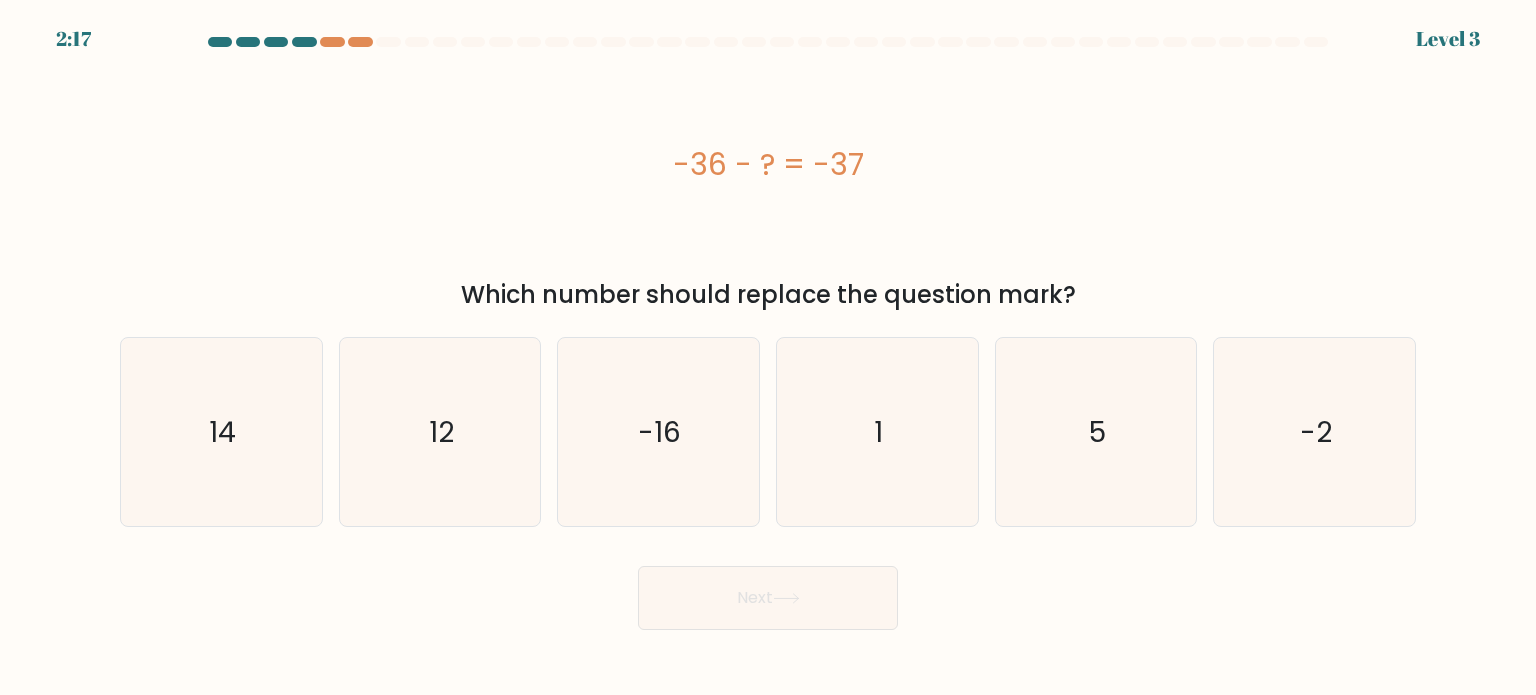 drag, startPoint x: 651, startPoint y: 114, endPoint x: 900, endPoint y: 209, distance: 266.50705 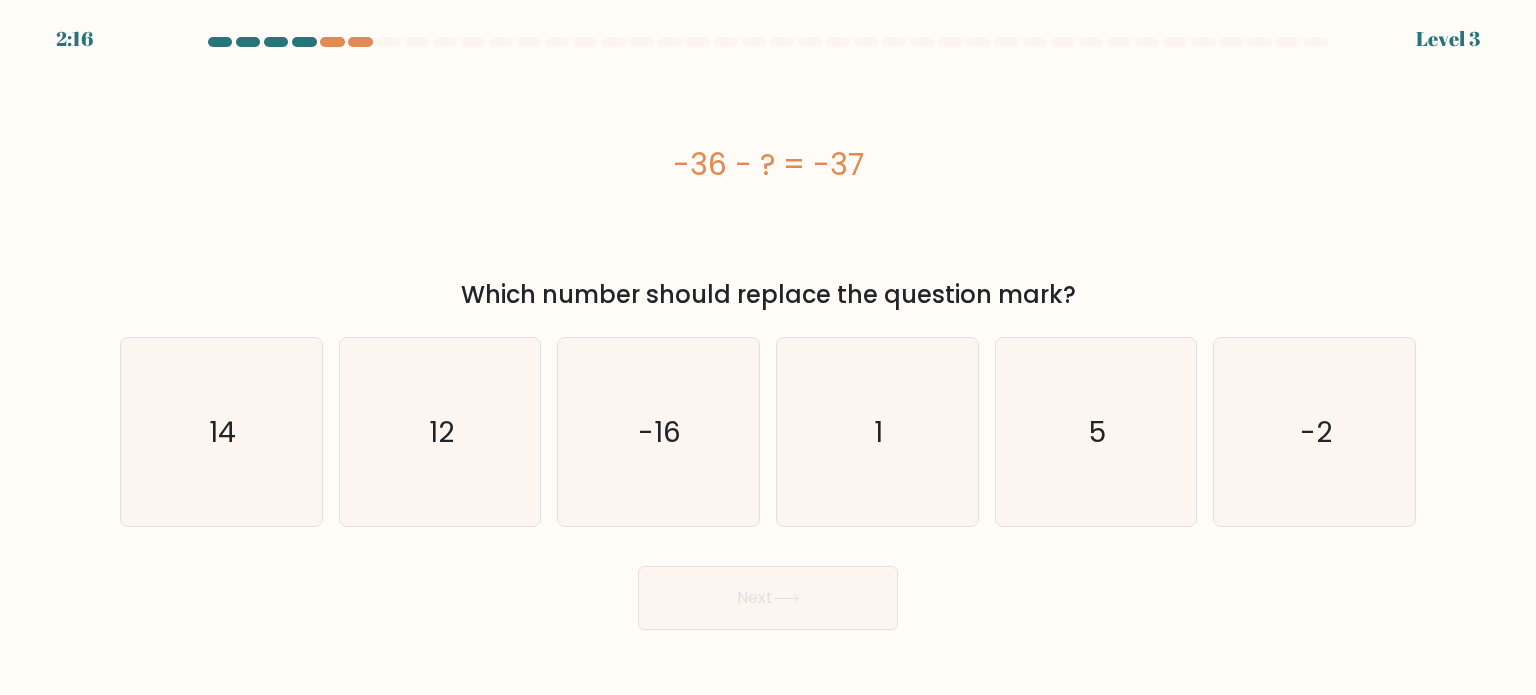 copy on "-36 - ?  = -37" 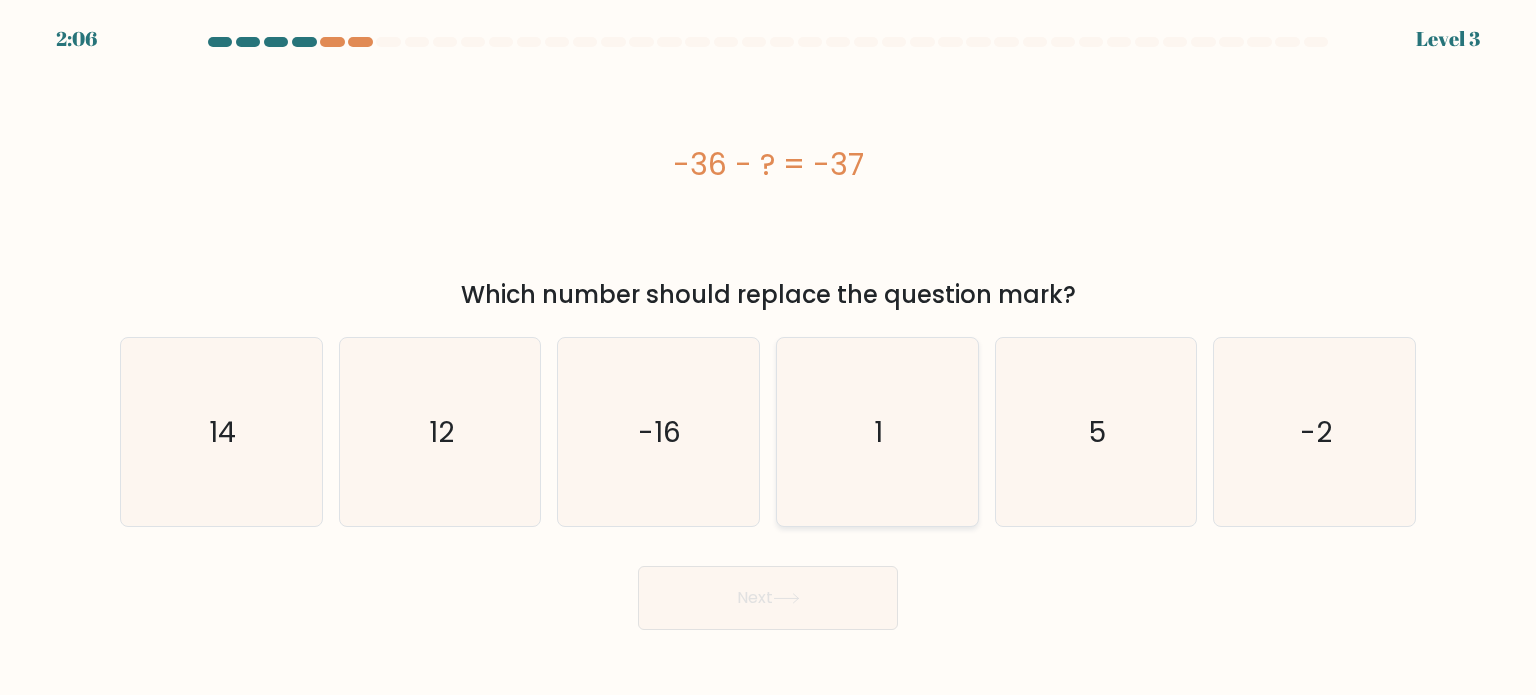 click on "1" 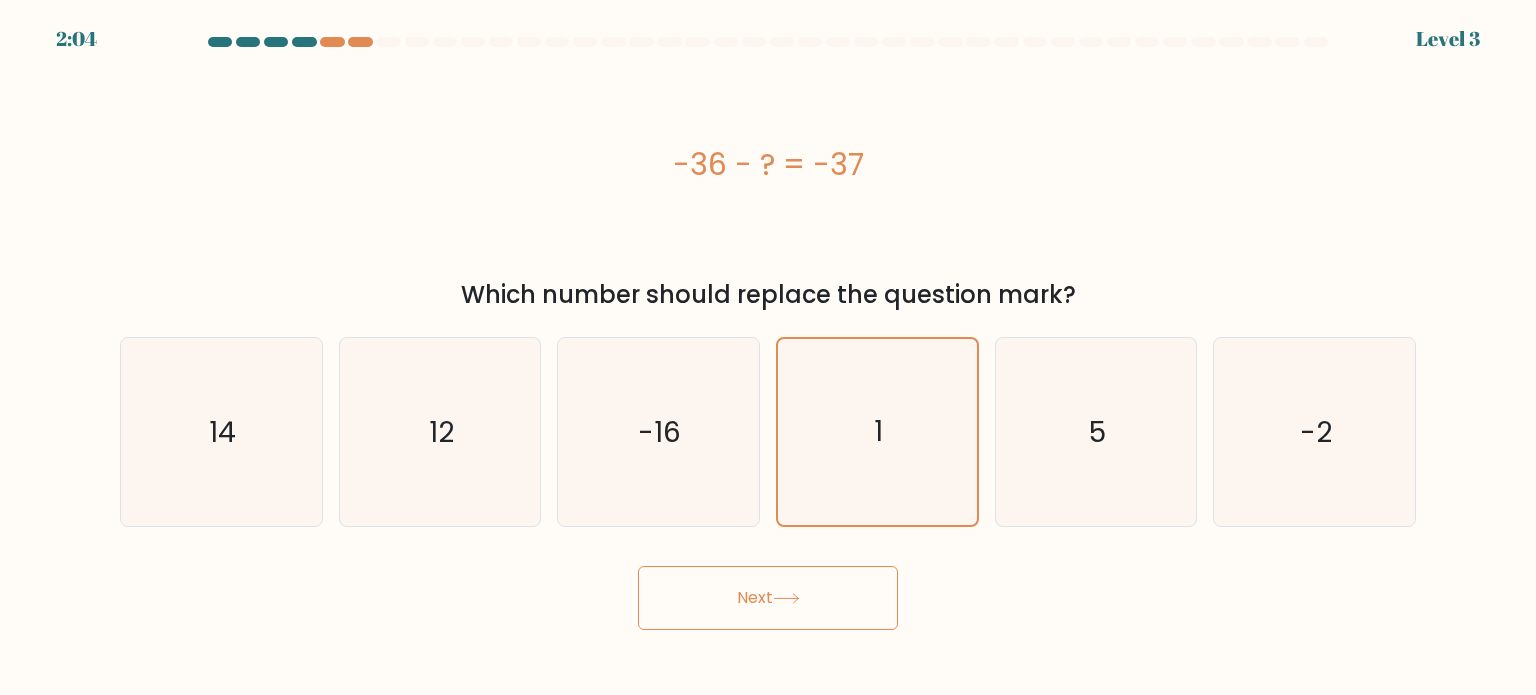 click on "Next" at bounding box center [768, 598] 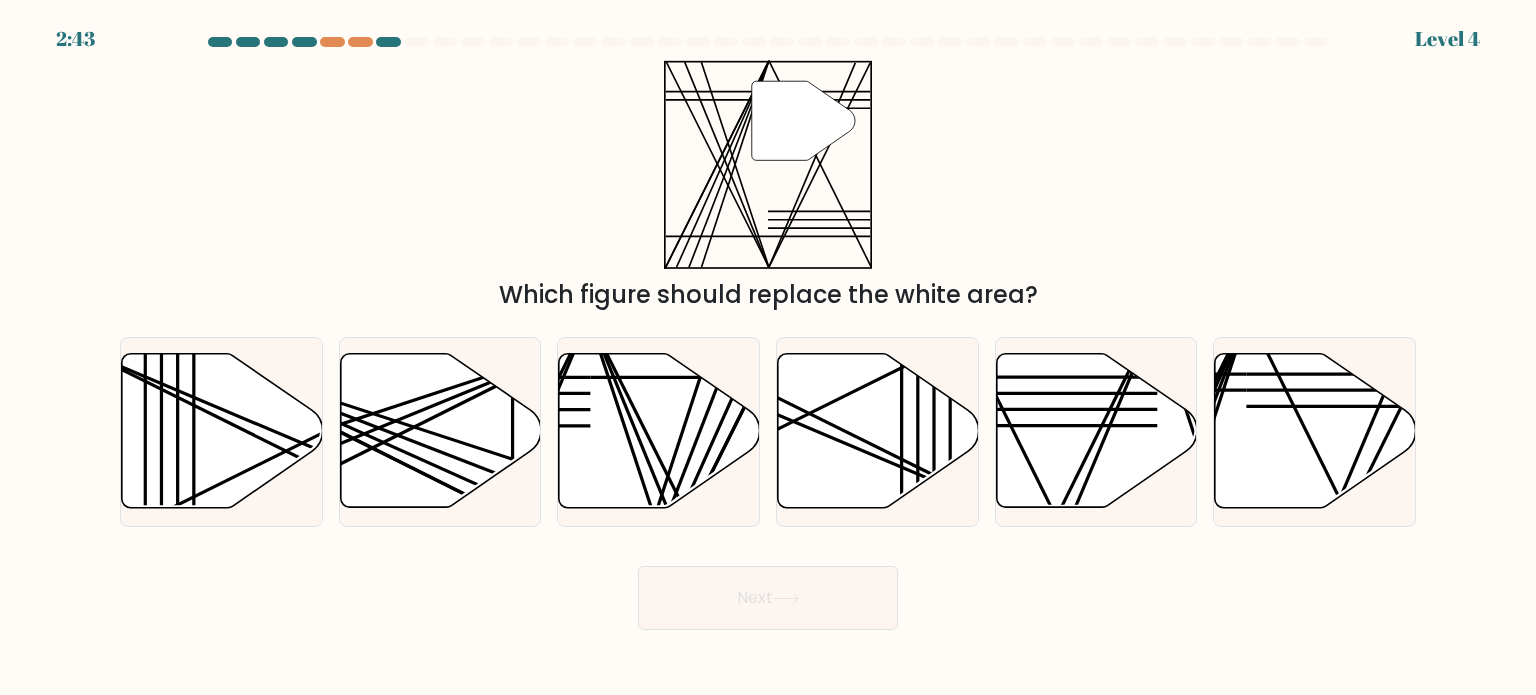 drag, startPoint x: 640, startPoint y: 155, endPoint x: 768, endPoint y: 227, distance: 146.86047 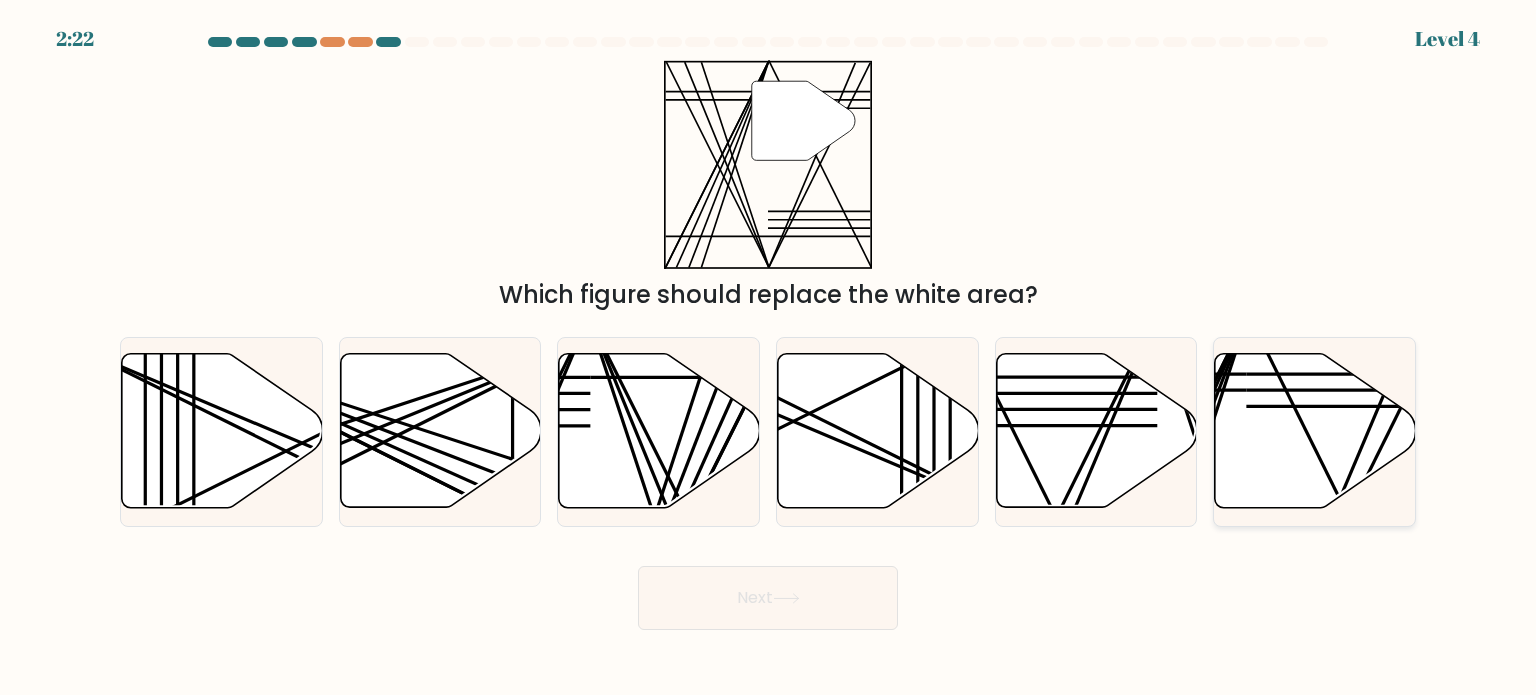 click 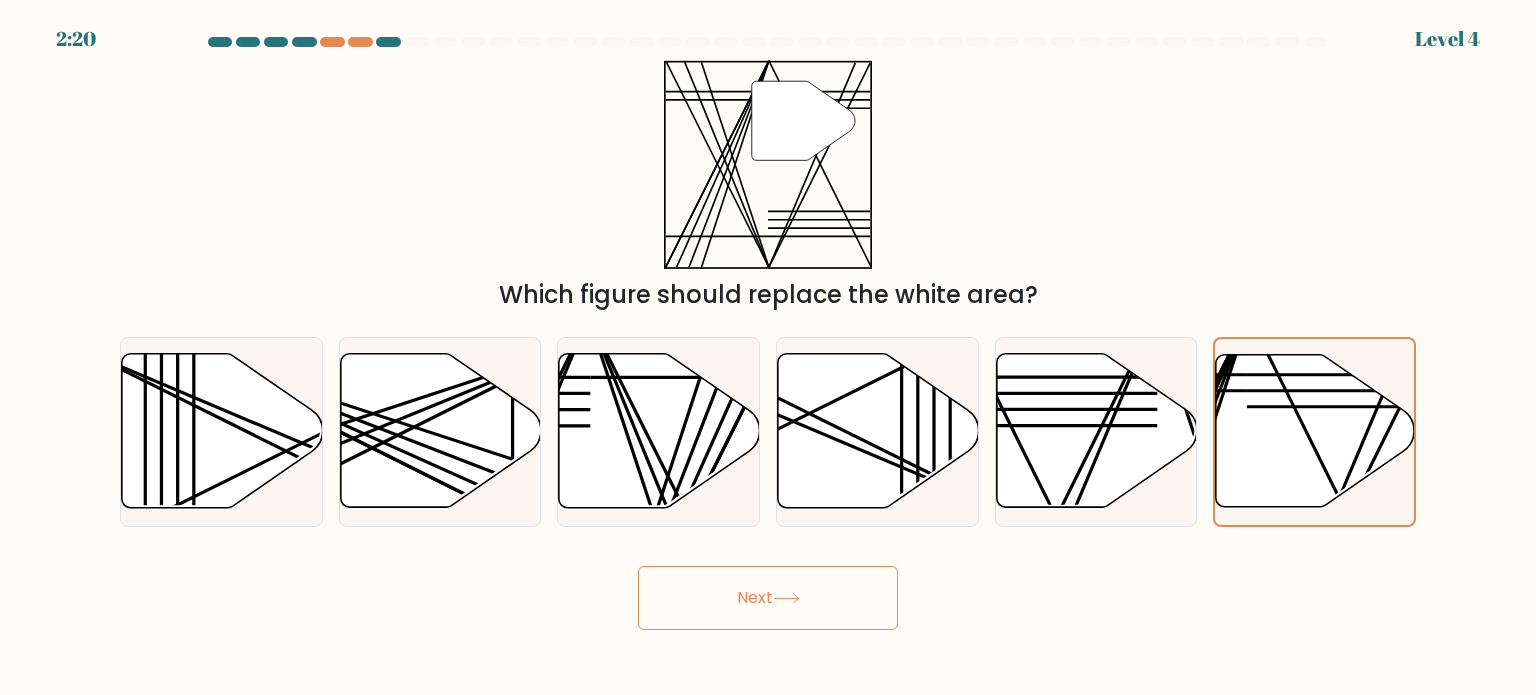click 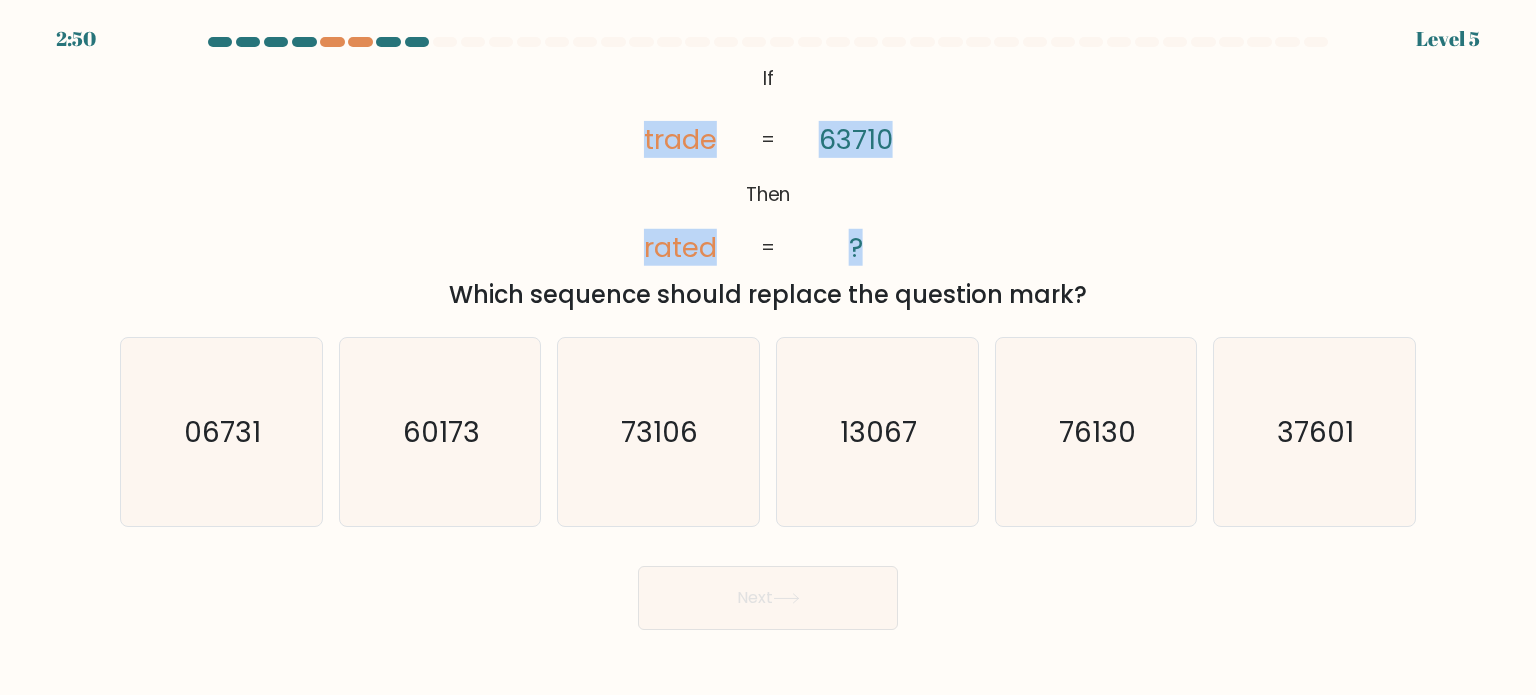 drag, startPoint x: 624, startPoint y: 110, endPoint x: 900, endPoint y: 246, distance: 307.68814 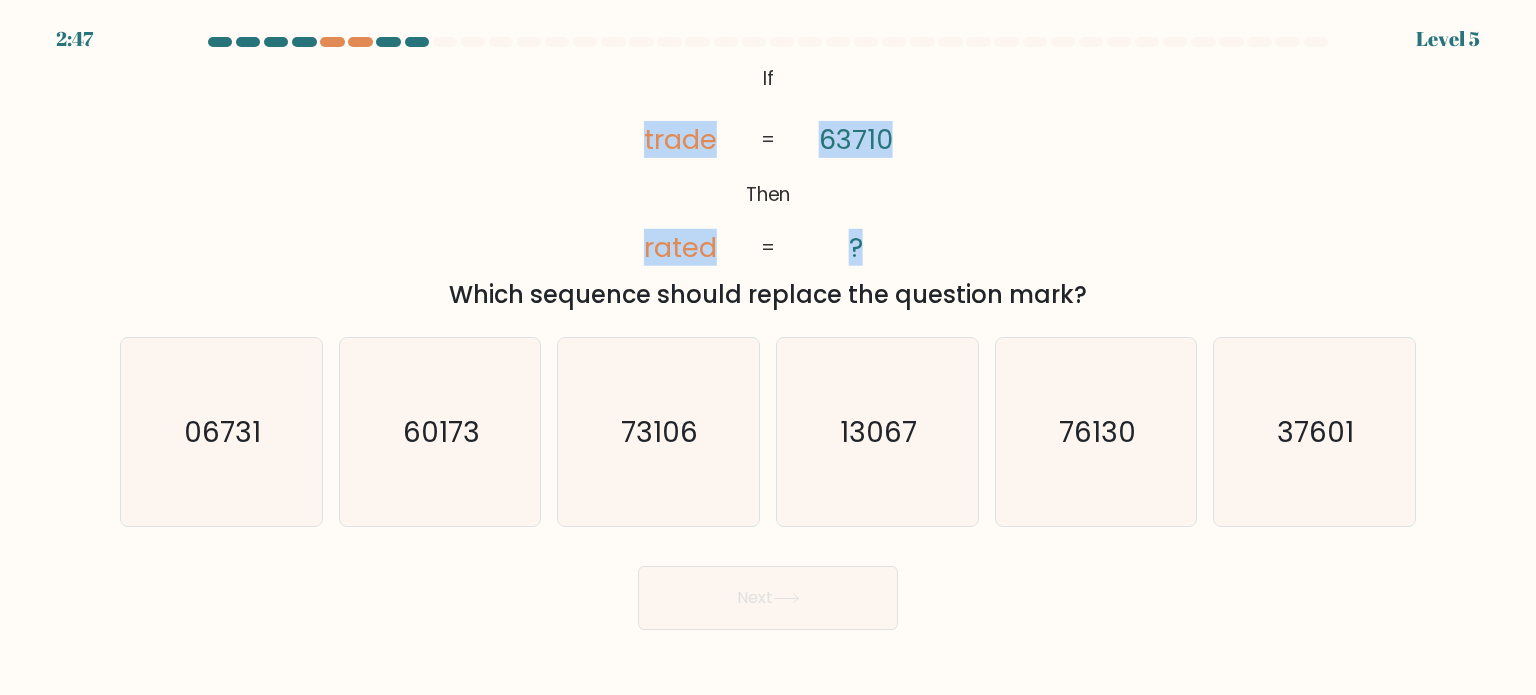 drag, startPoint x: 751, startPoint y: 71, endPoint x: 1092, endPoint y: 303, distance: 412.43787 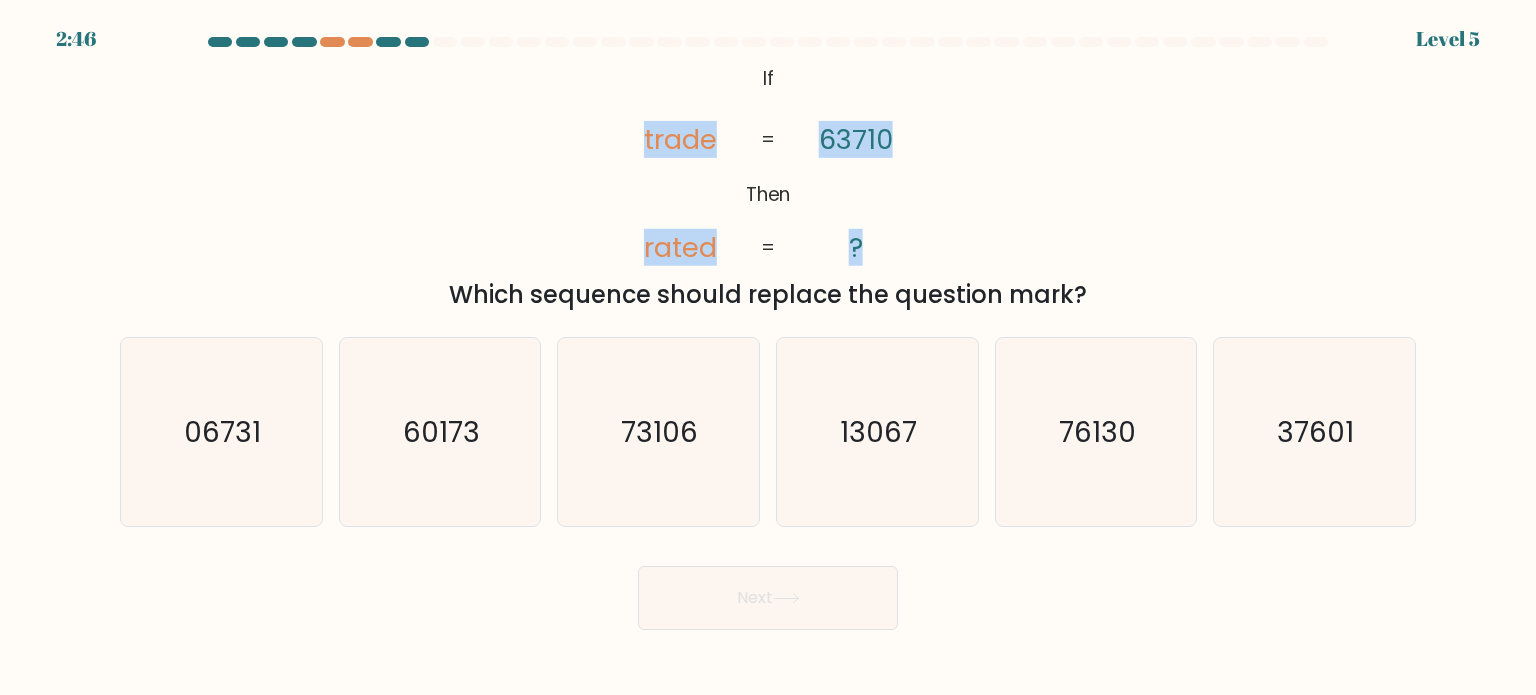 copy on "If       Then       trade       rated       63710       ?       =       =
Which sequence should replace the question mark?" 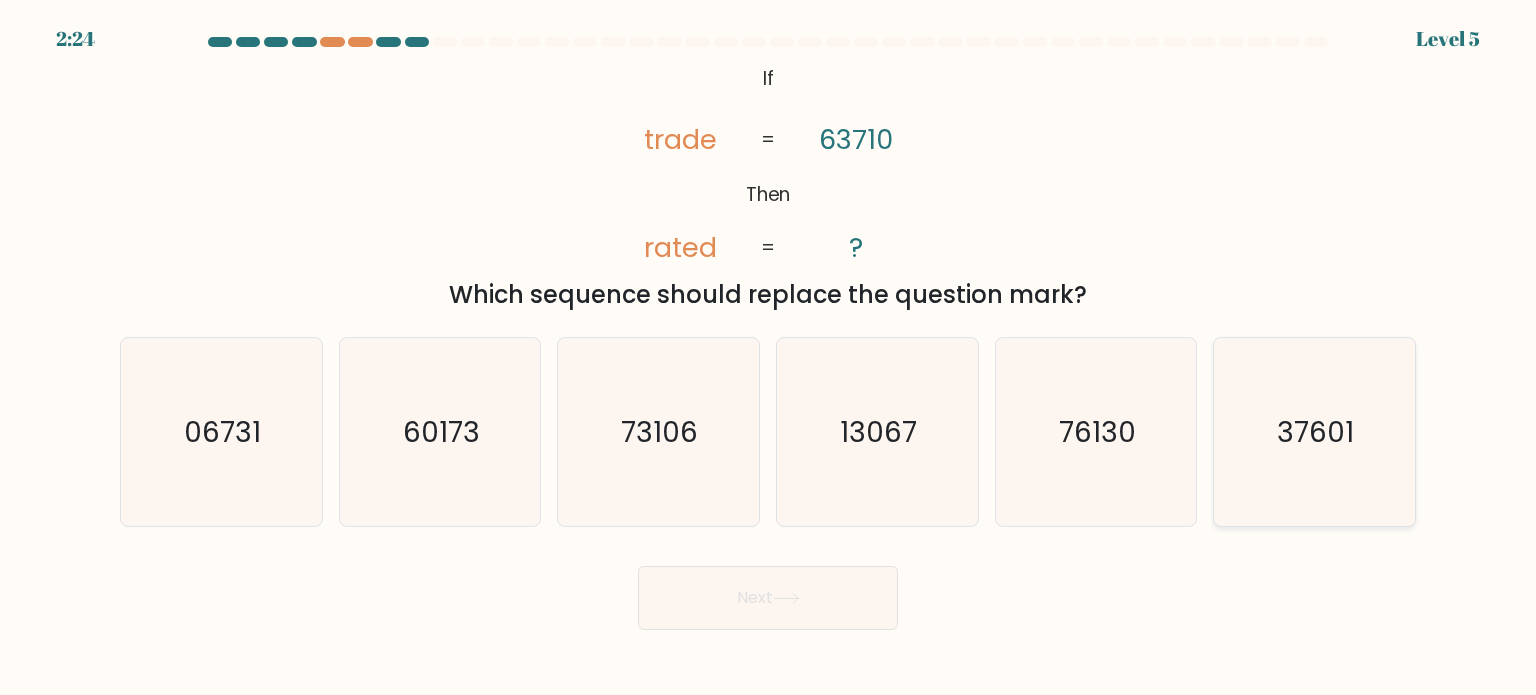 click on "37601" 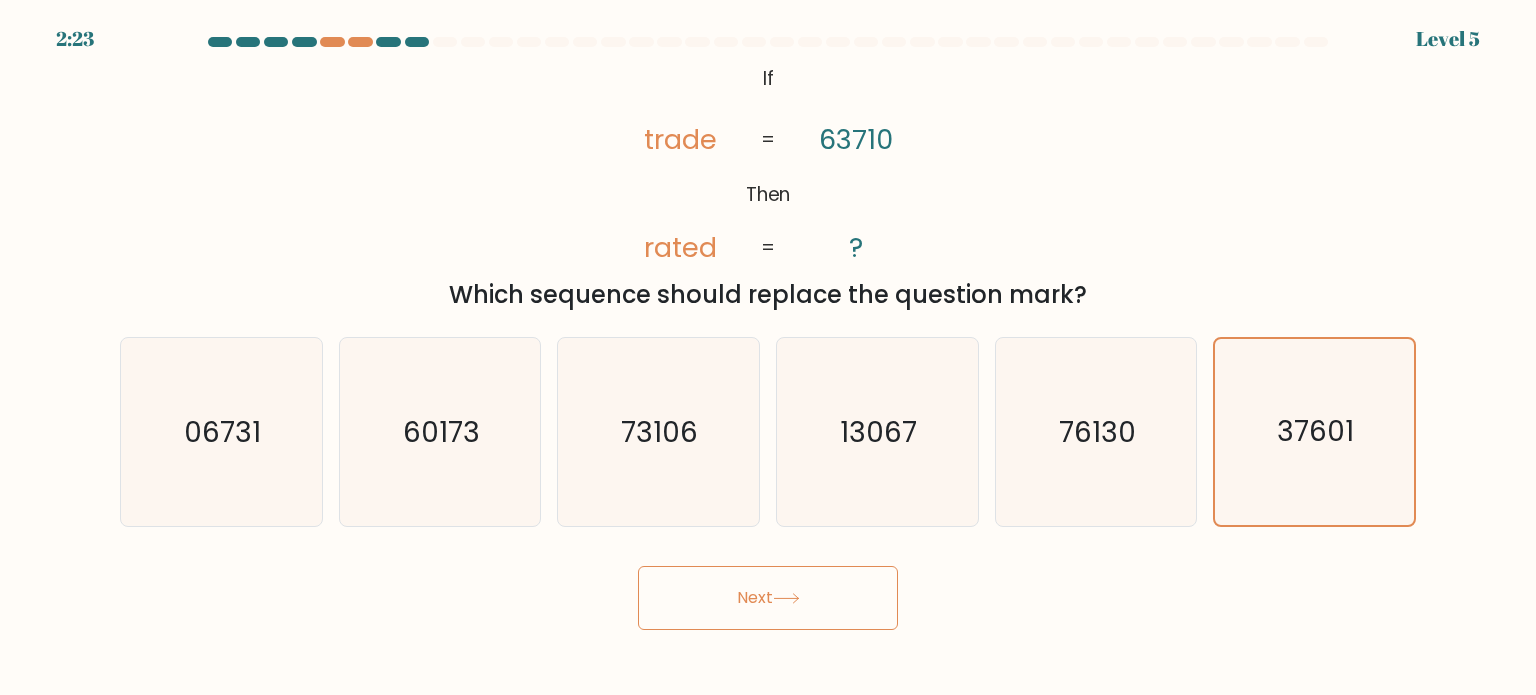 click on "Next" at bounding box center (768, 598) 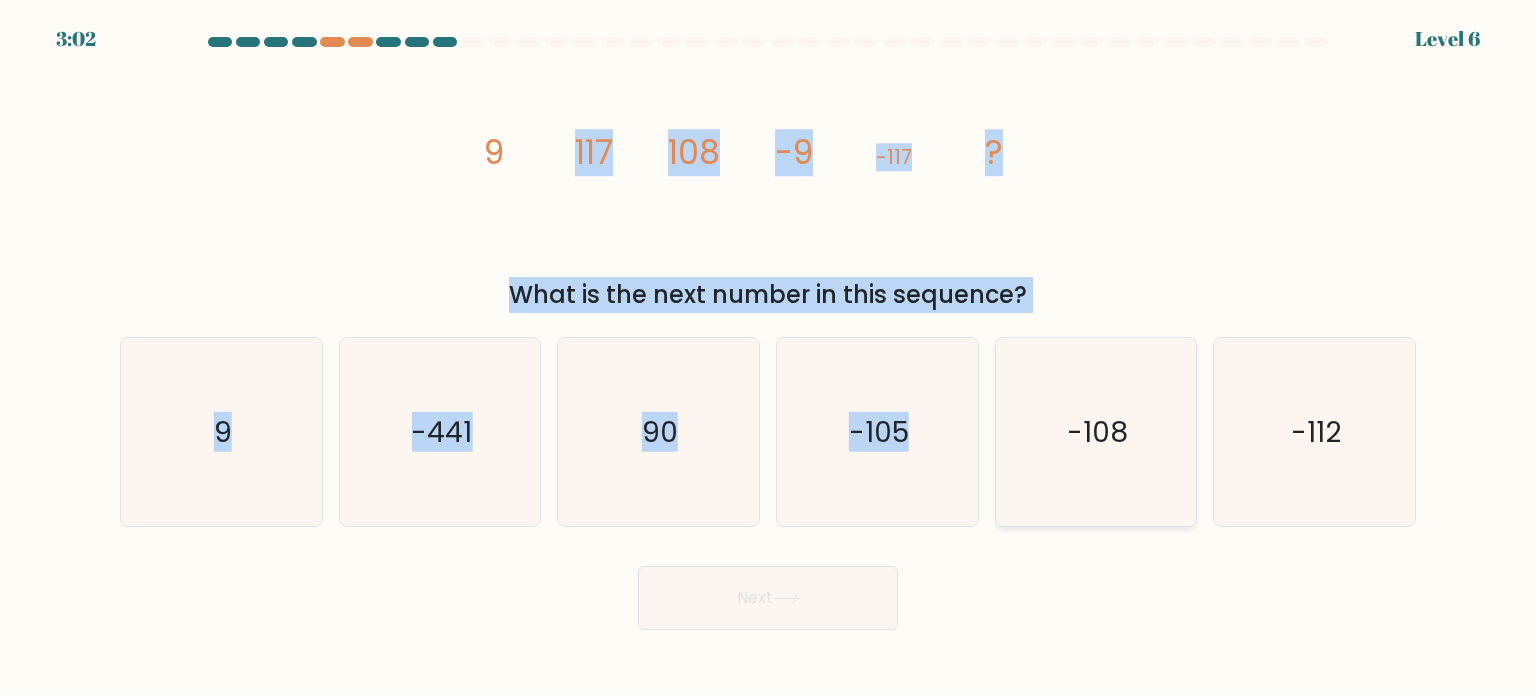 drag, startPoint x: 461, startPoint y: 114, endPoint x: 1048, endPoint y: 352, distance: 633.41376 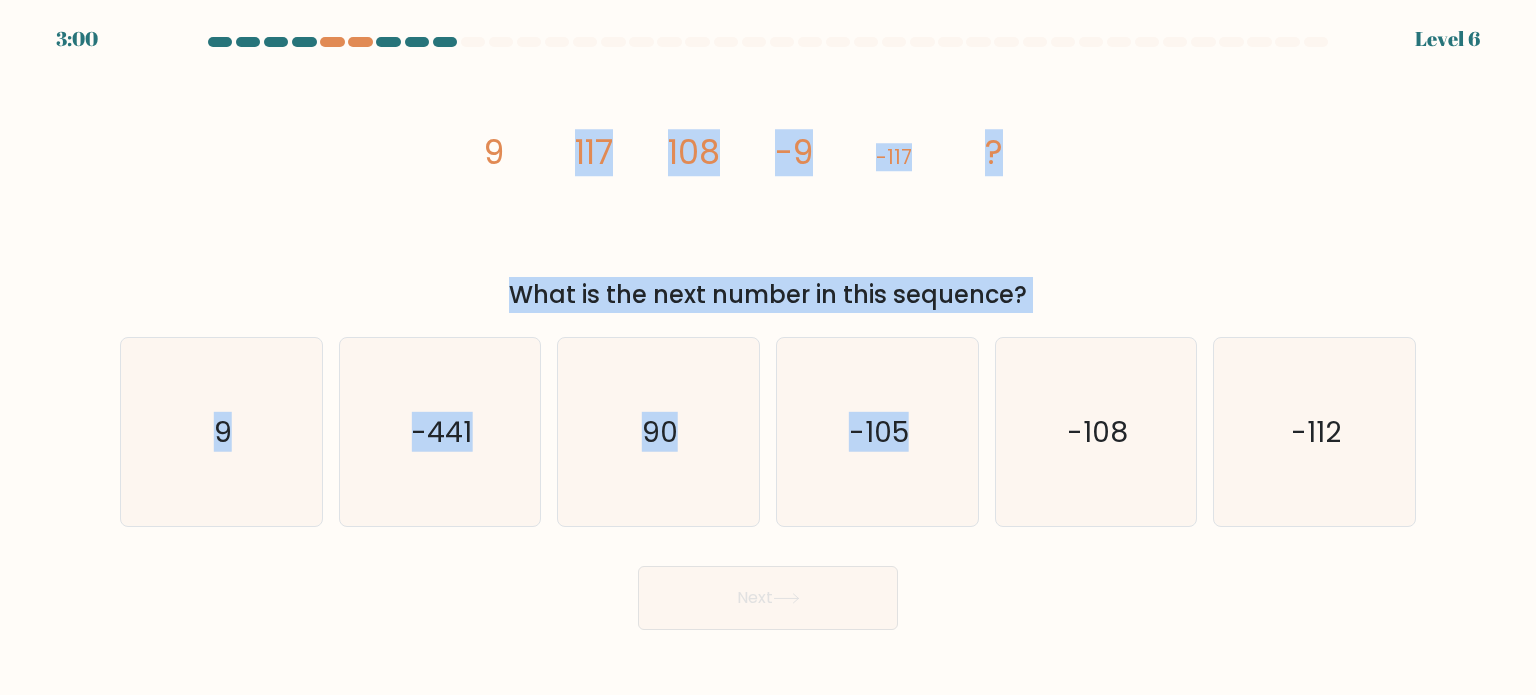click on "image/svg+xml
9
117
108
-9
-117
?
What is the next number in this sequence?" at bounding box center (768, 186) 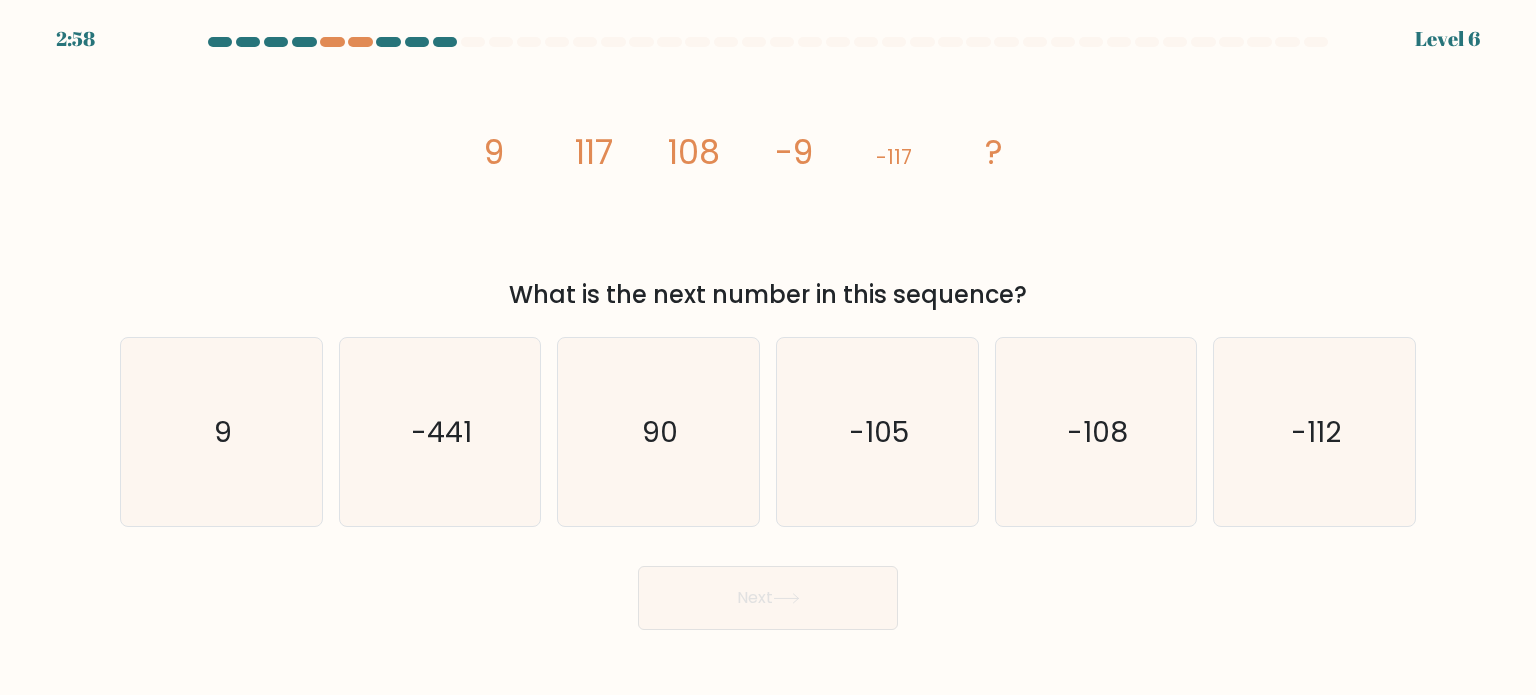drag, startPoint x: 470, startPoint y: 141, endPoint x: 1026, endPoint y: 269, distance: 570.5436 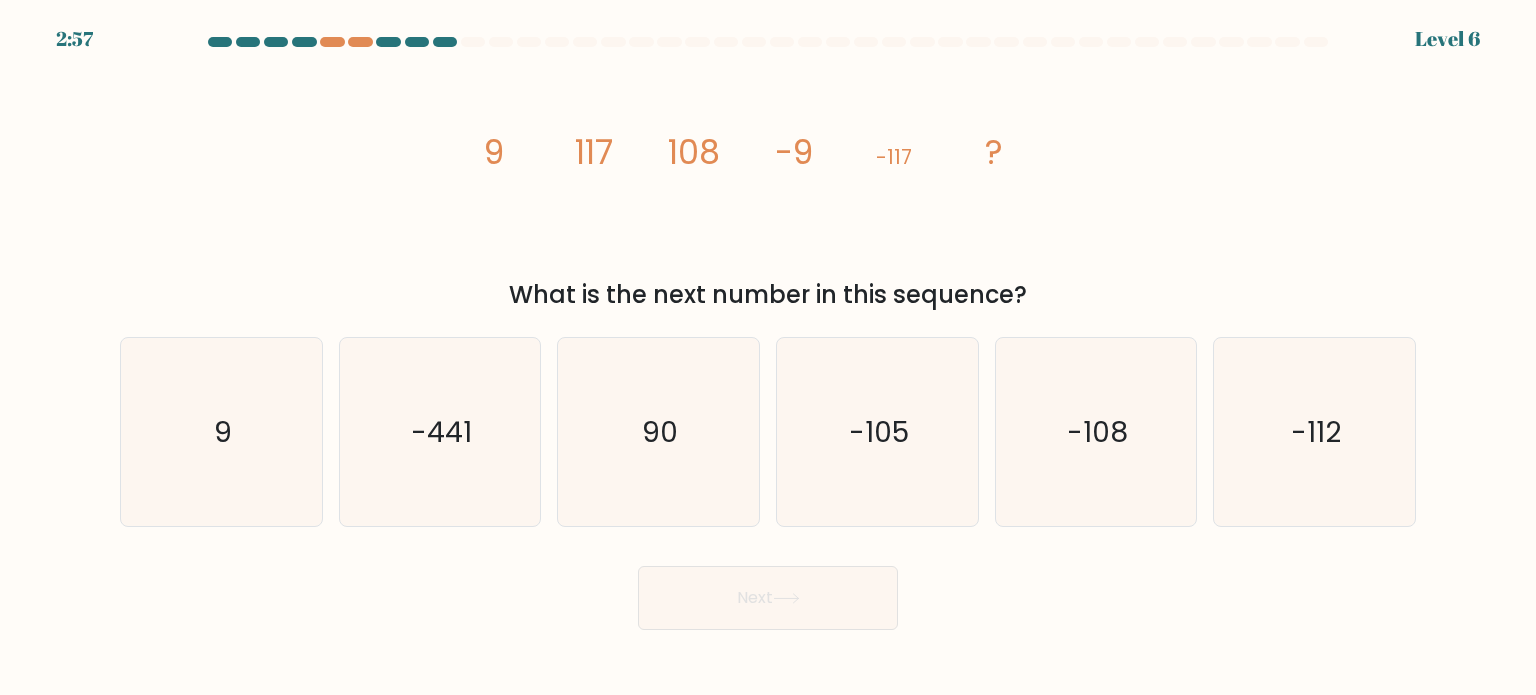 copy on "9
117
108
-9
-117
?
What is the next number in this sequence?" 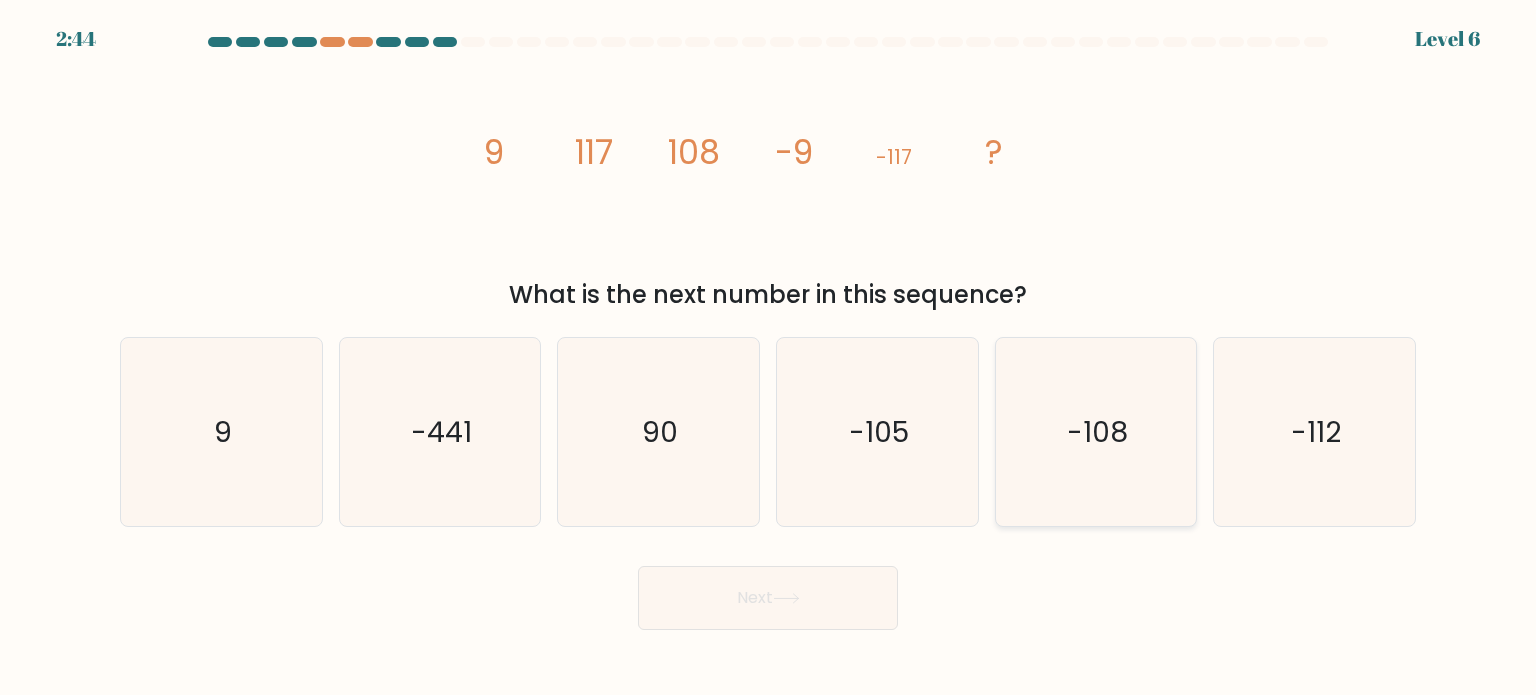 click on "-108" 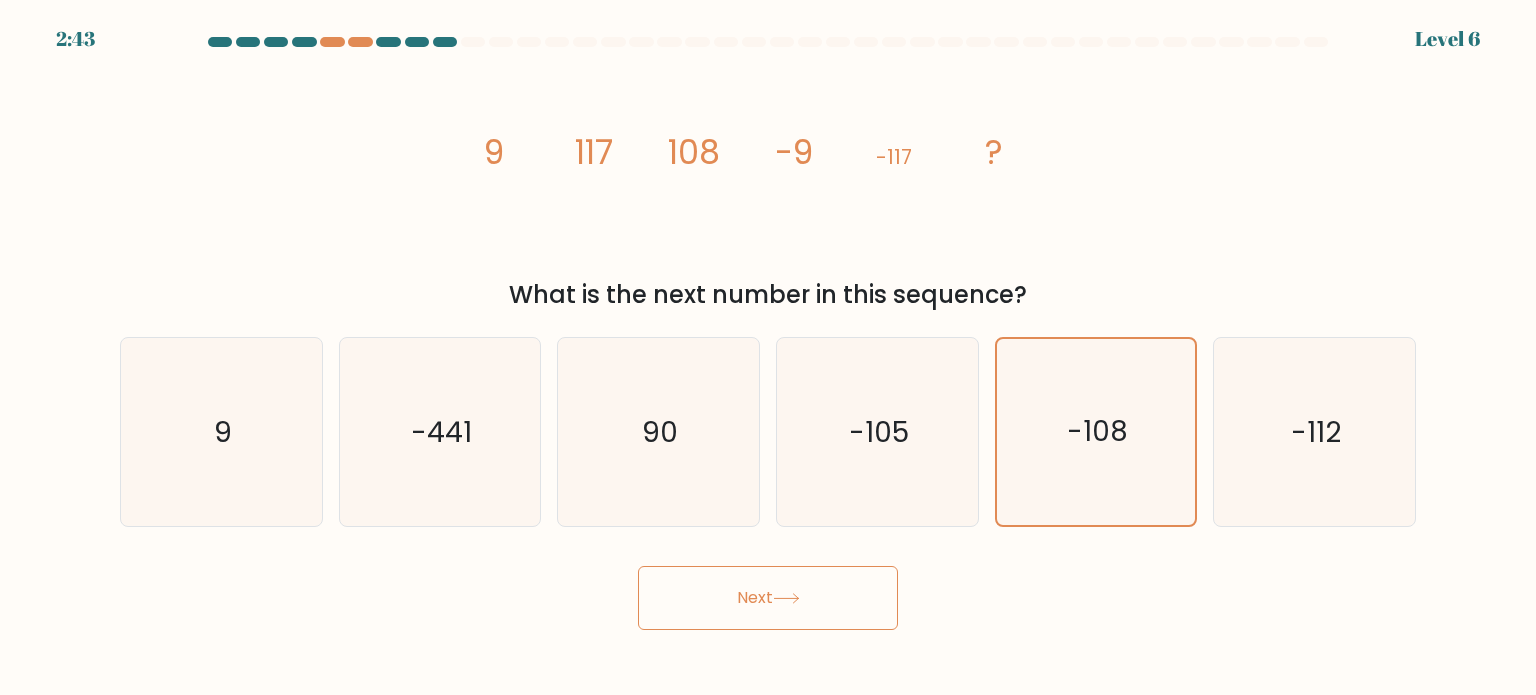 click on "Next" at bounding box center (768, 598) 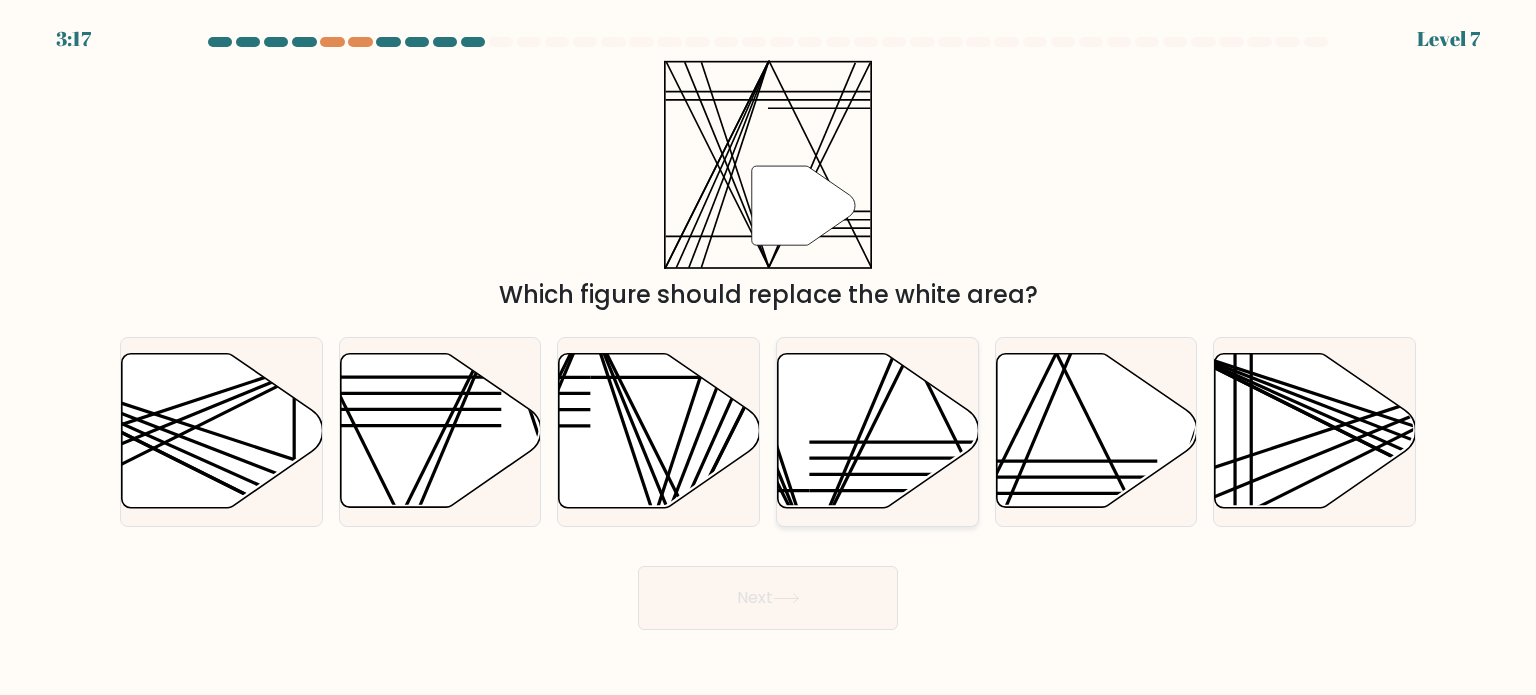 click 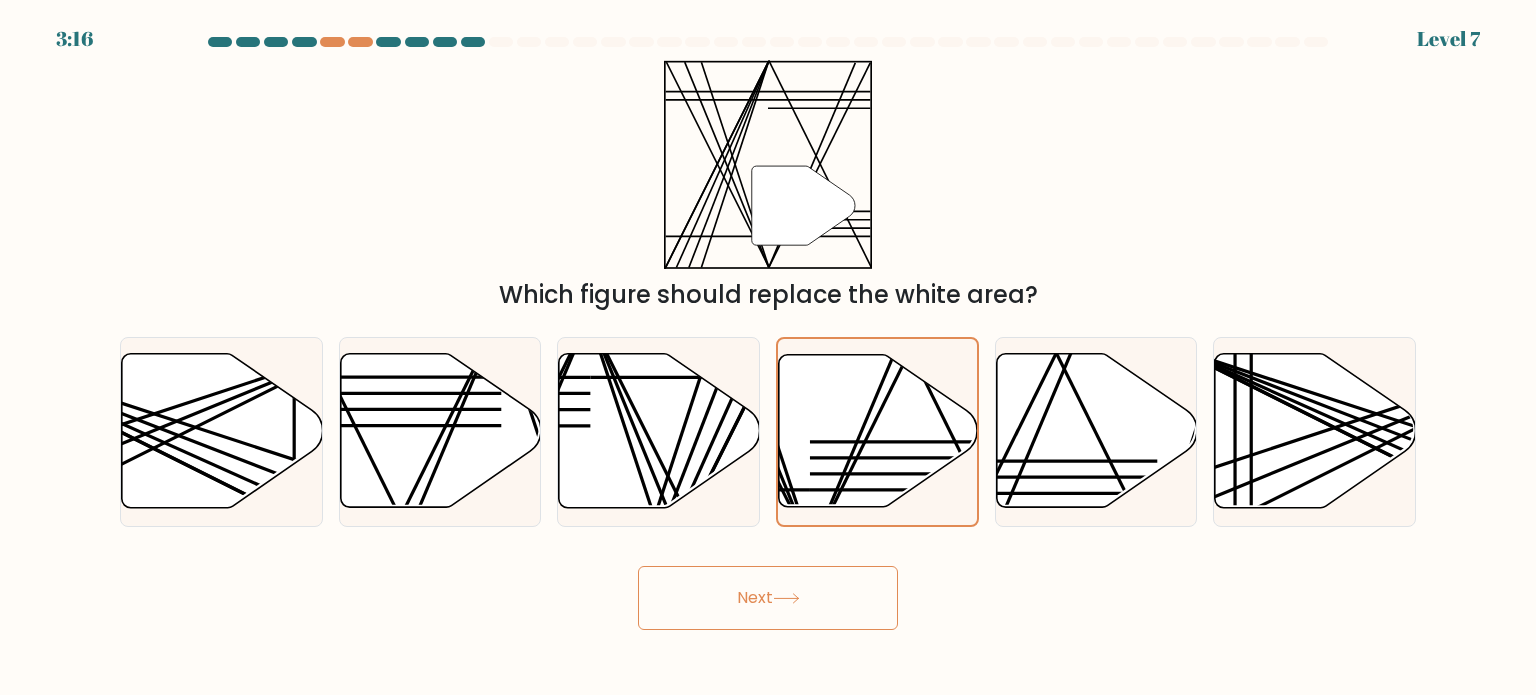 click 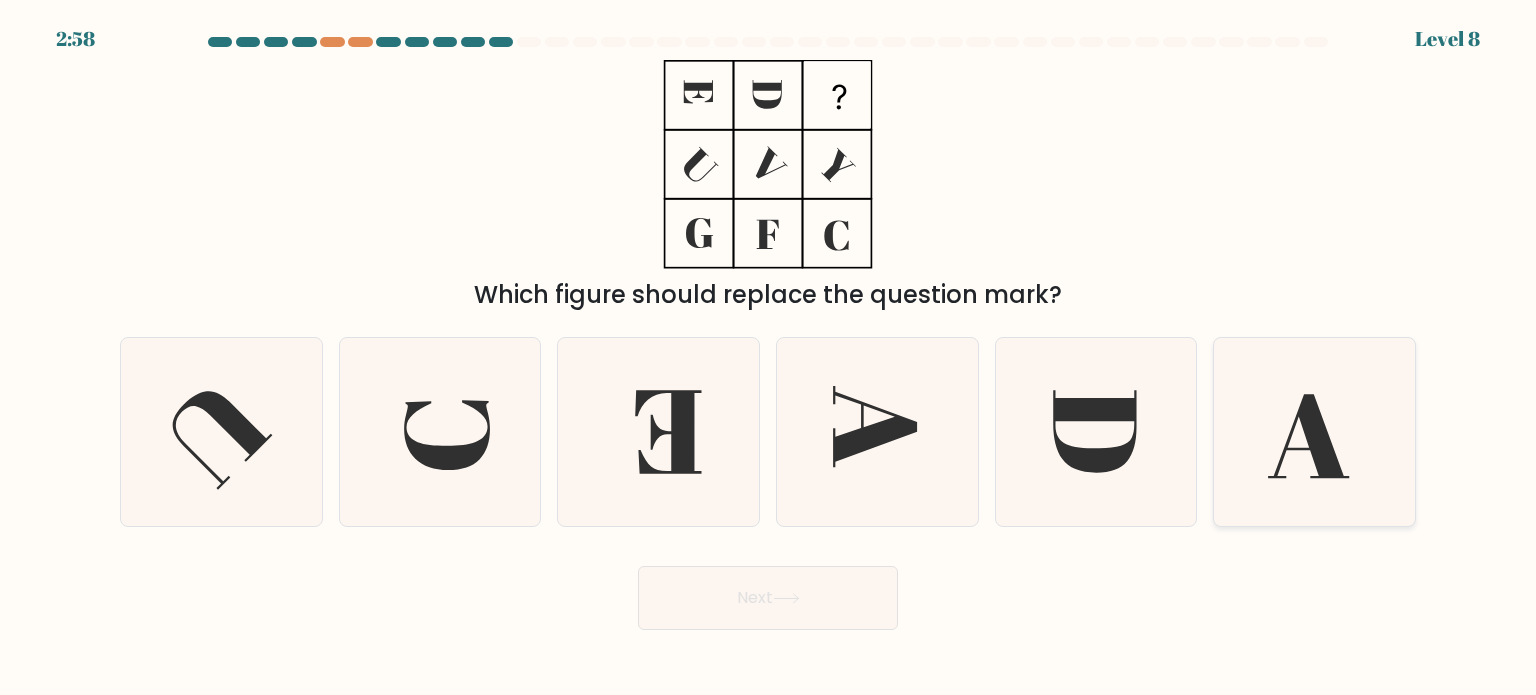 click 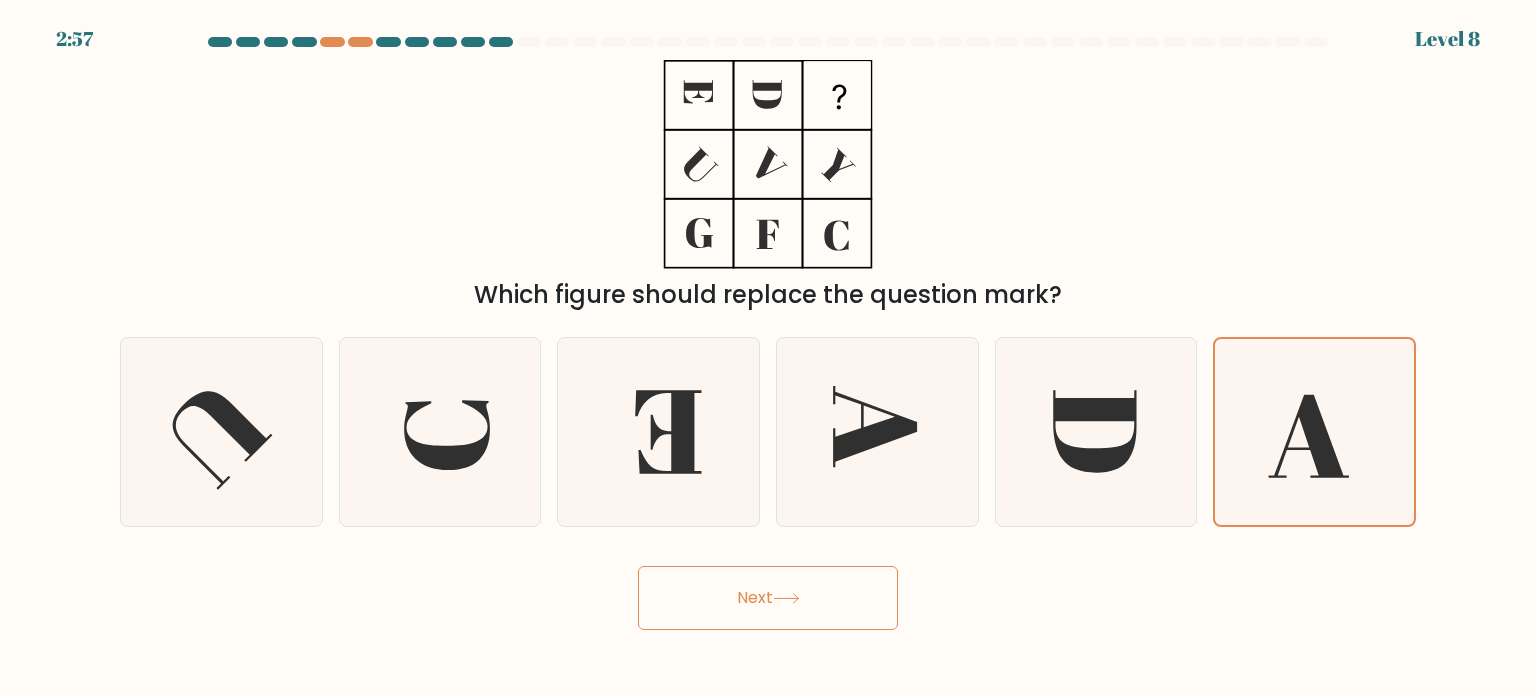 click on "Next" at bounding box center [768, 598] 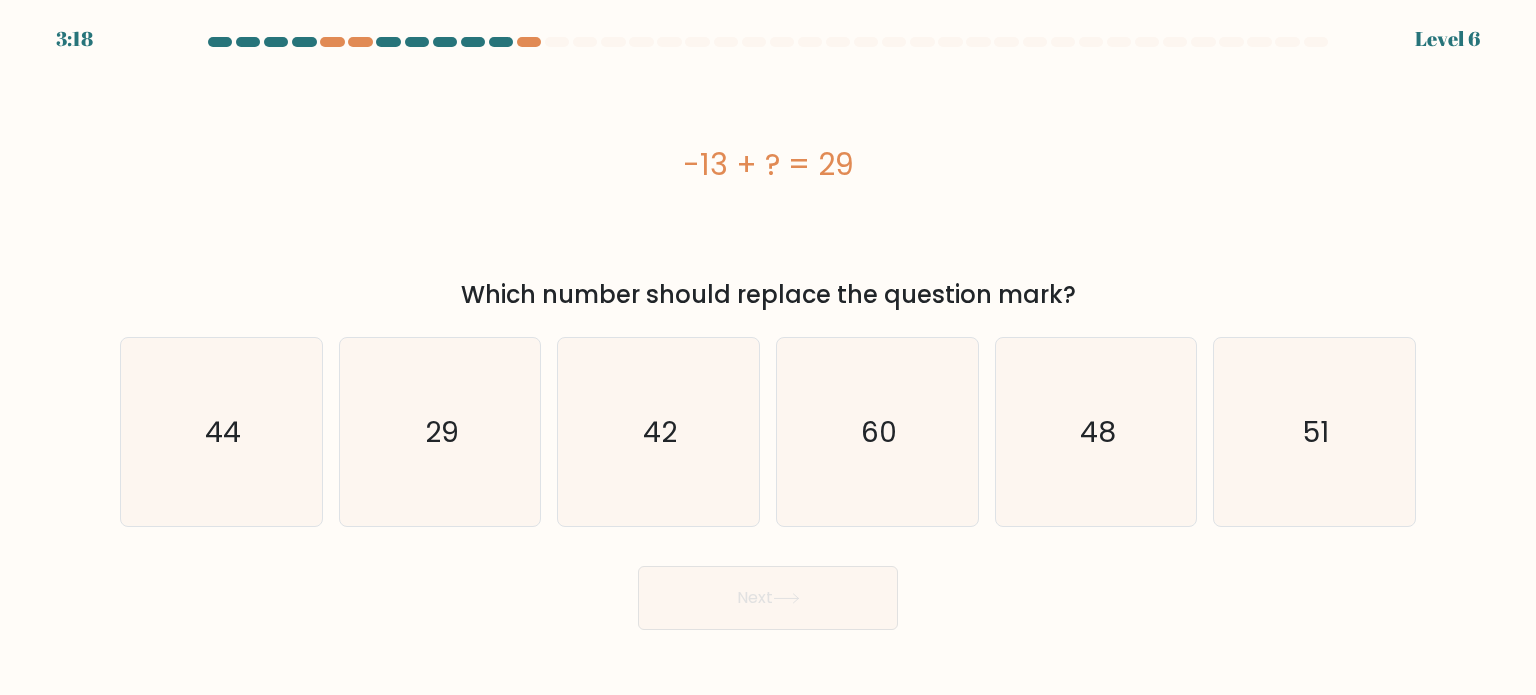drag, startPoint x: 661, startPoint y: 165, endPoint x: 1108, endPoint y: 299, distance: 466.65298 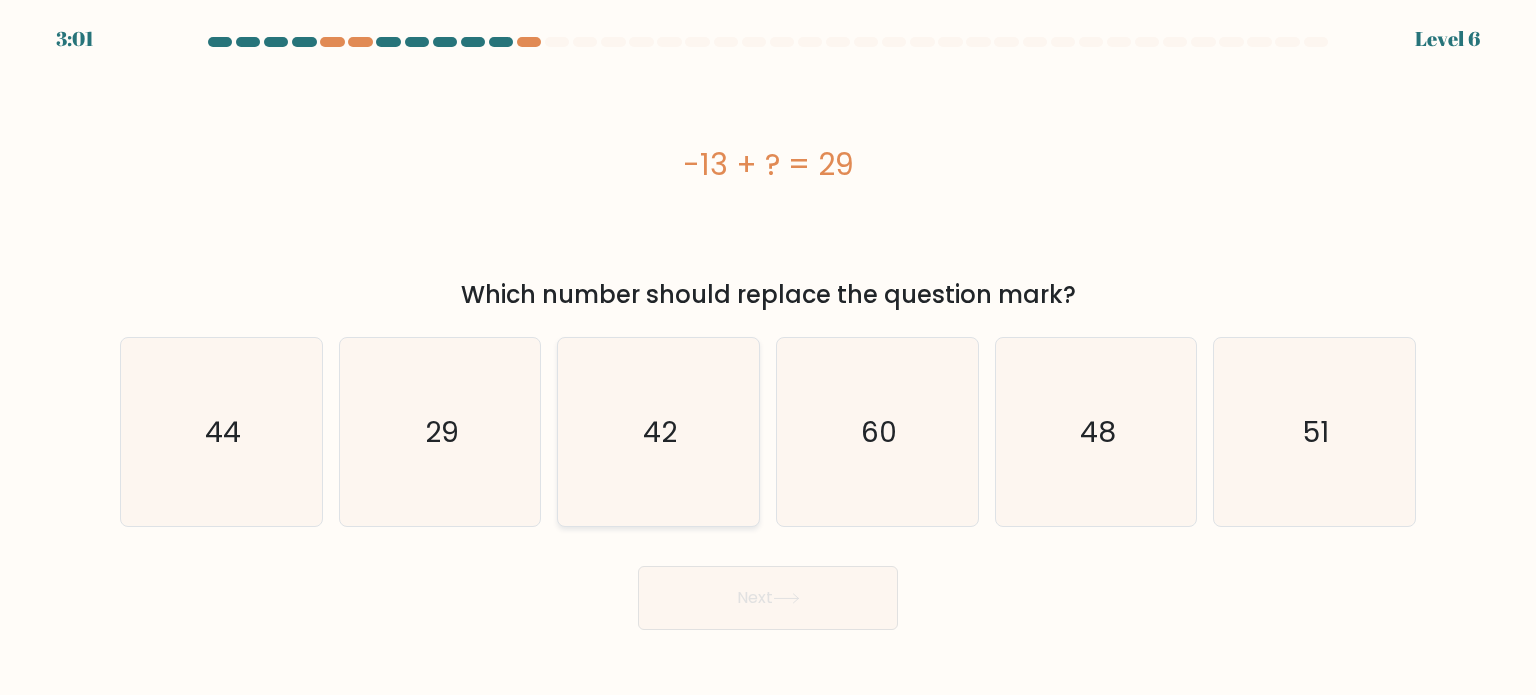click on "42" 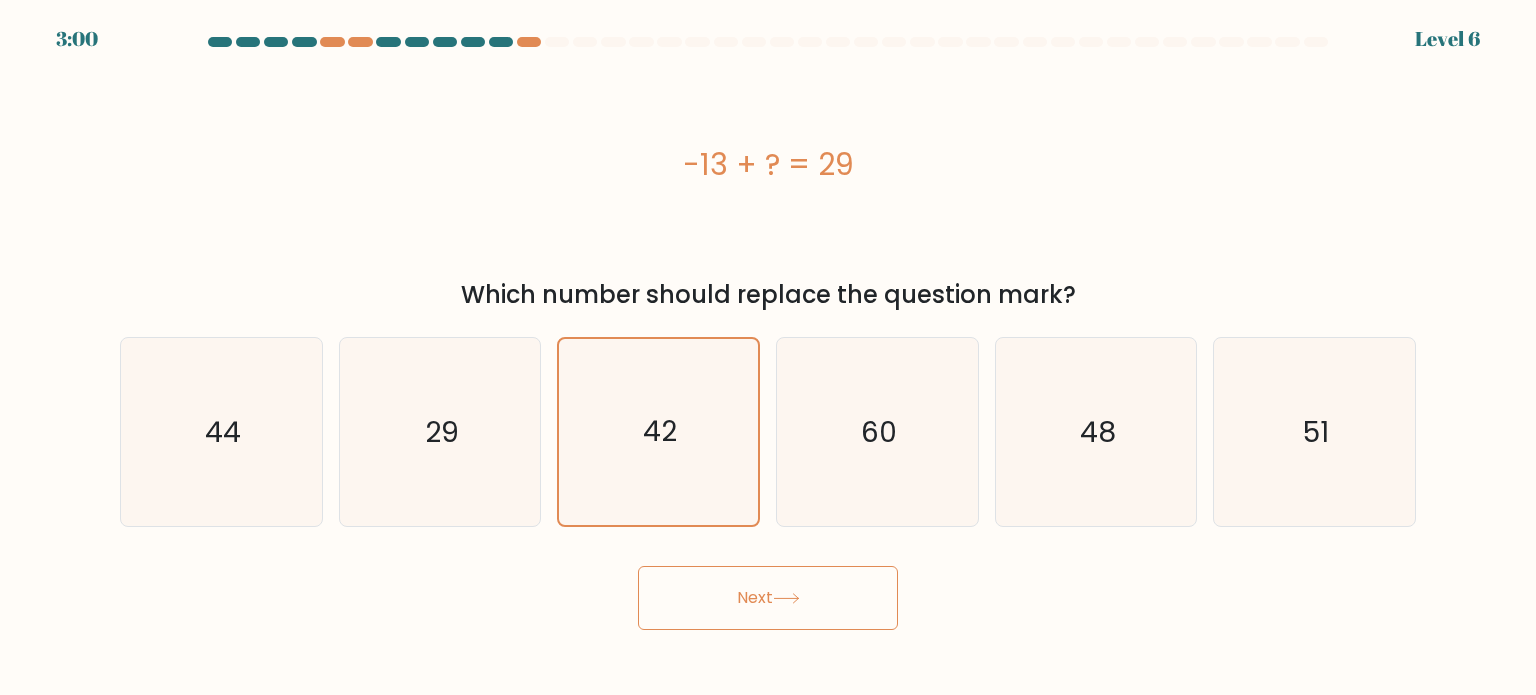 click on "Next" at bounding box center (768, 598) 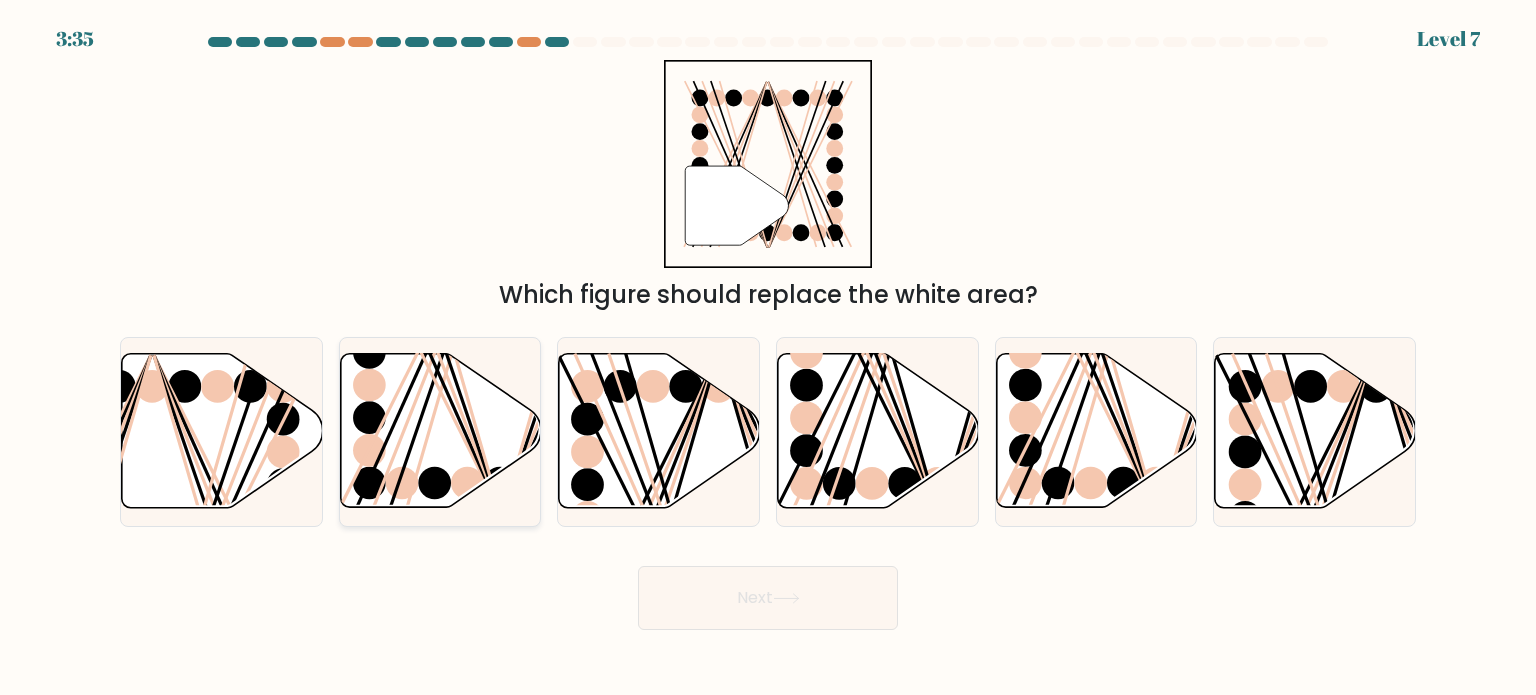 click 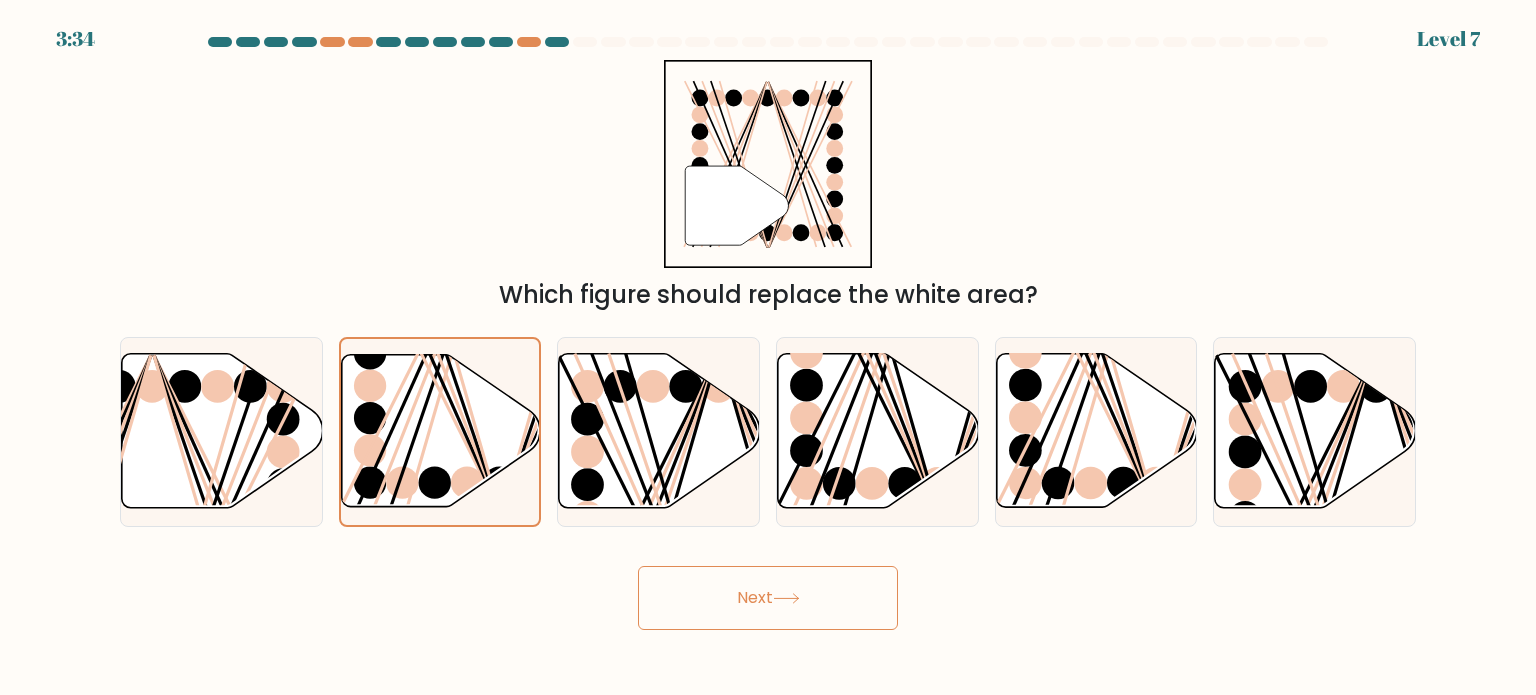 click on "Next" at bounding box center [768, 598] 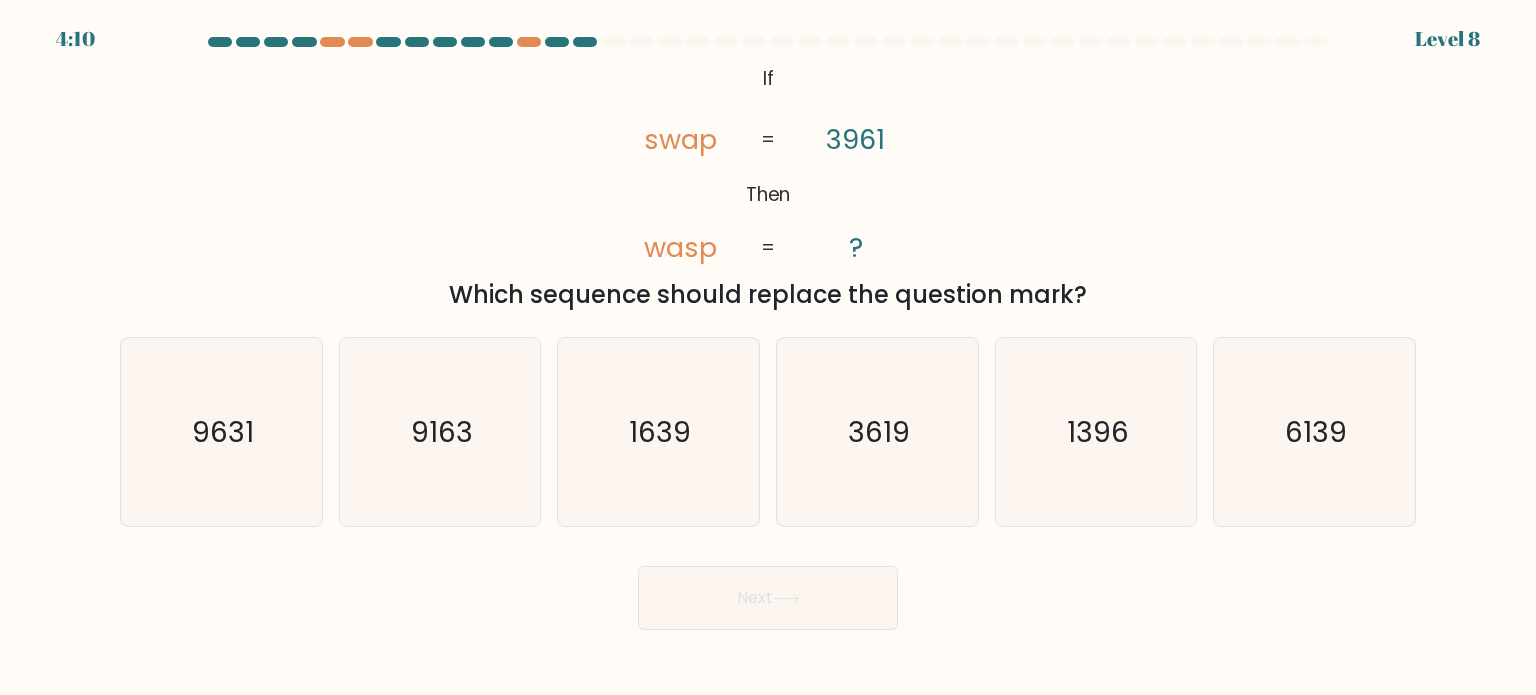 drag, startPoint x: 648, startPoint y: 72, endPoint x: 1100, endPoint y: 307, distance: 509.43988 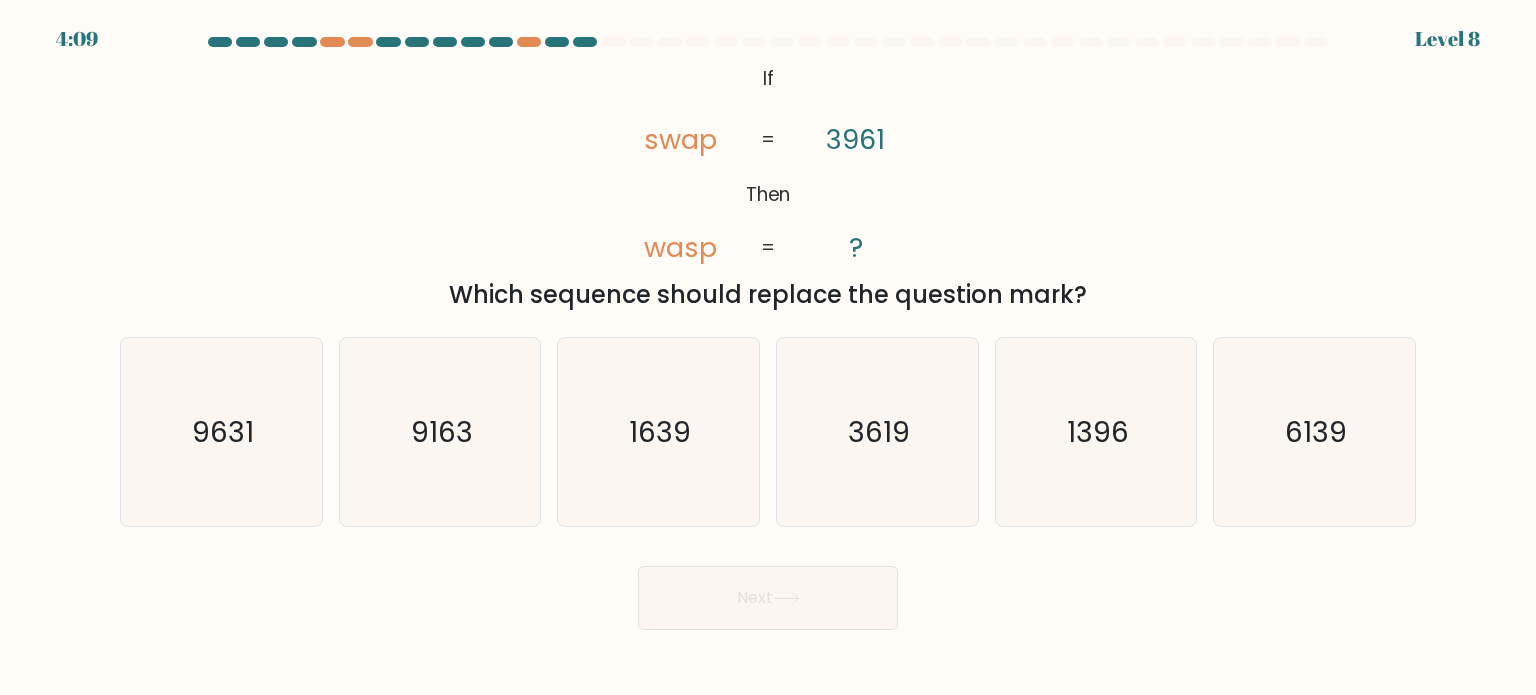 copy on "swap       wasp       3961       ?       =       =
Which sequence should replace the question mark?" 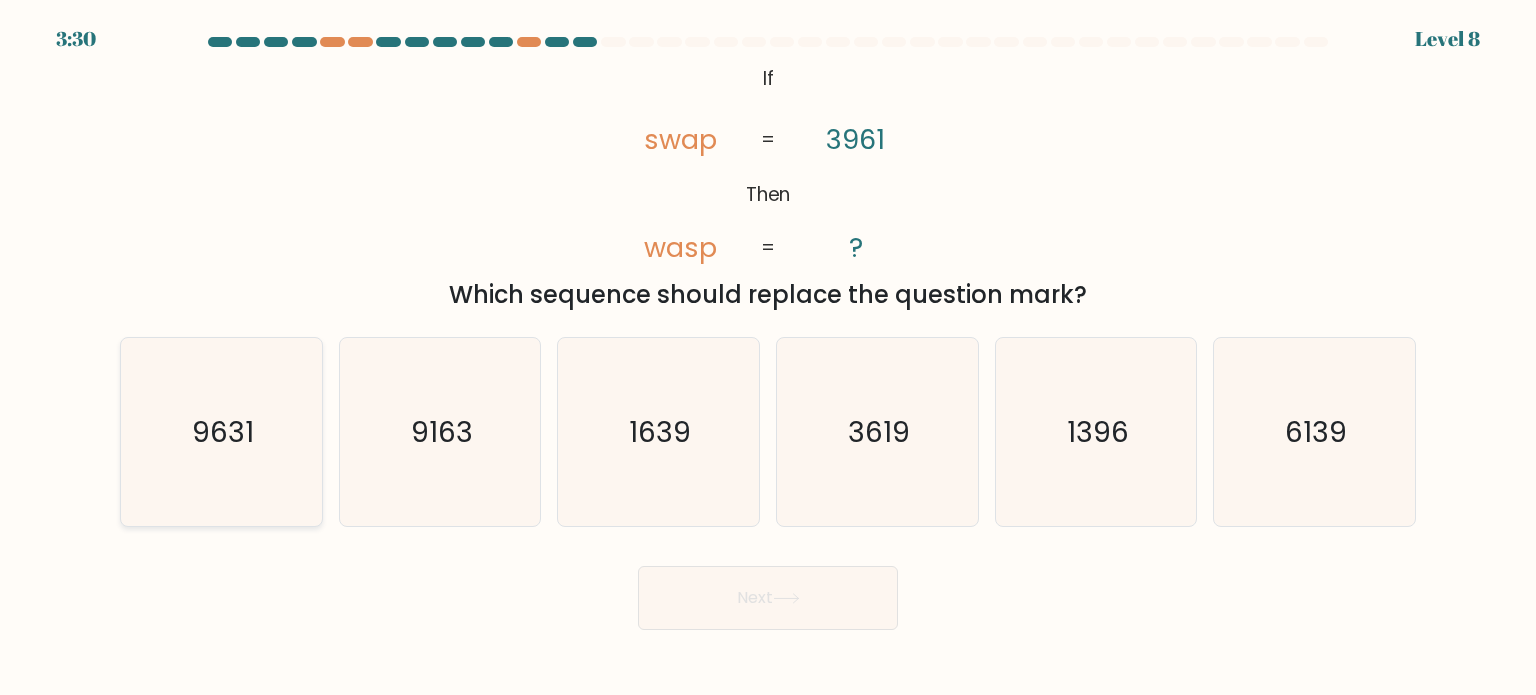 click on "9631" 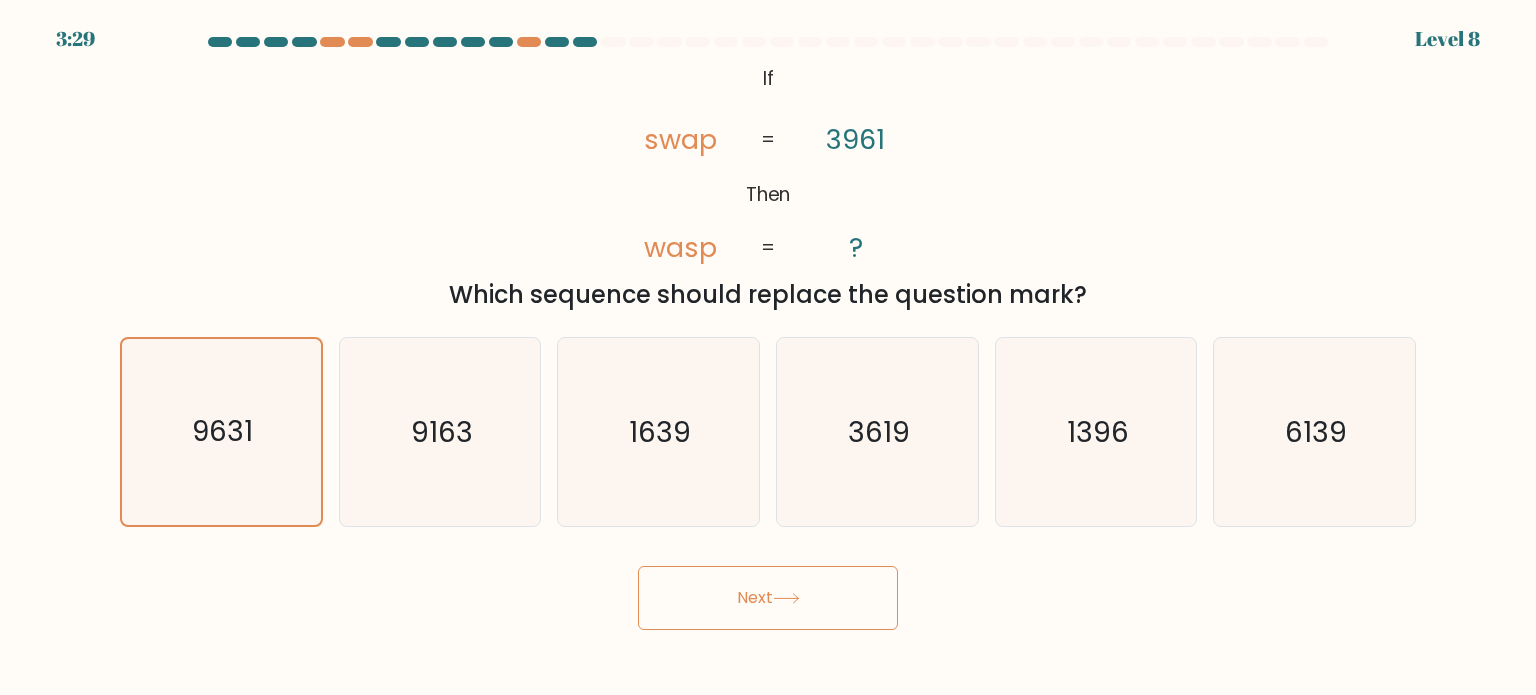 click on "Next" at bounding box center [768, 598] 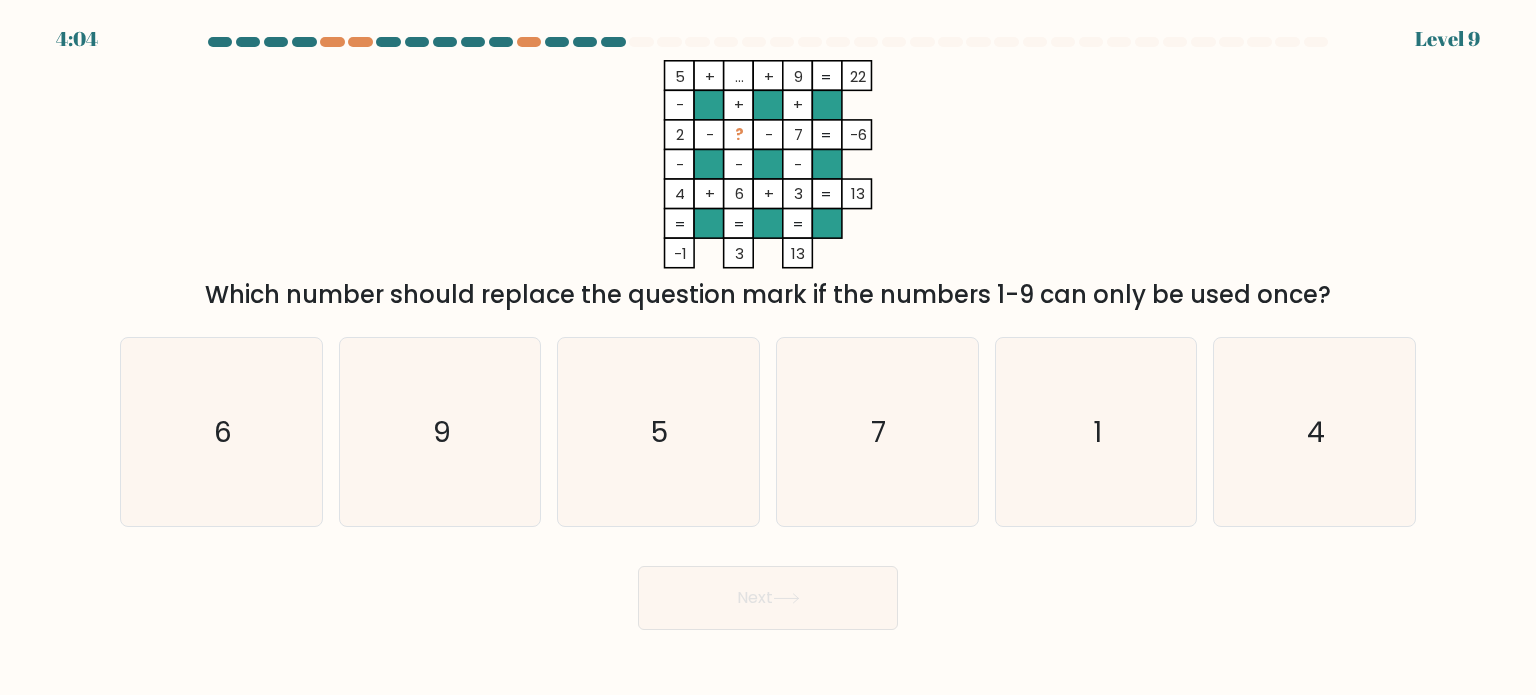 drag, startPoint x: 657, startPoint y: 57, endPoint x: 1075, endPoint y: 219, distance: 448.29456 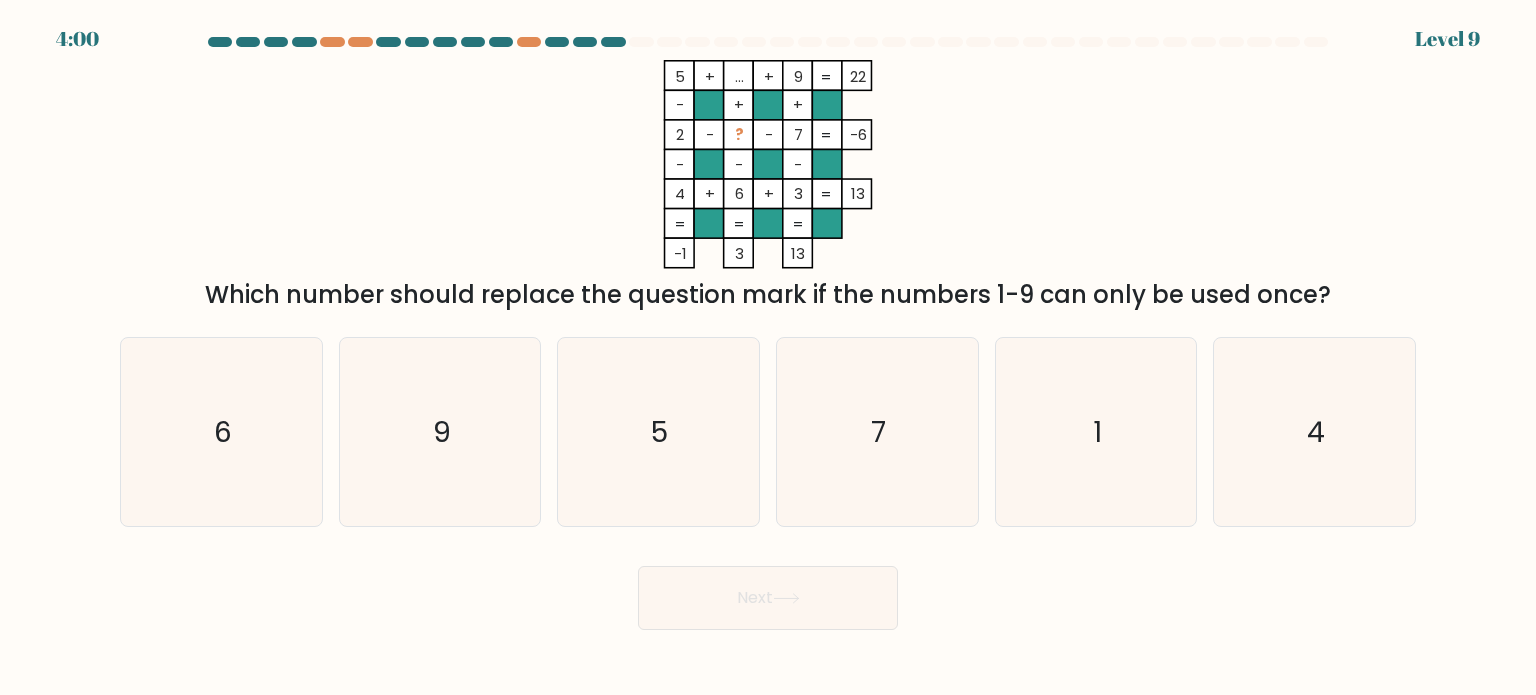 drag, startPoint x: 669, startPoint y: 58, endPoint x: 1349, endPoint y: 294, distance: 719.7889 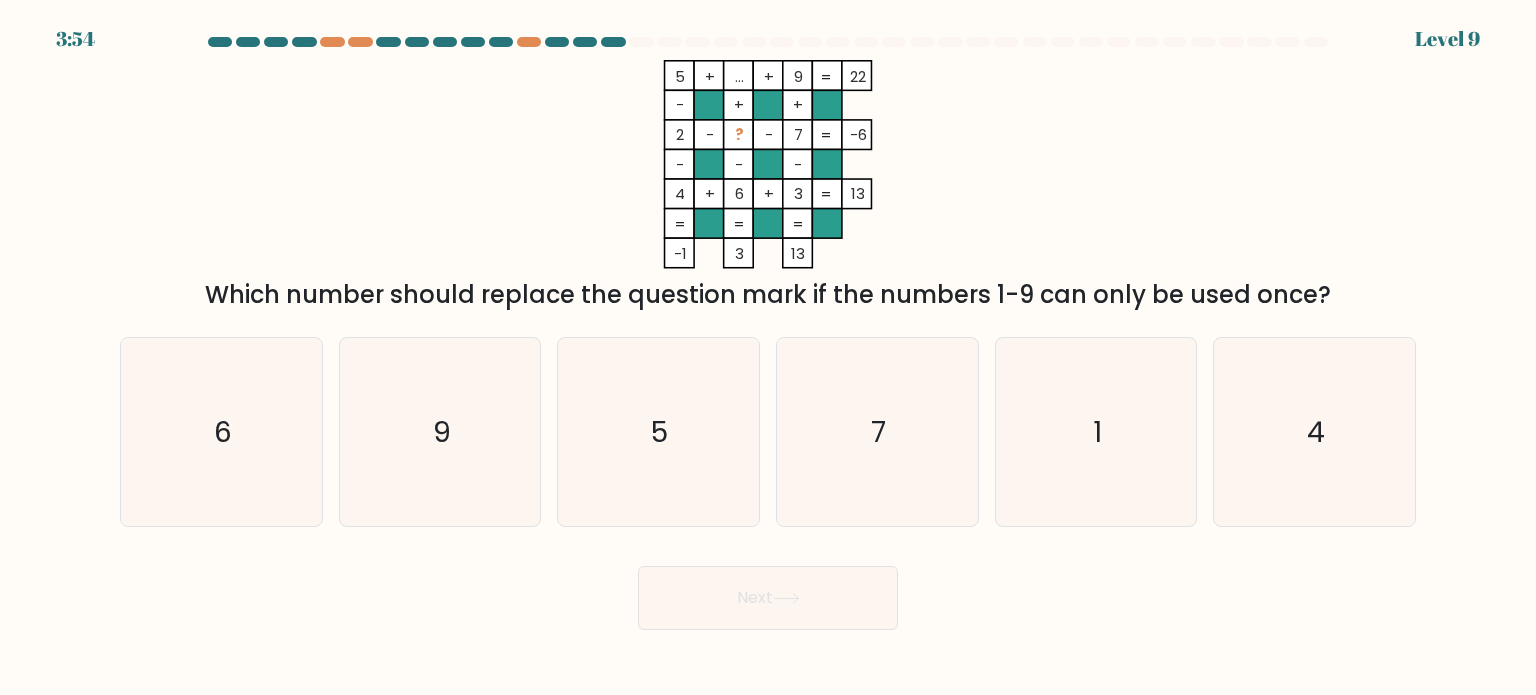 click on "5    +    ...    +    9    22    -    +    +    2    -    ?    -    7    -6    -    -    -    4    +    6    +    3    =   13    =   =   =   =   -1    3    13    =
Which number should replace the question mark if the numbers 1-9 can only be used once?" at bounding box center [768, 186] 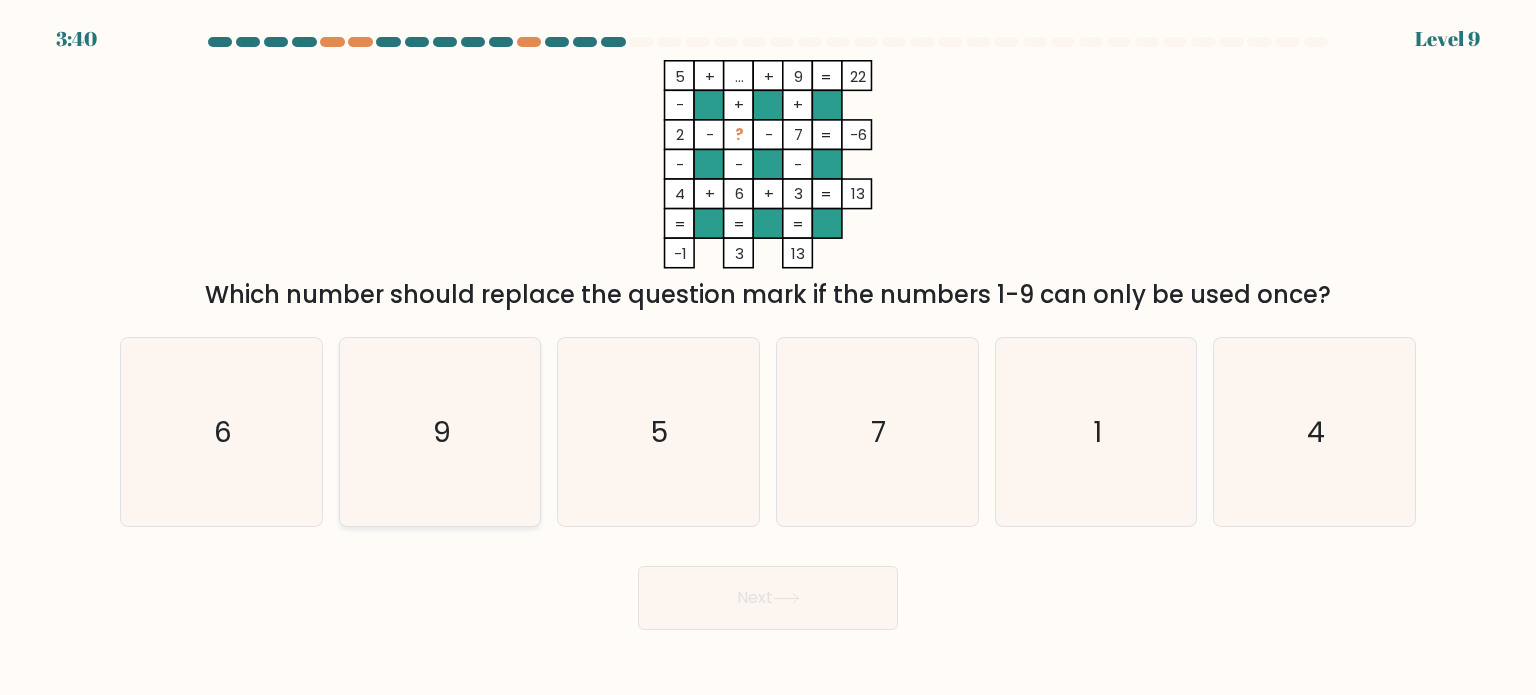 click on "9" 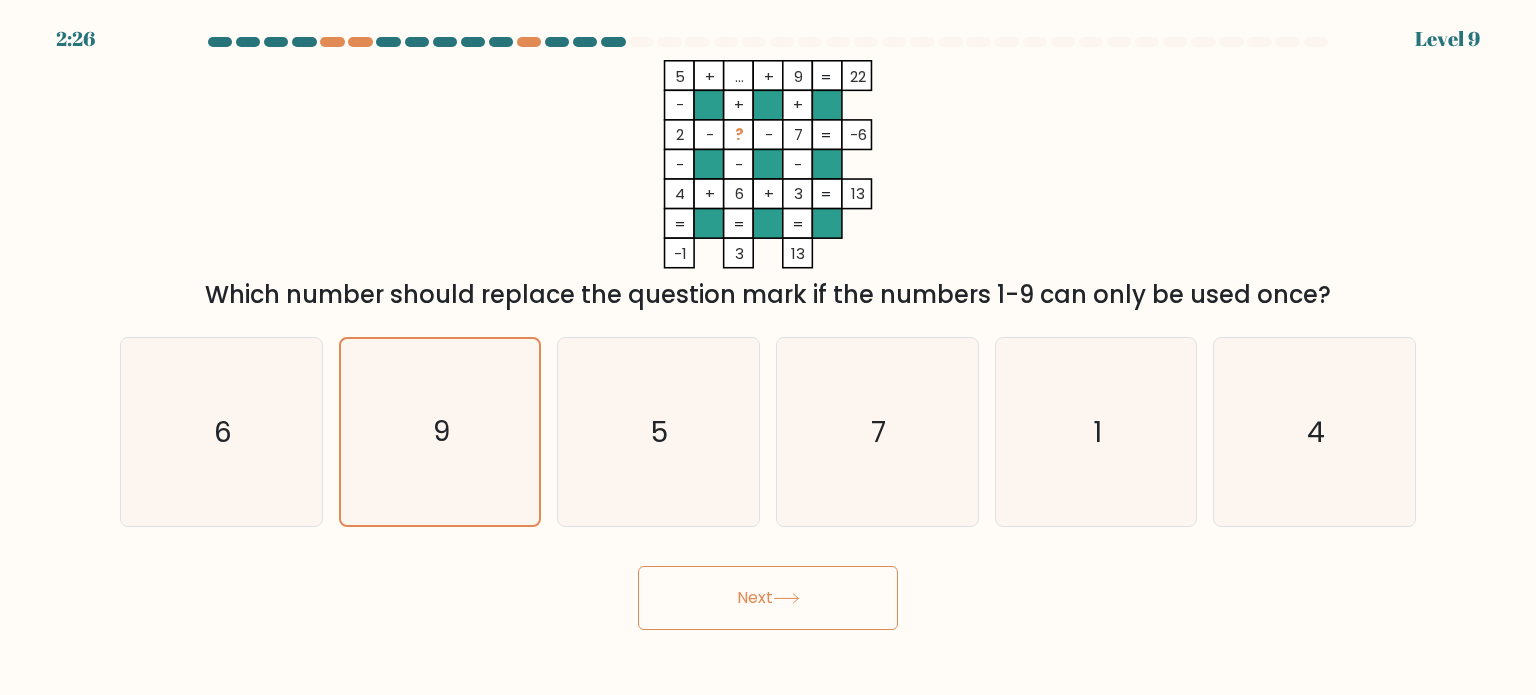 drag, startPoint x: 656, startPoint y: 122, endPoint x: 881, endPoint y: 139, distance: 225.64131 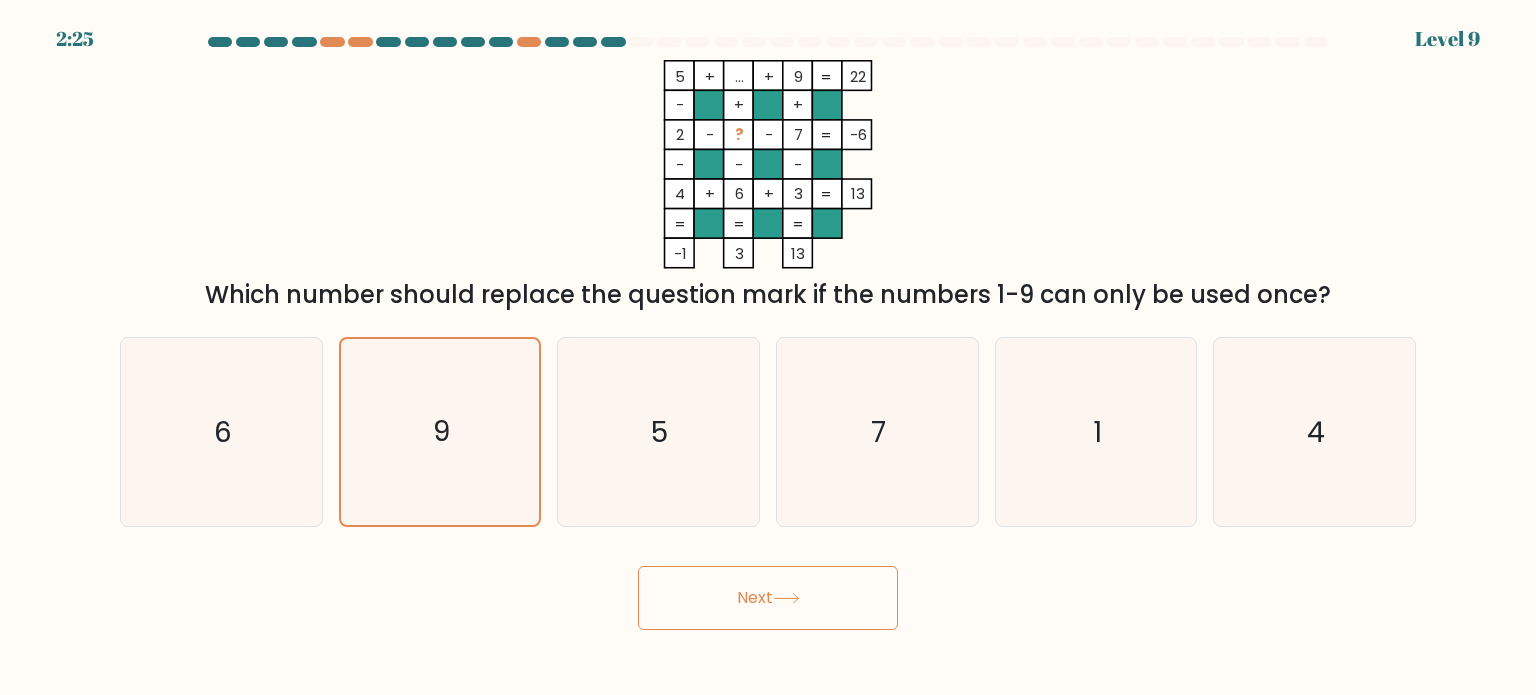 copy on "2    -    ?    -    7    -6" 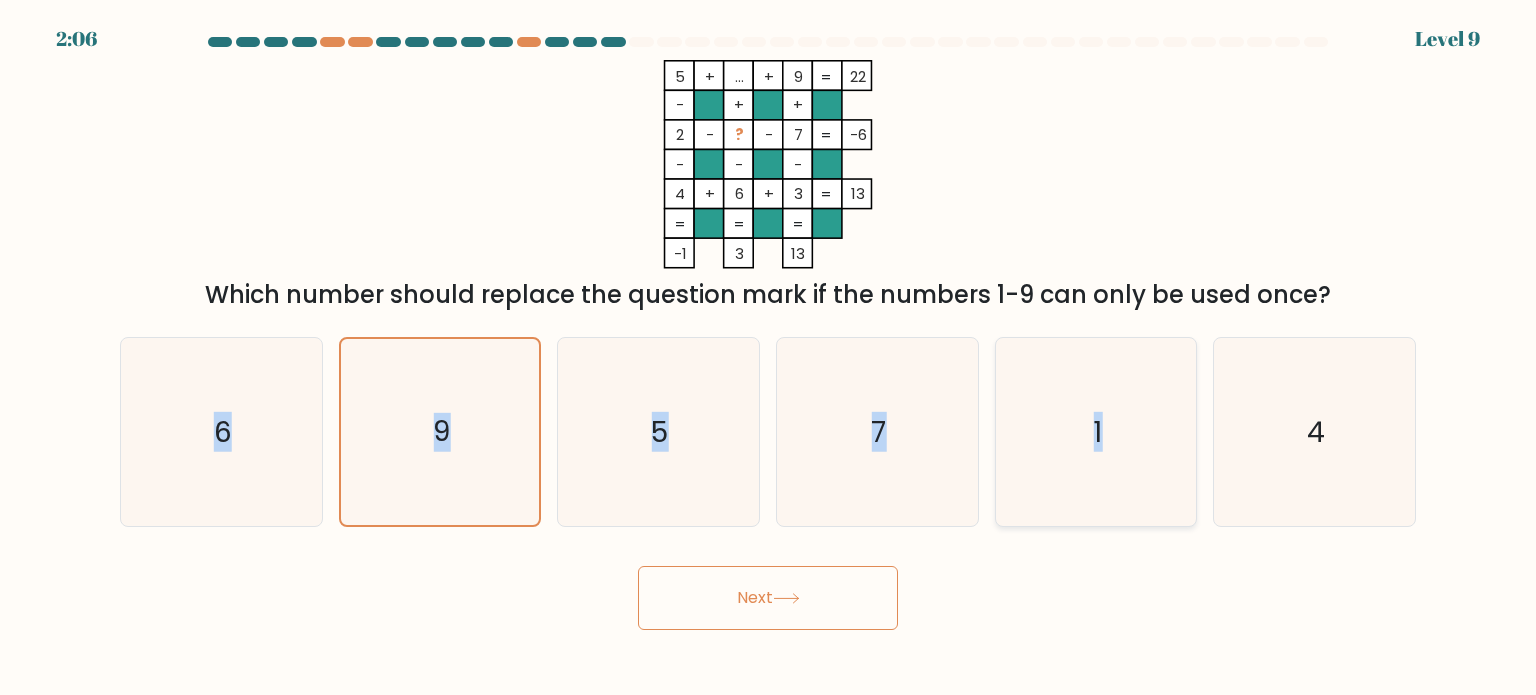 drag, startPoint x: 148, startPoint y: 321, endPoint x: 1179, endPoint y: 430, distance: 1036.7458 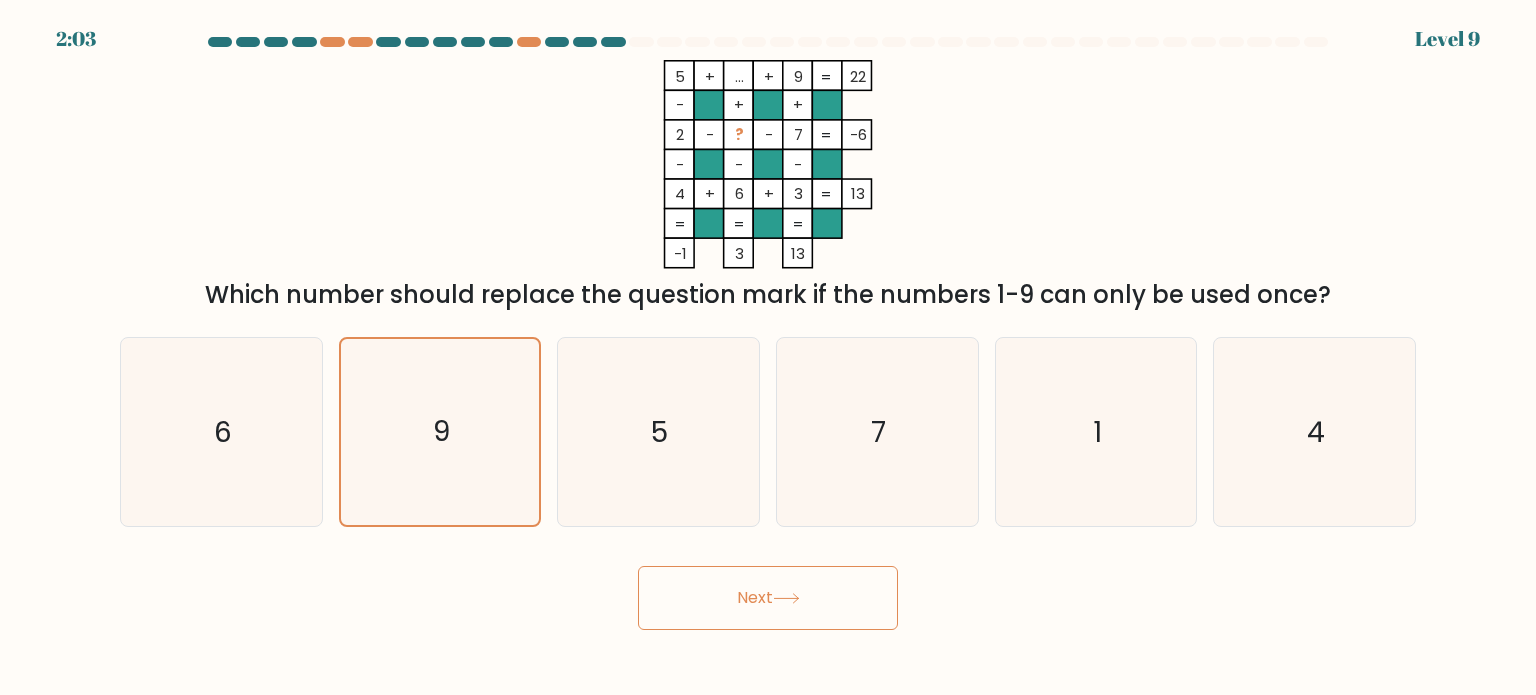 click on "5    +    ...    +    9    22    -    +    +    2    -    ?    -    7    -6    -    -    -    4    +    6    +    3    =   13    =   =   =   =   -1    3    13    =
Which number should replace the question mark if the numbers 1-9 can only be used once?" at bounding box center (768, 186) 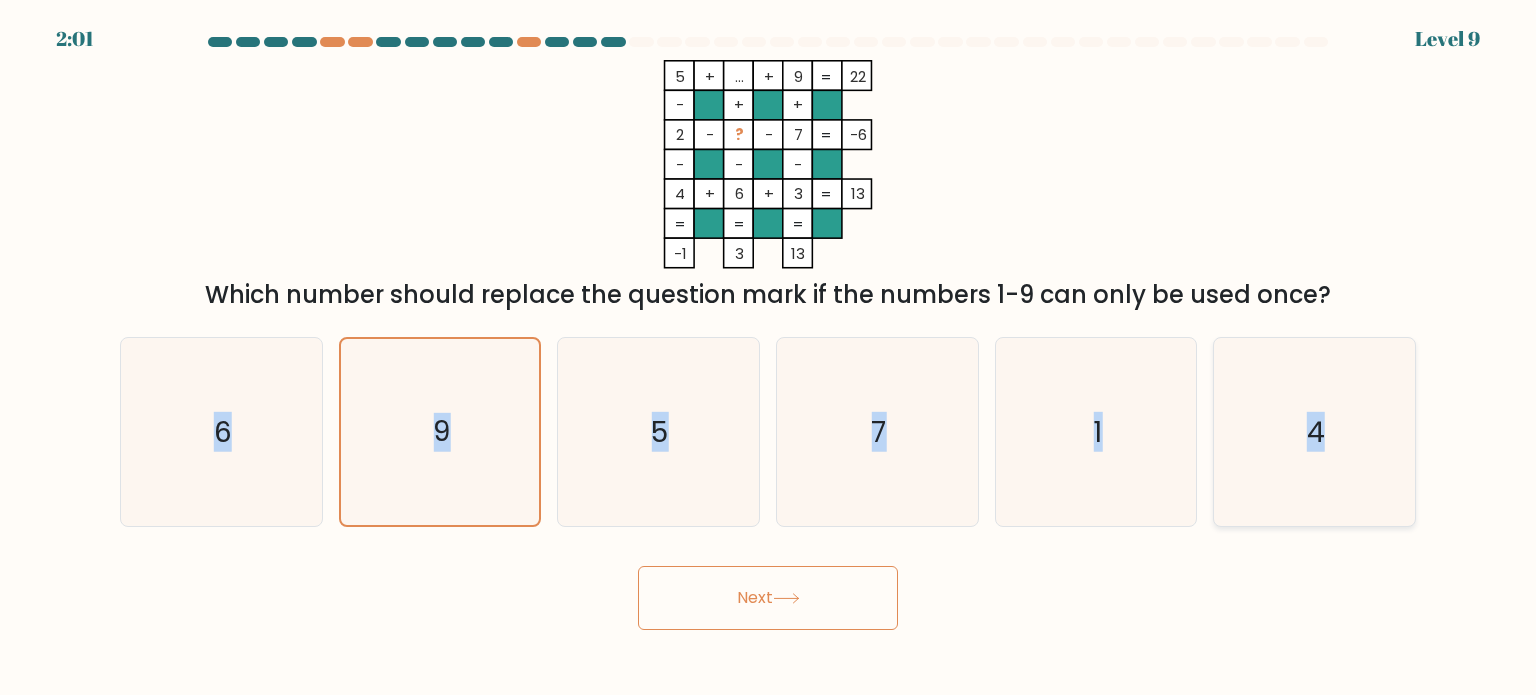 drag, startPoint x: 172, startPoint y: 370, endPoint x: 1339, endPoint y: 395, distance: 1167.2677 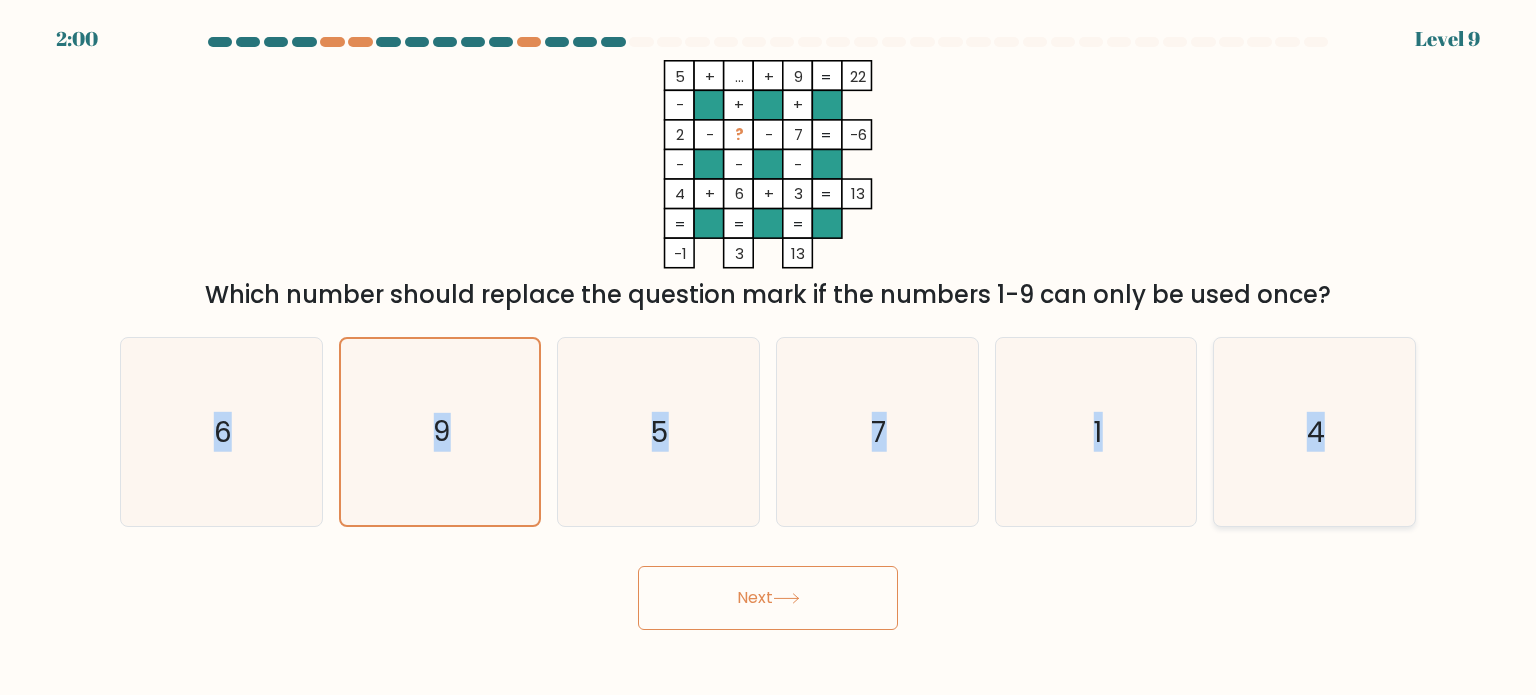 copy on "6
b.
9
c.
5
d.
7
e.
1
f.
4" 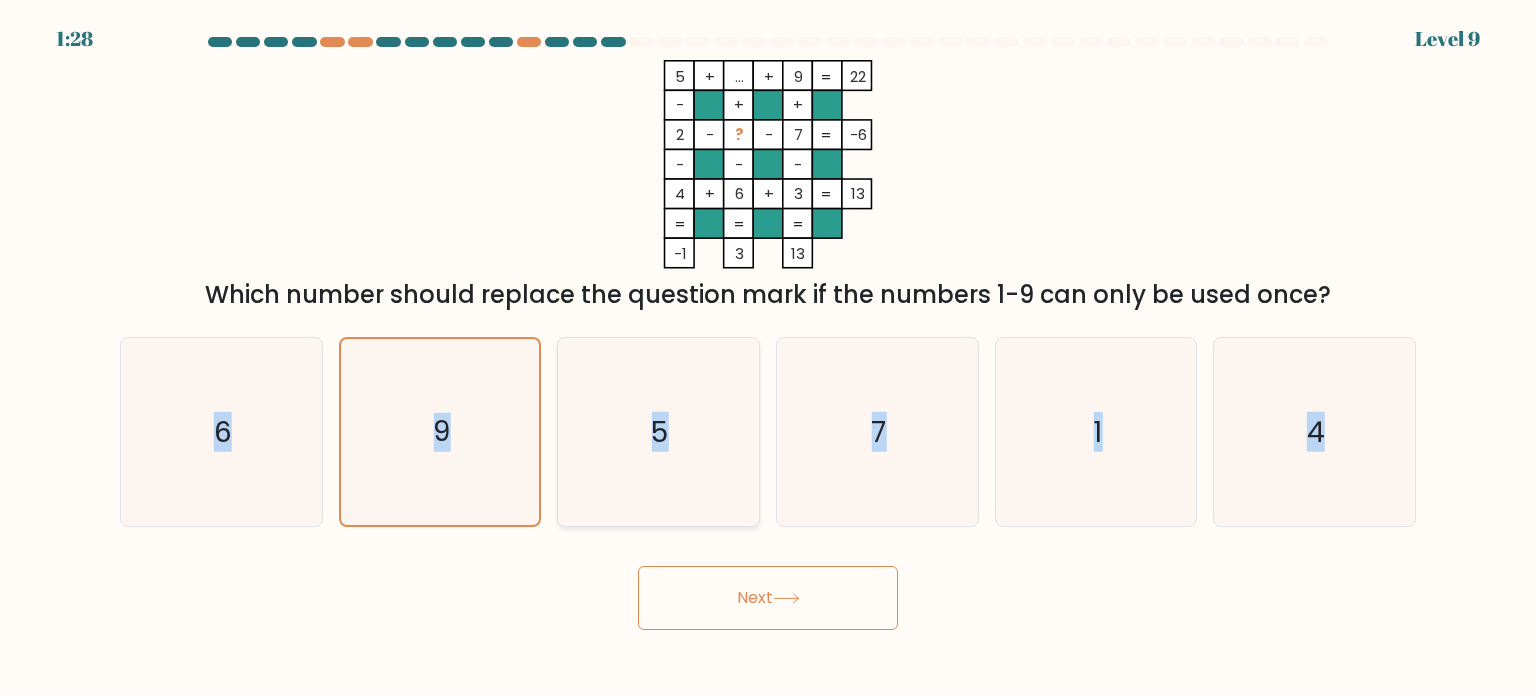 click on "5" 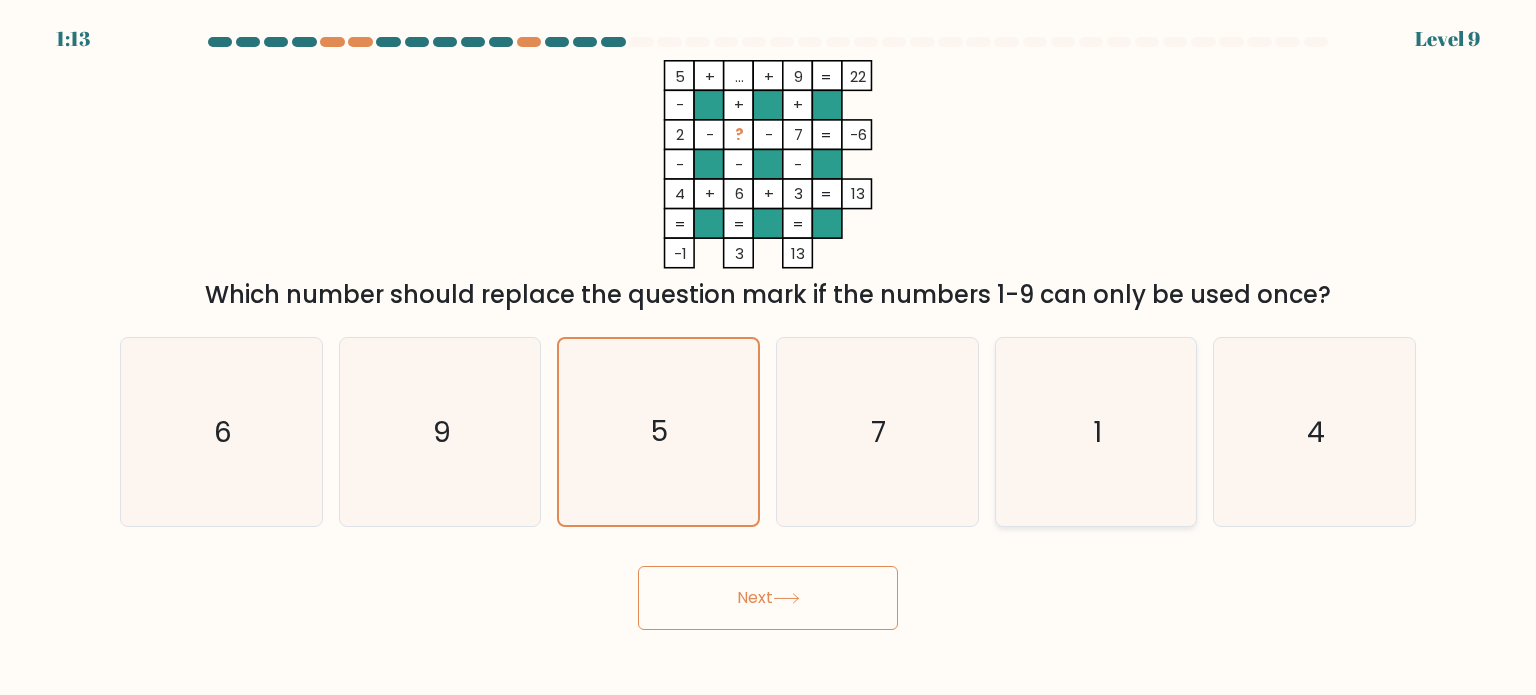click on "1" 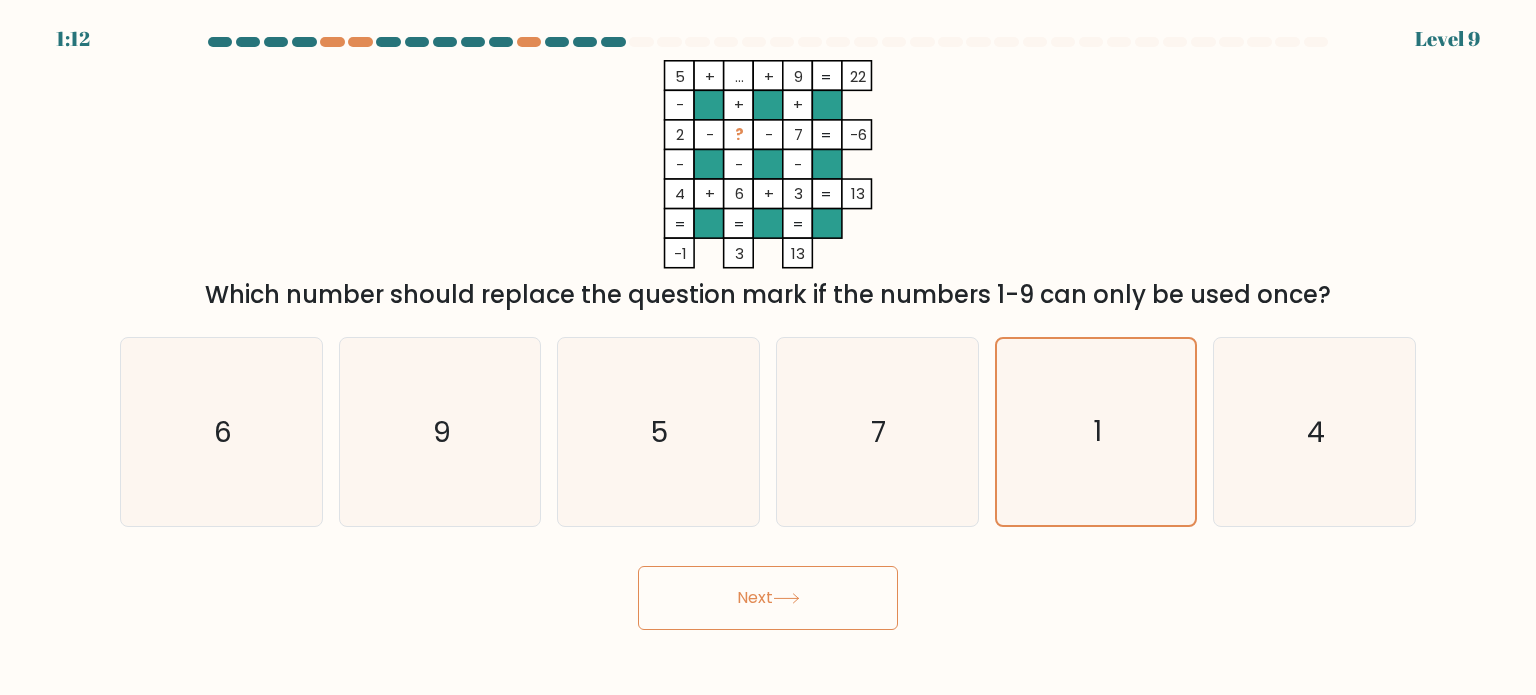 click on "Next" at bounding box center [768, 598] 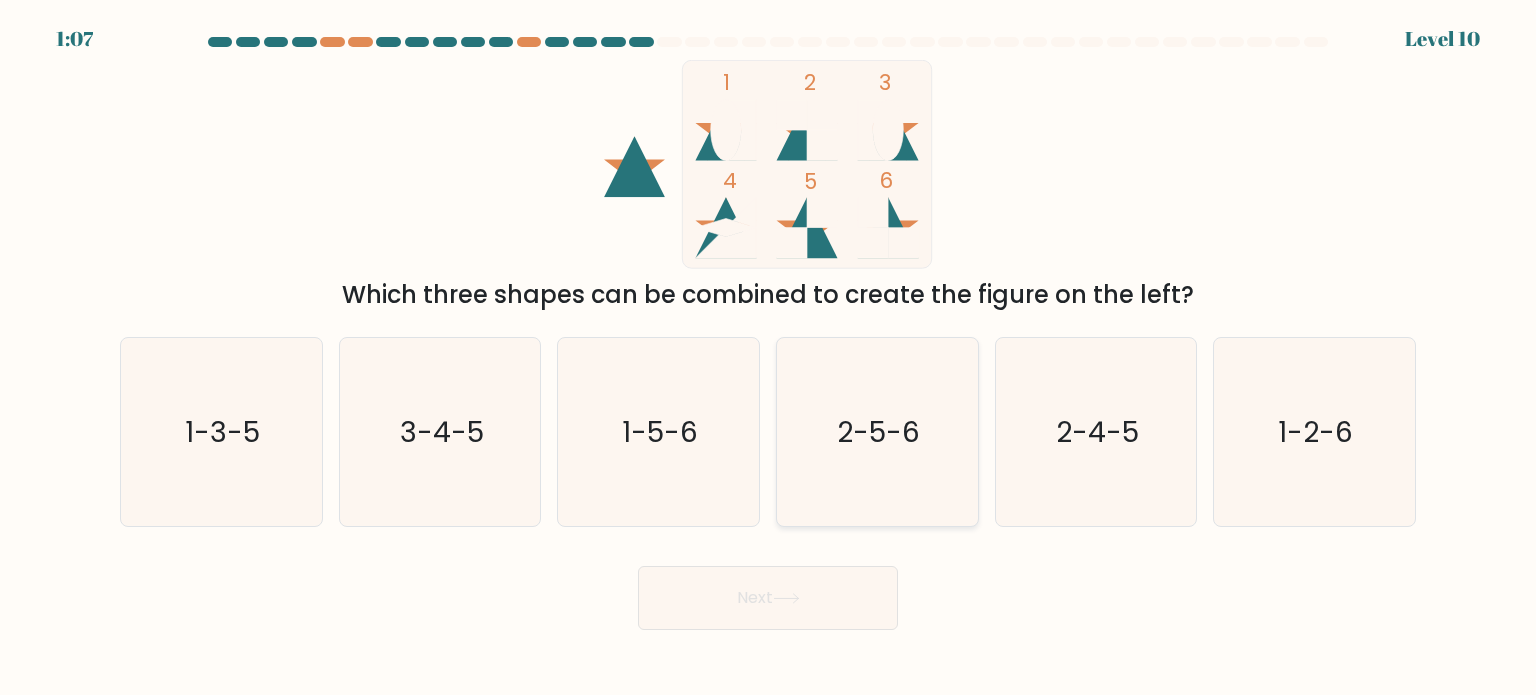 click on "2-5-6" 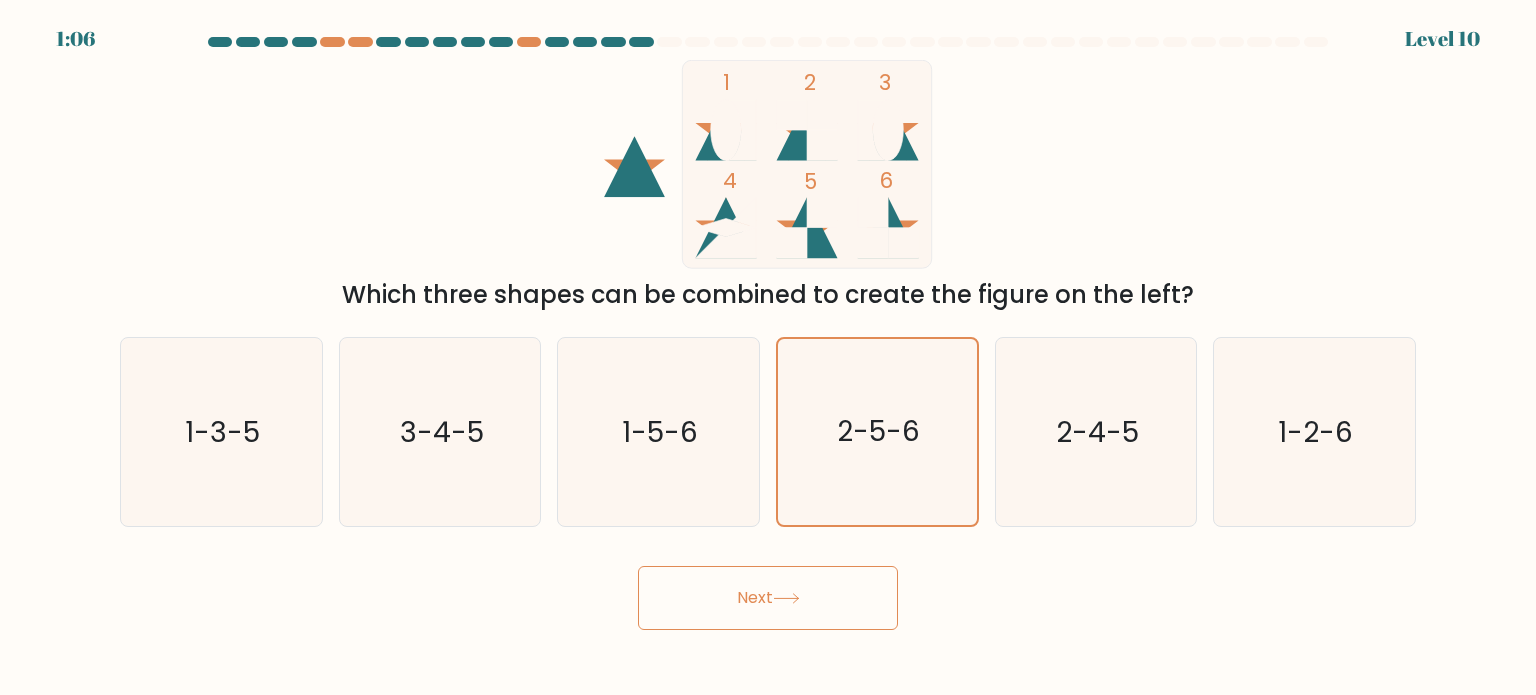click on "Next" at bounding box center [768, 598] 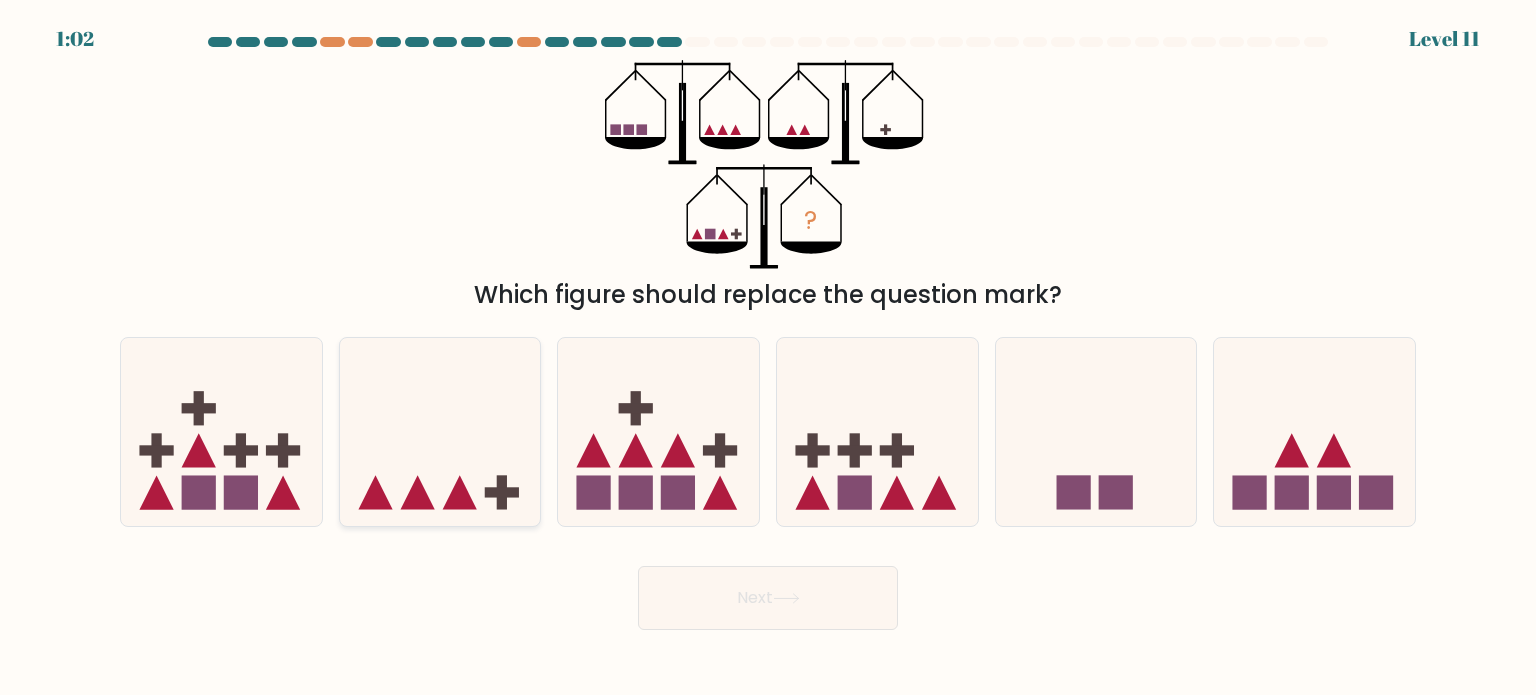 click 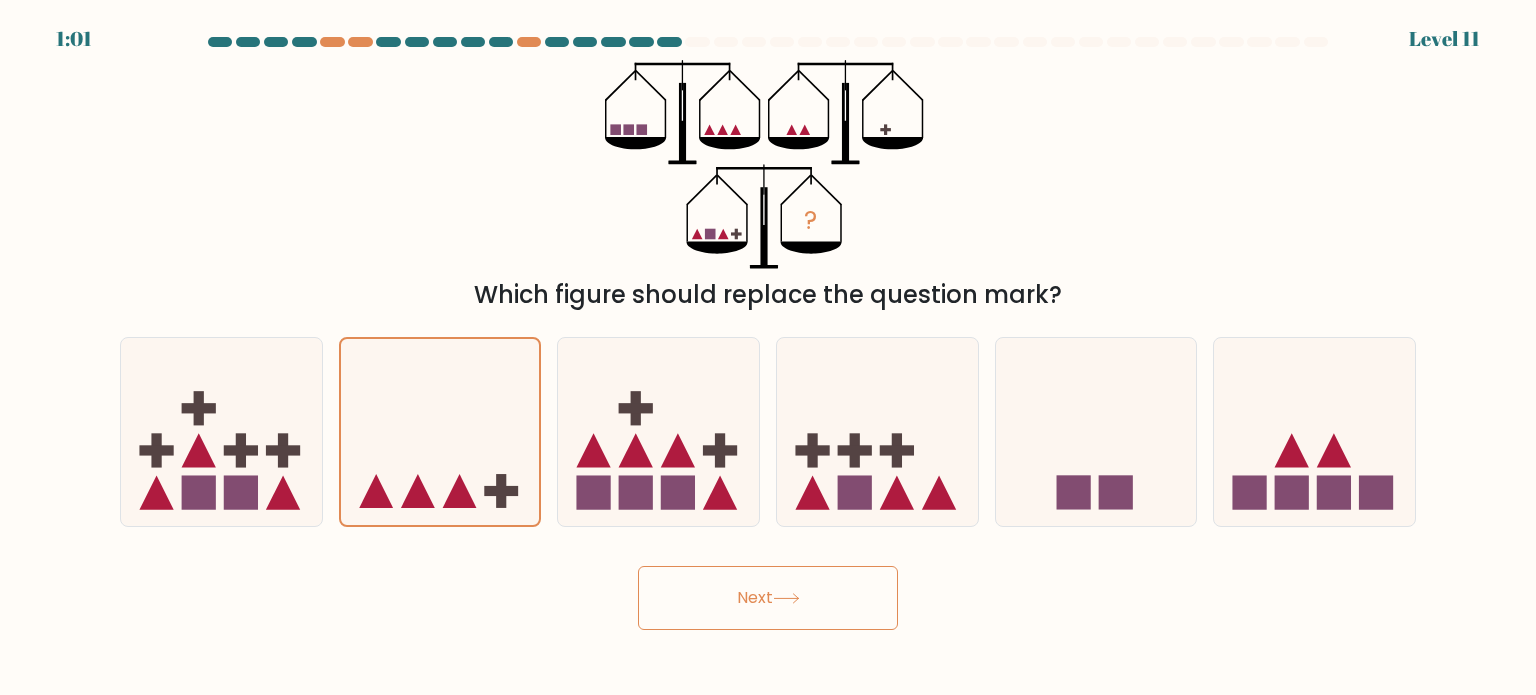 click on "Next" at bounding box center [768, 598] 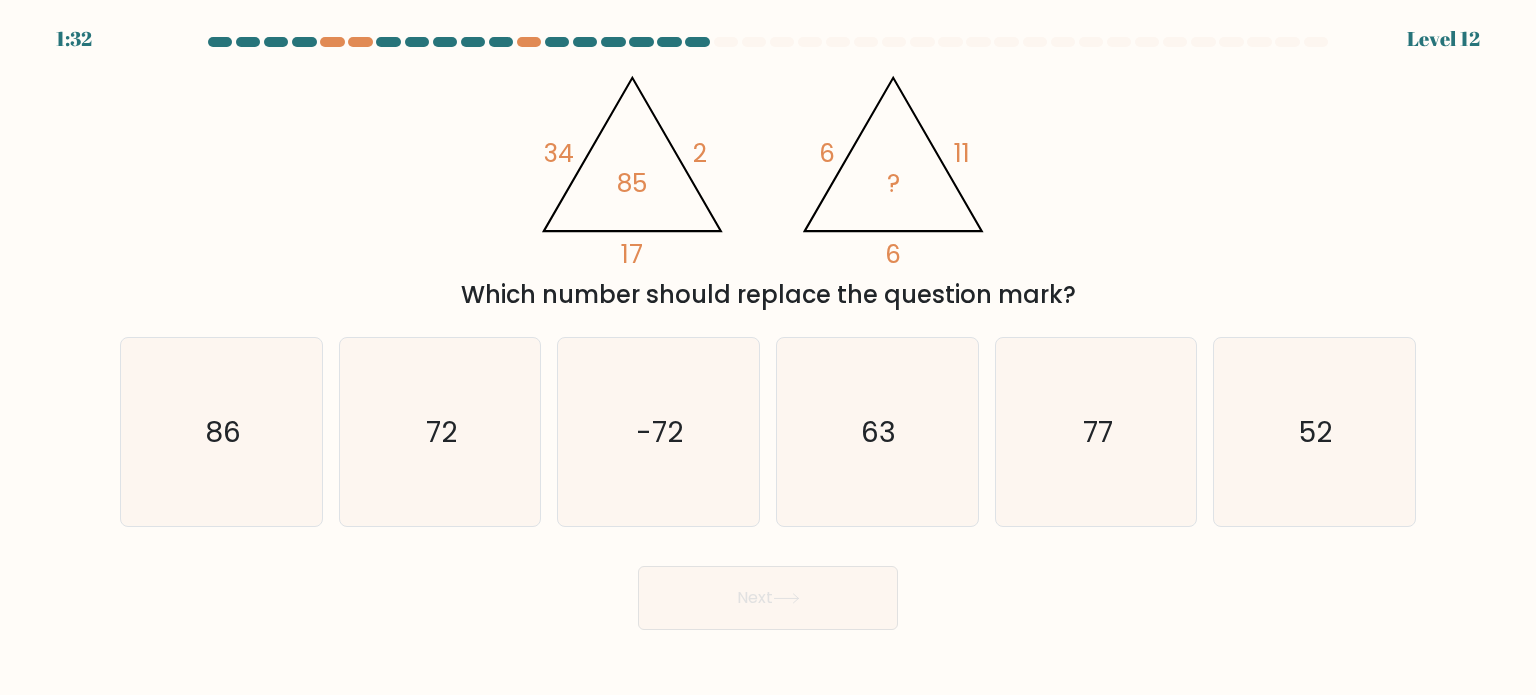type 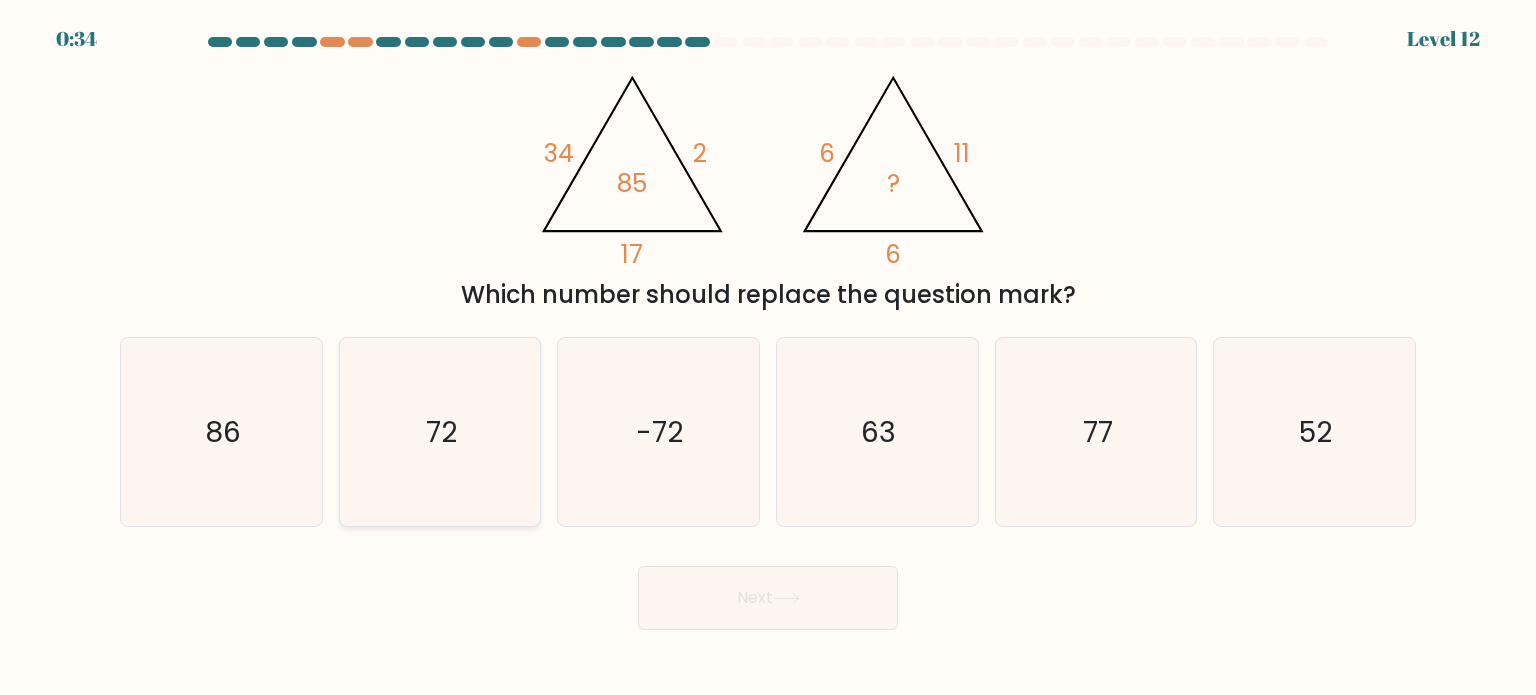 click on "72" 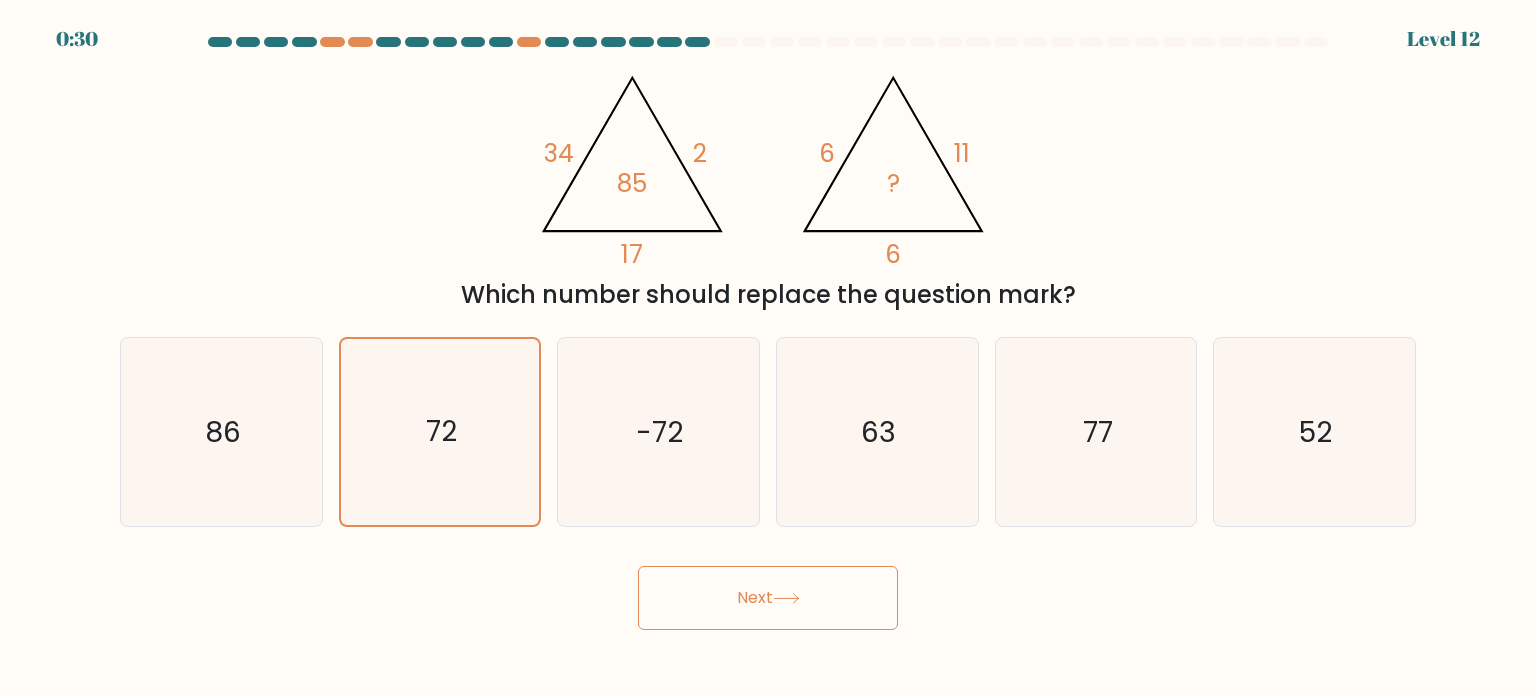click on "Next" at bounding box center [768, 598] 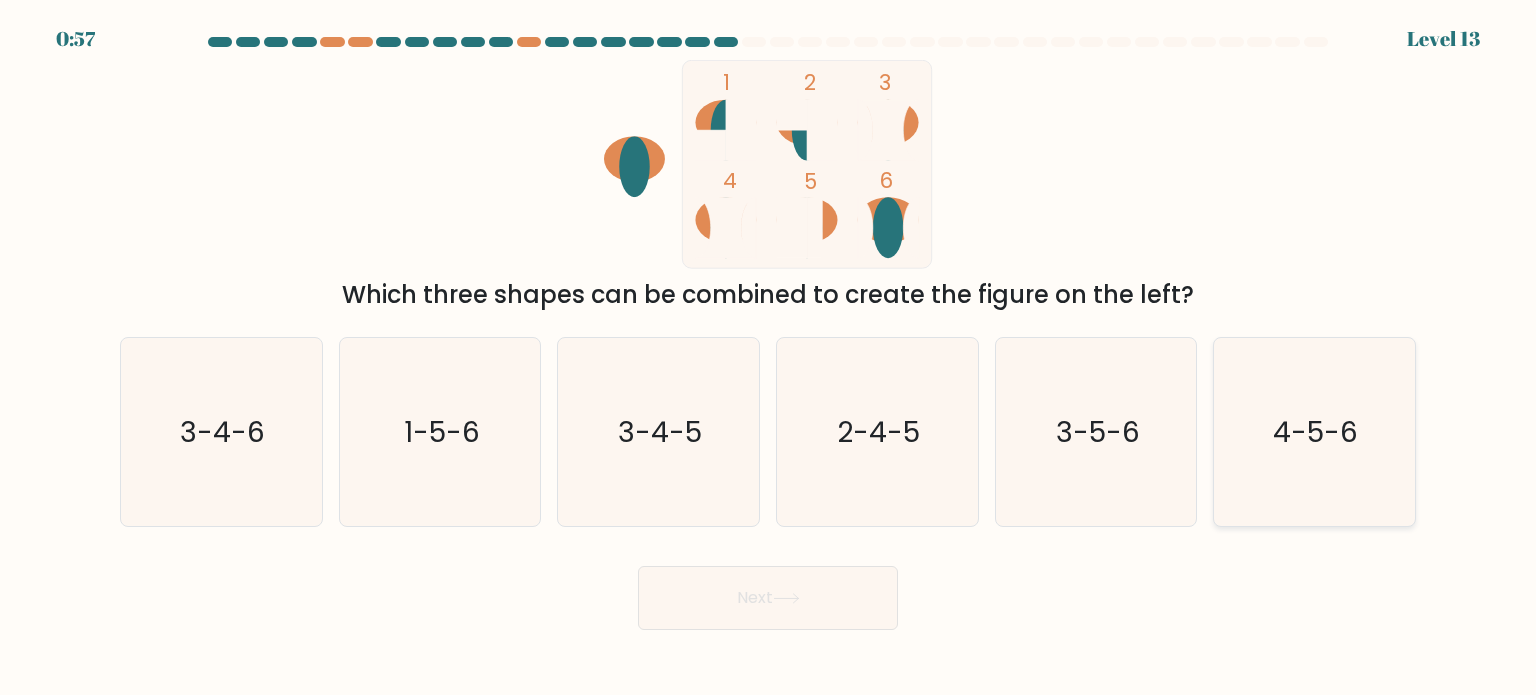 click on "4-5-6" 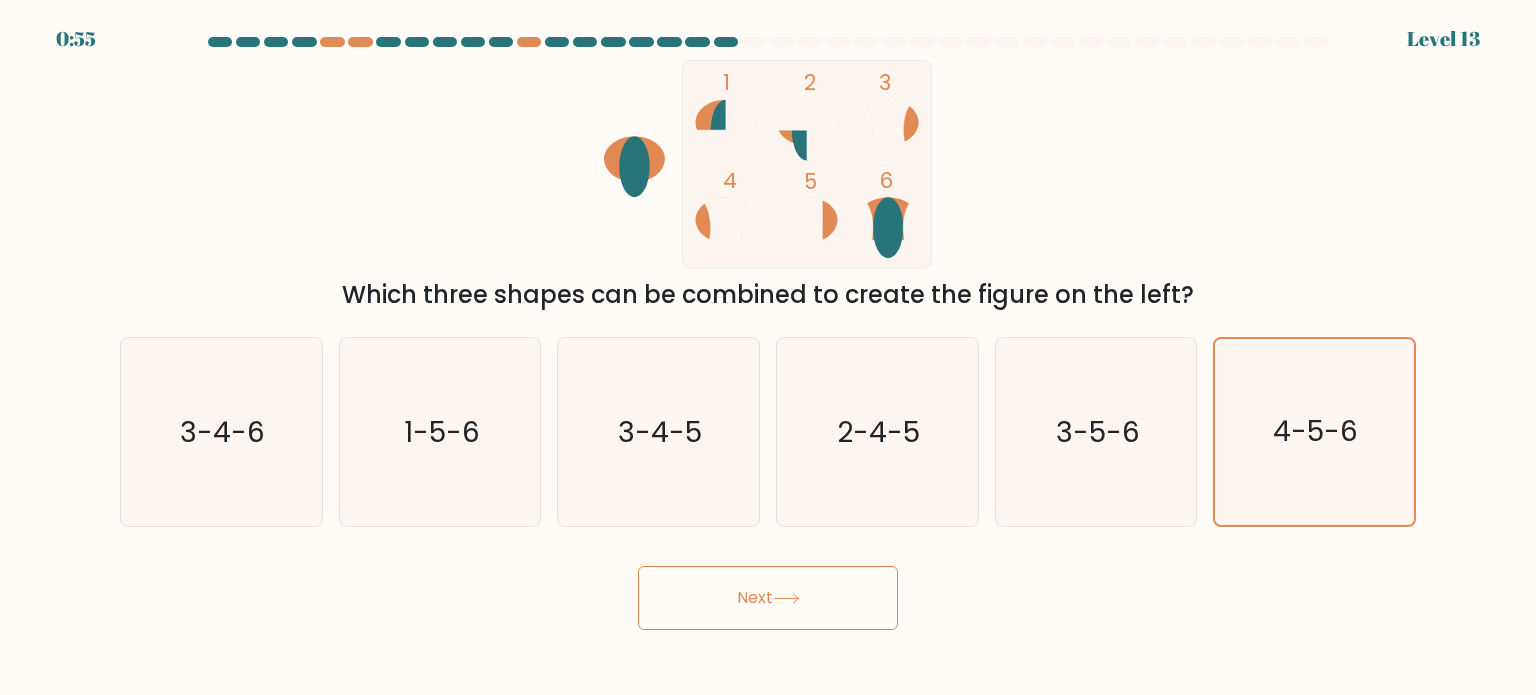 click on "Next" at bounding box center (768, 598) 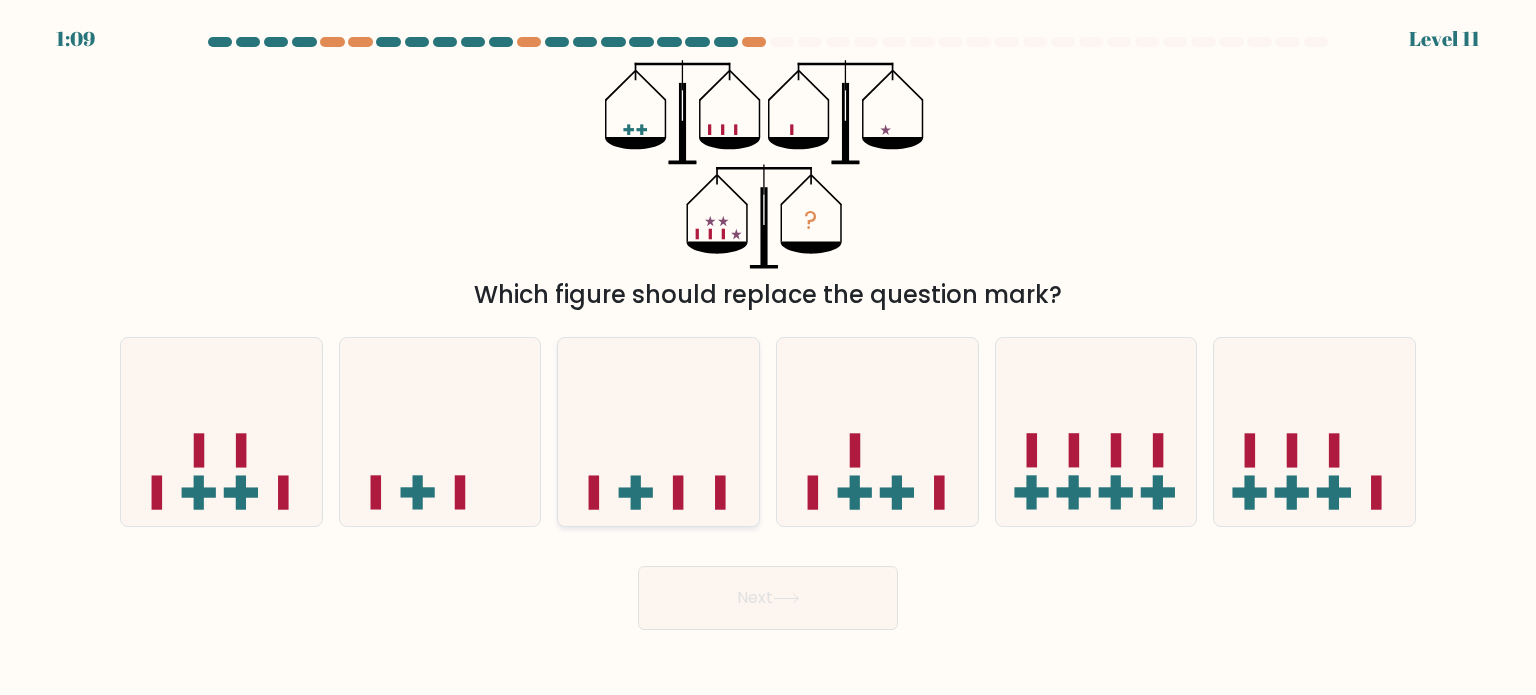 click 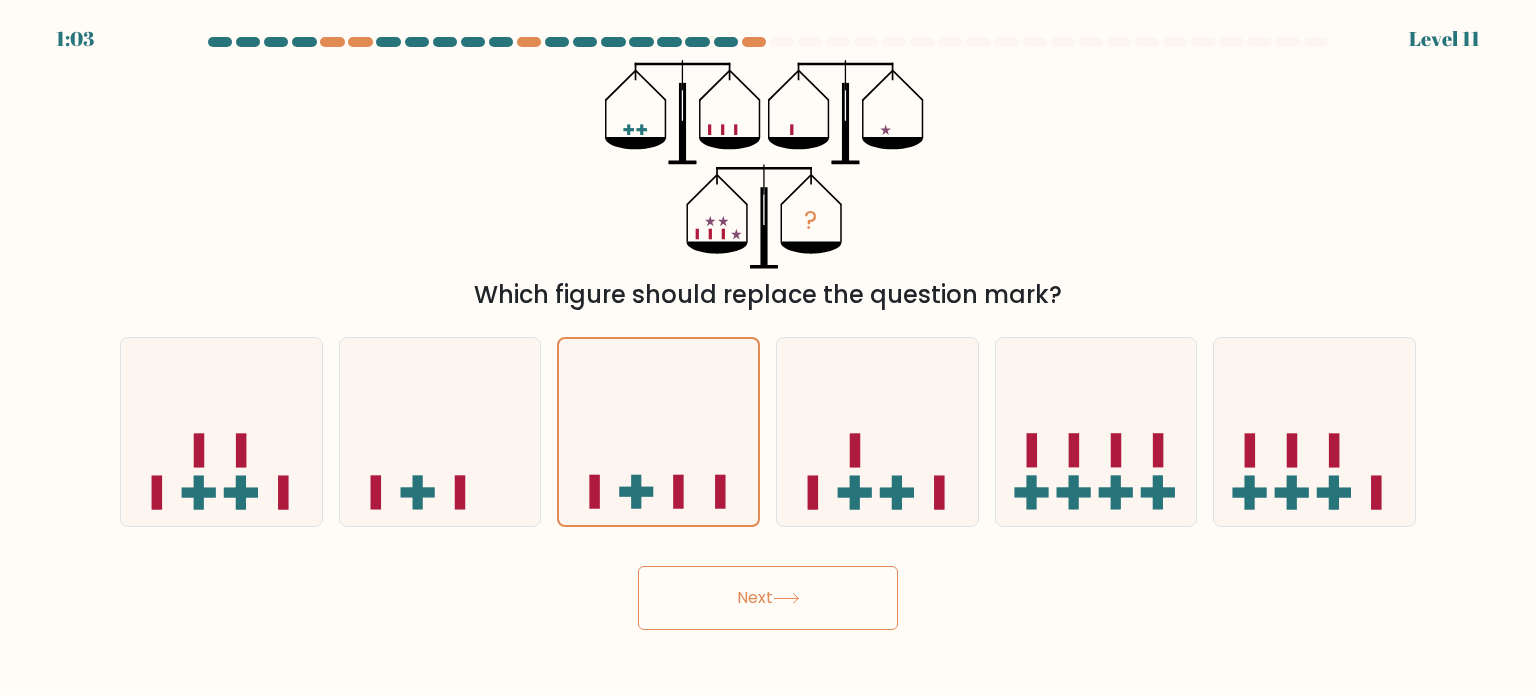 click on "Next" at bounding box center [768, 598] 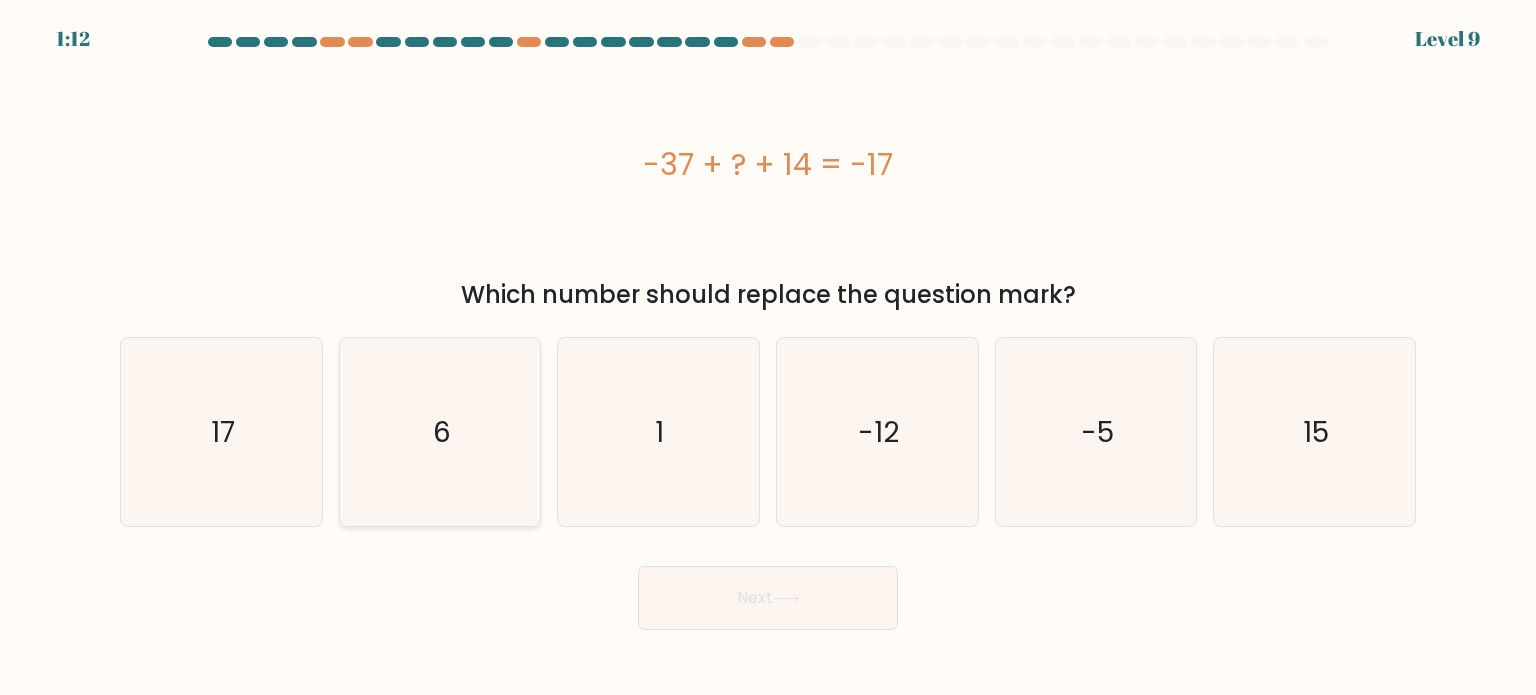 click on "6" 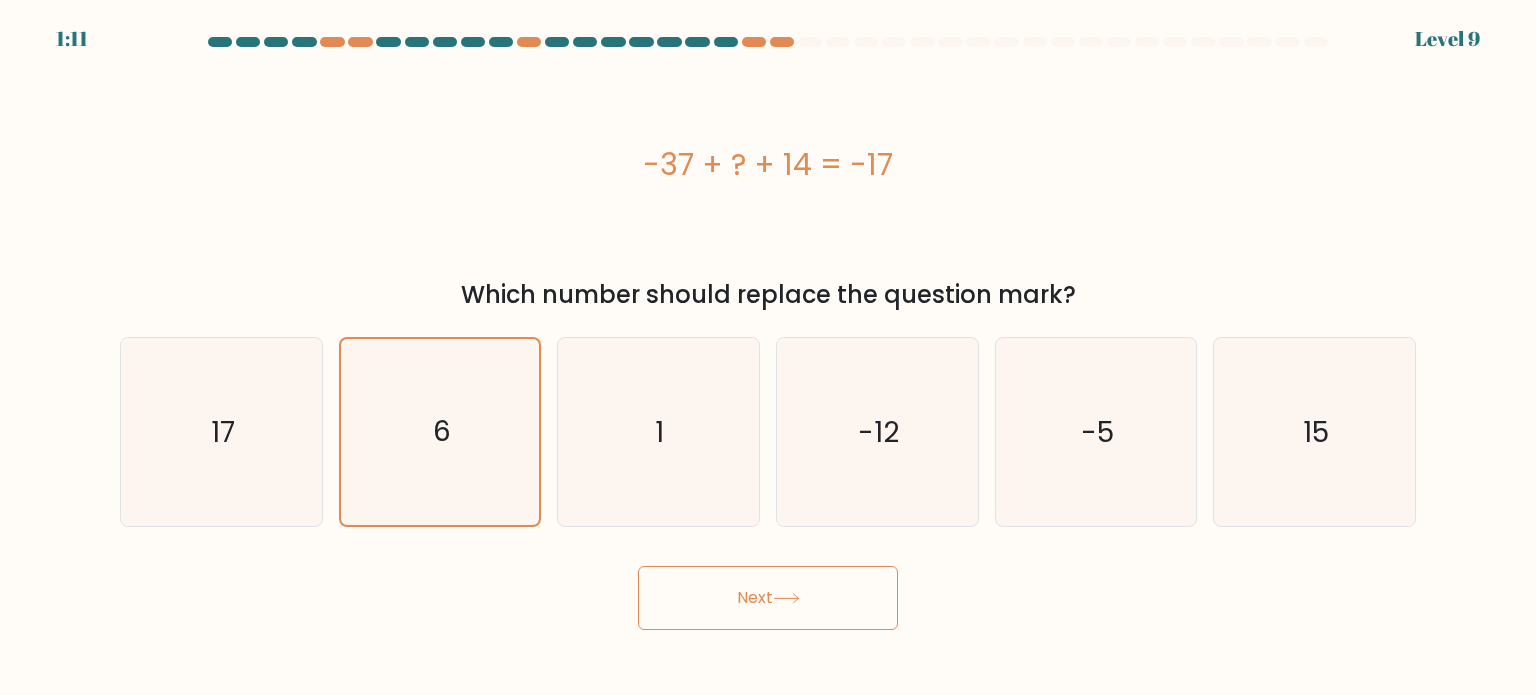 click on "Next" at bounding box center (768, 598) 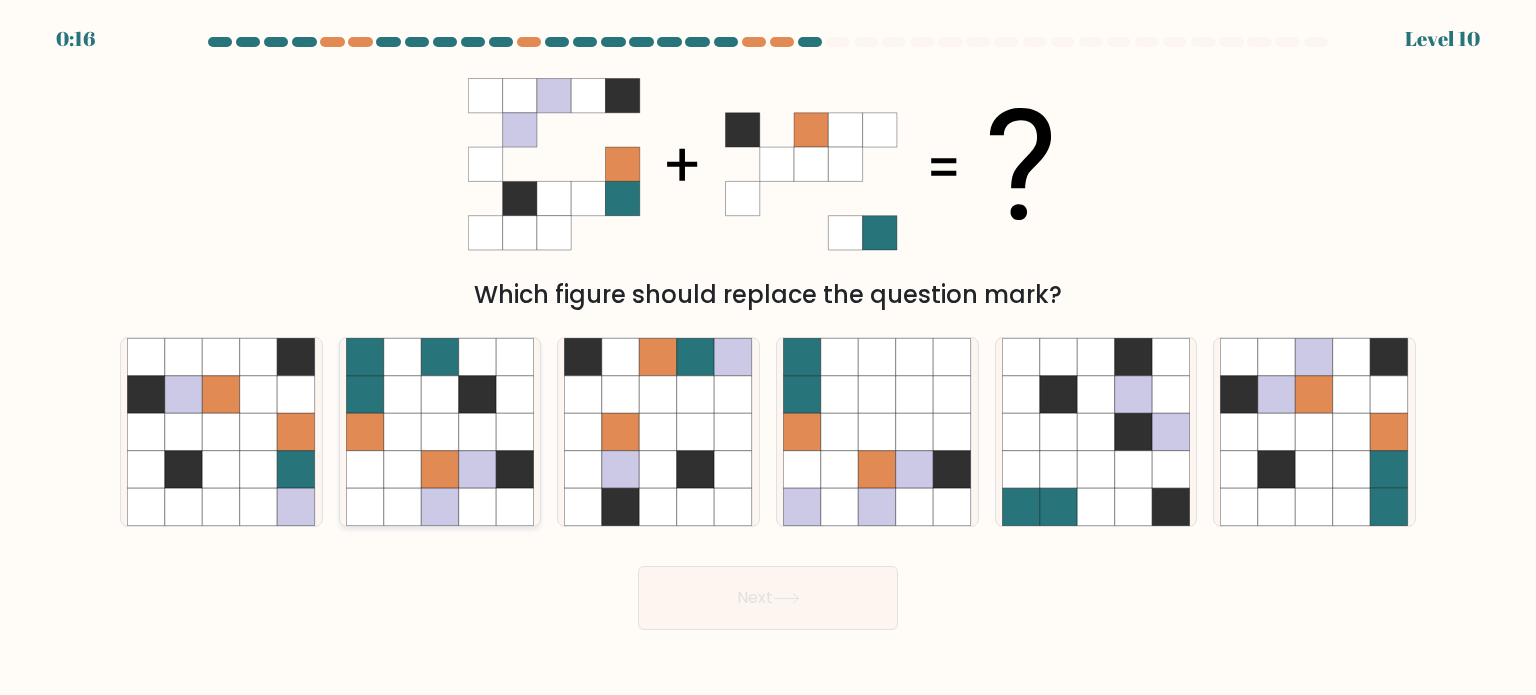click 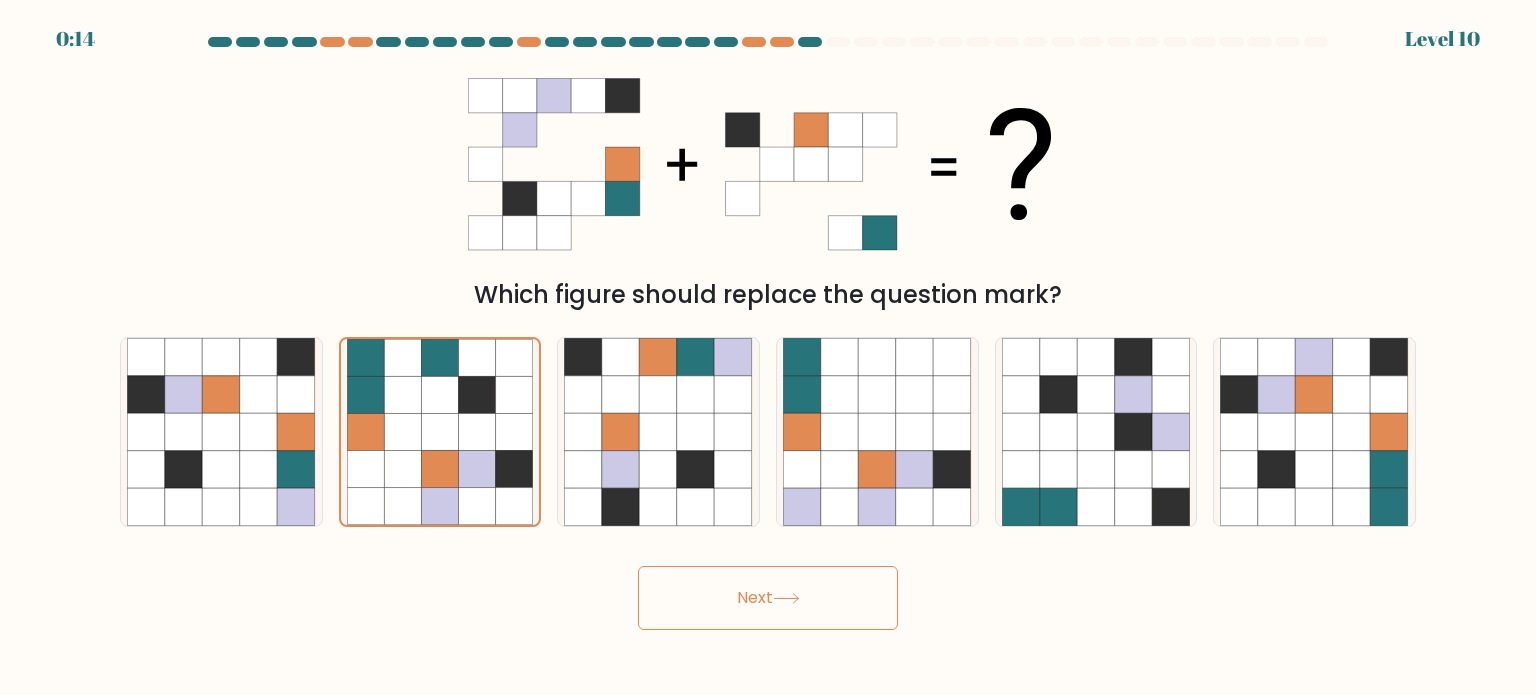 click on "Next" at bounding box center (768, 598) 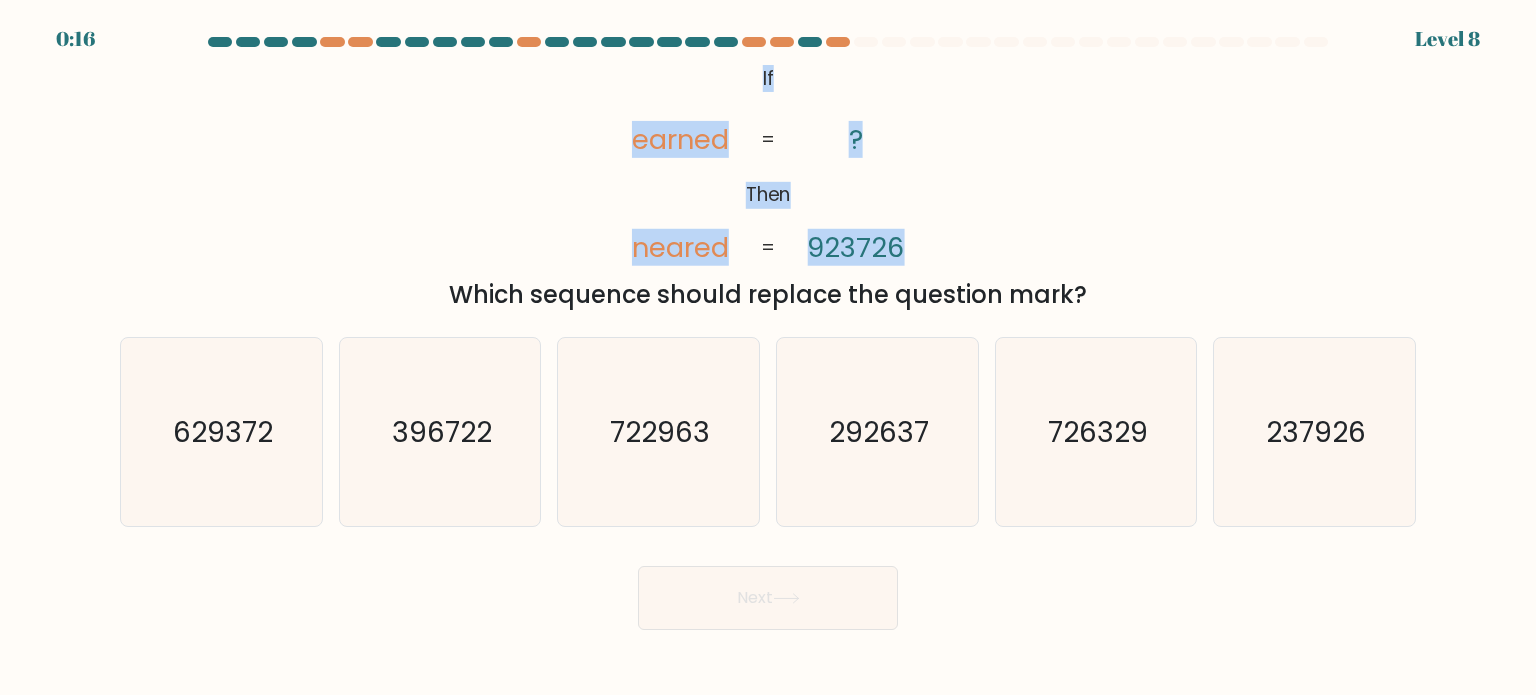 drag, startPoint x: 759, startPoint y: 82, endPoint x: 936, endPoint y: 237, distance: 235.2743 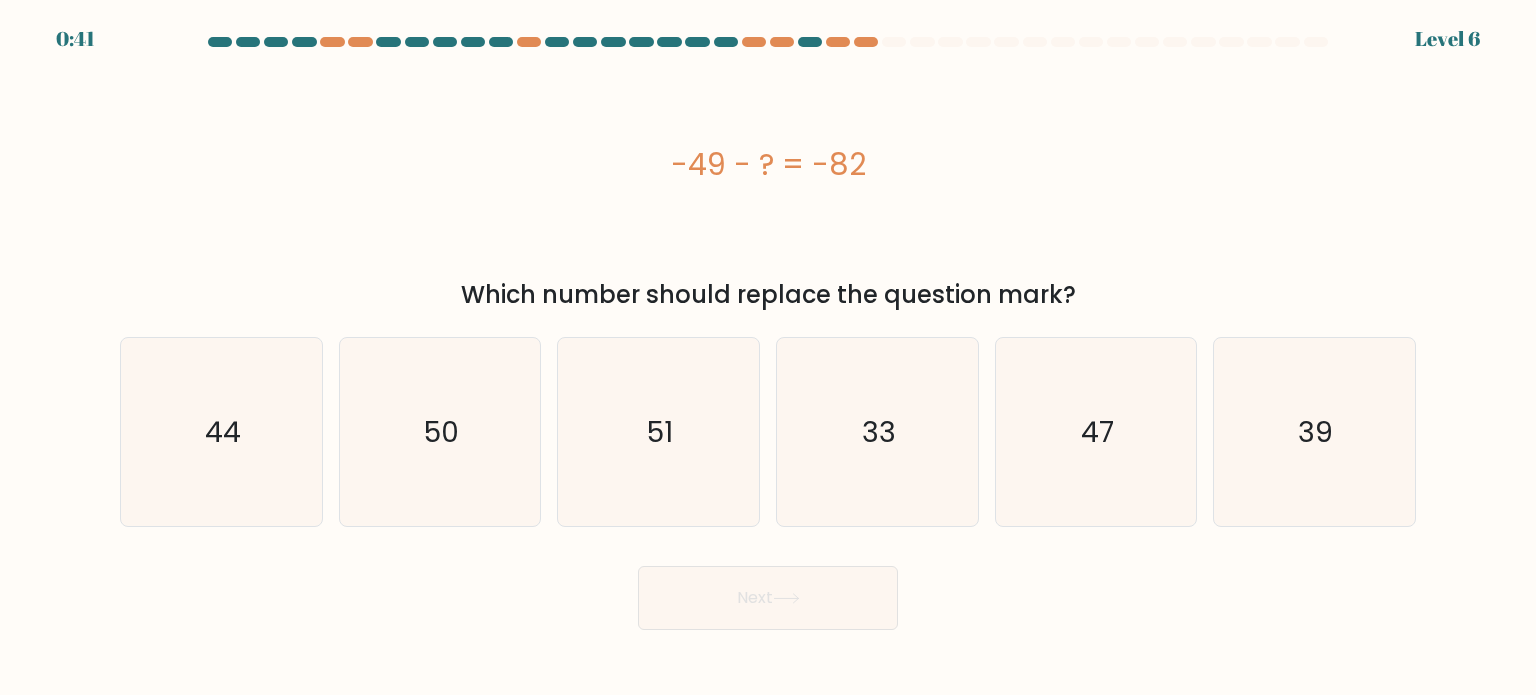scroll, scrollTop: 0, scrollLeft: 0, axis: both 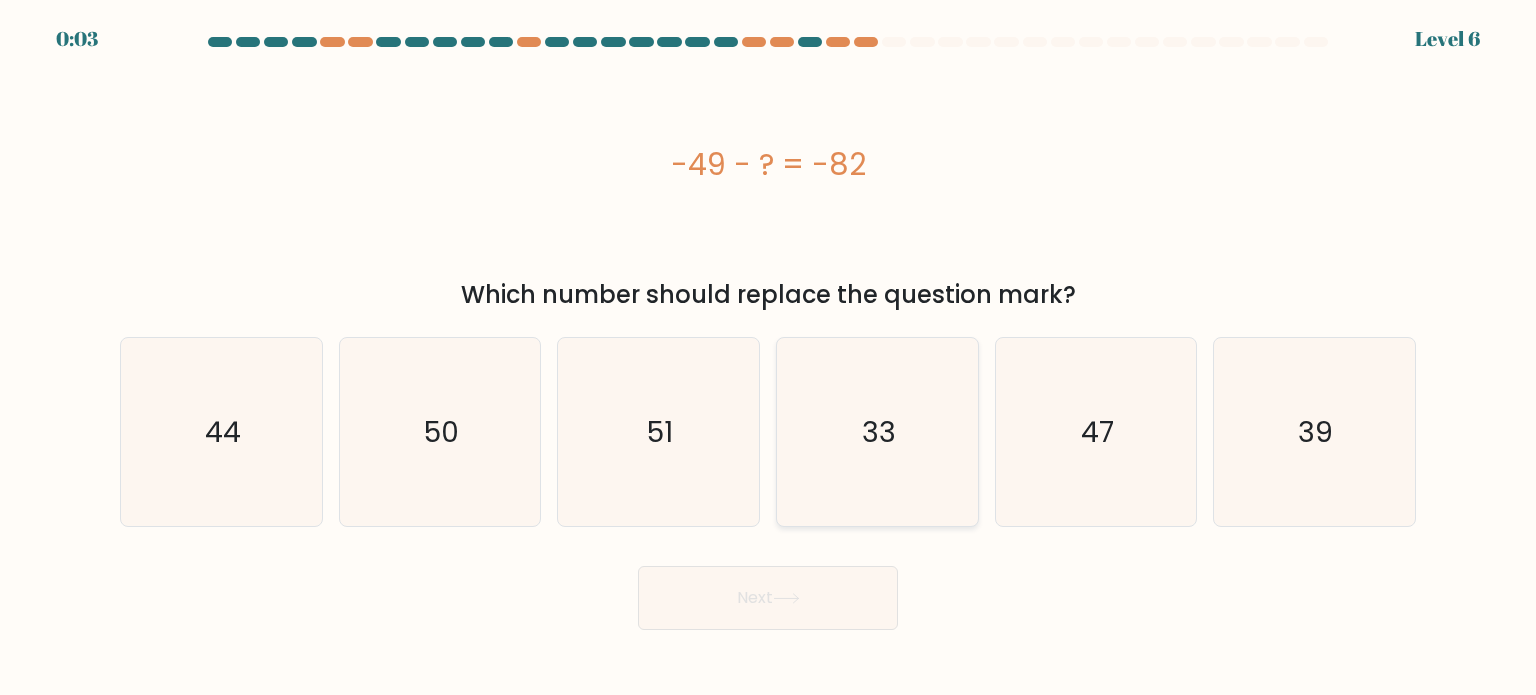 click on "33" 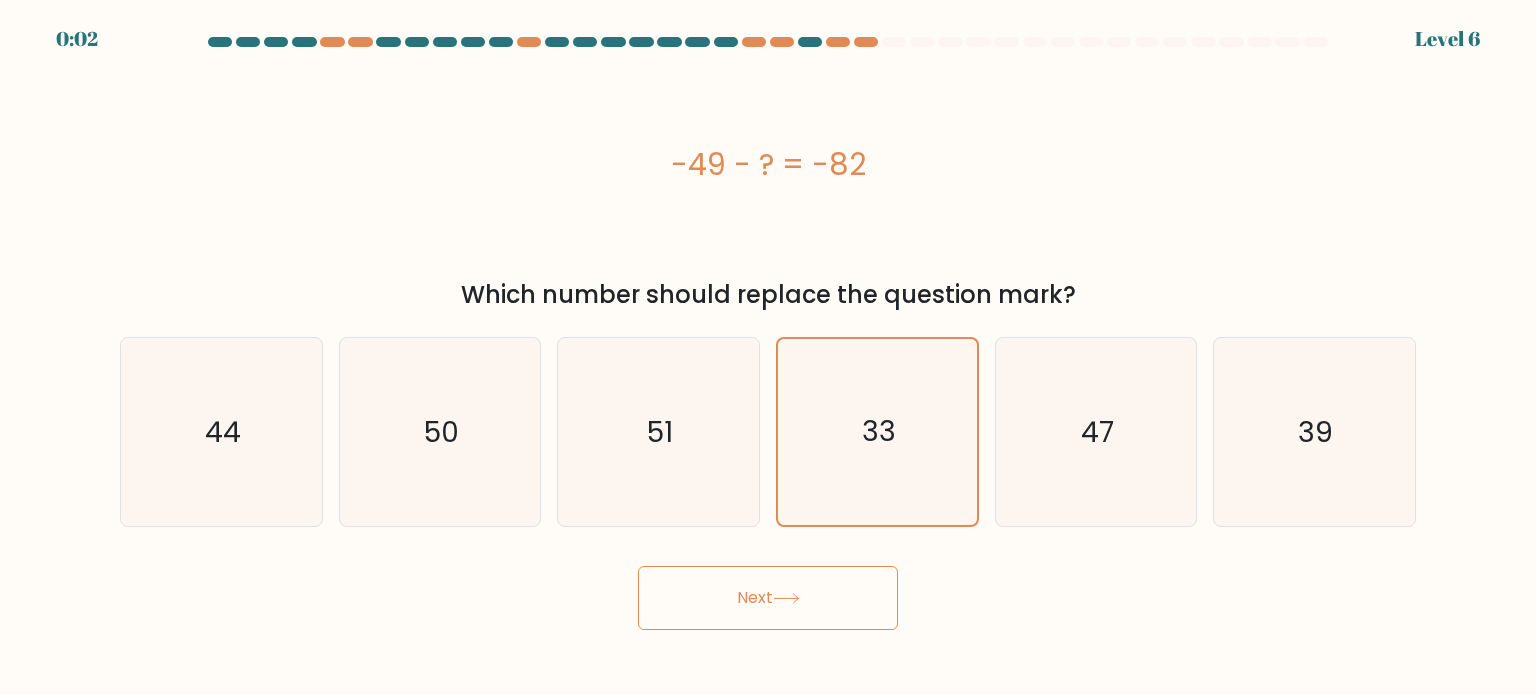 click 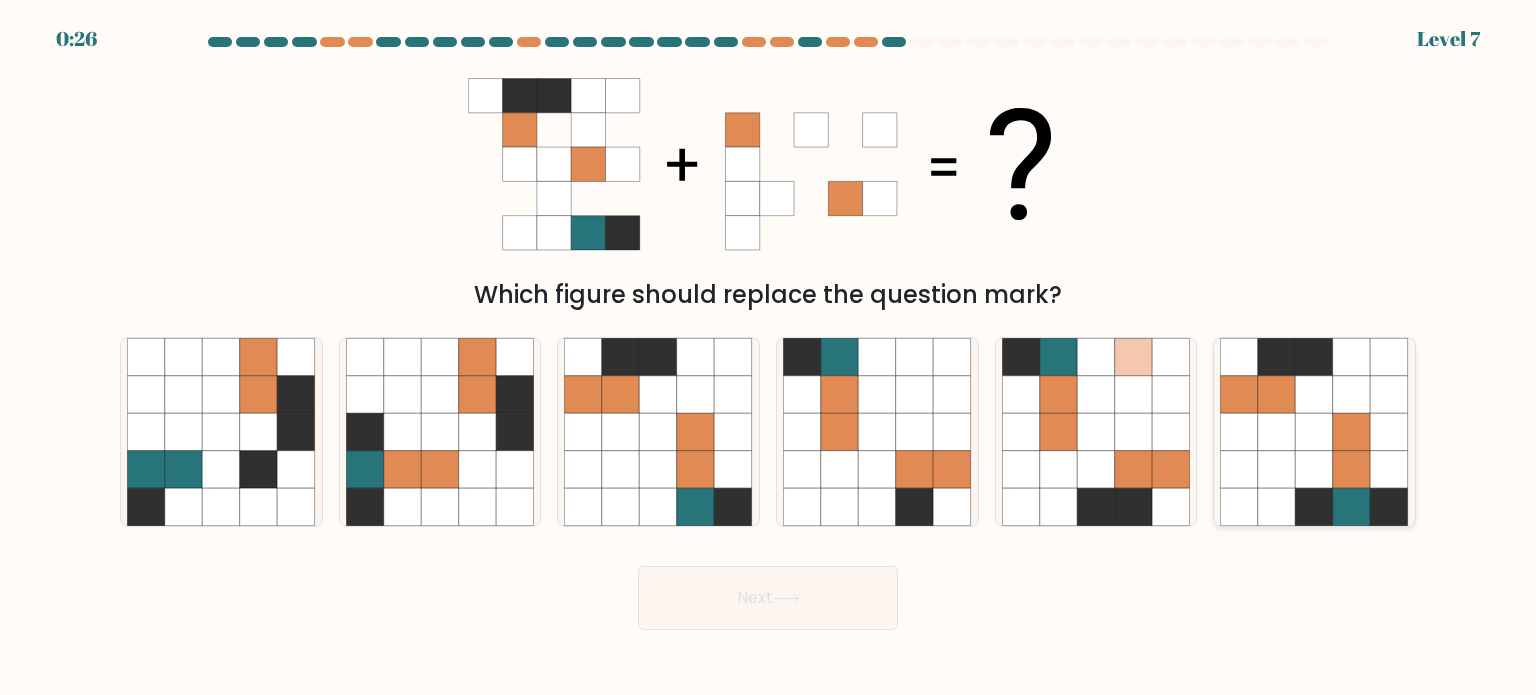 click 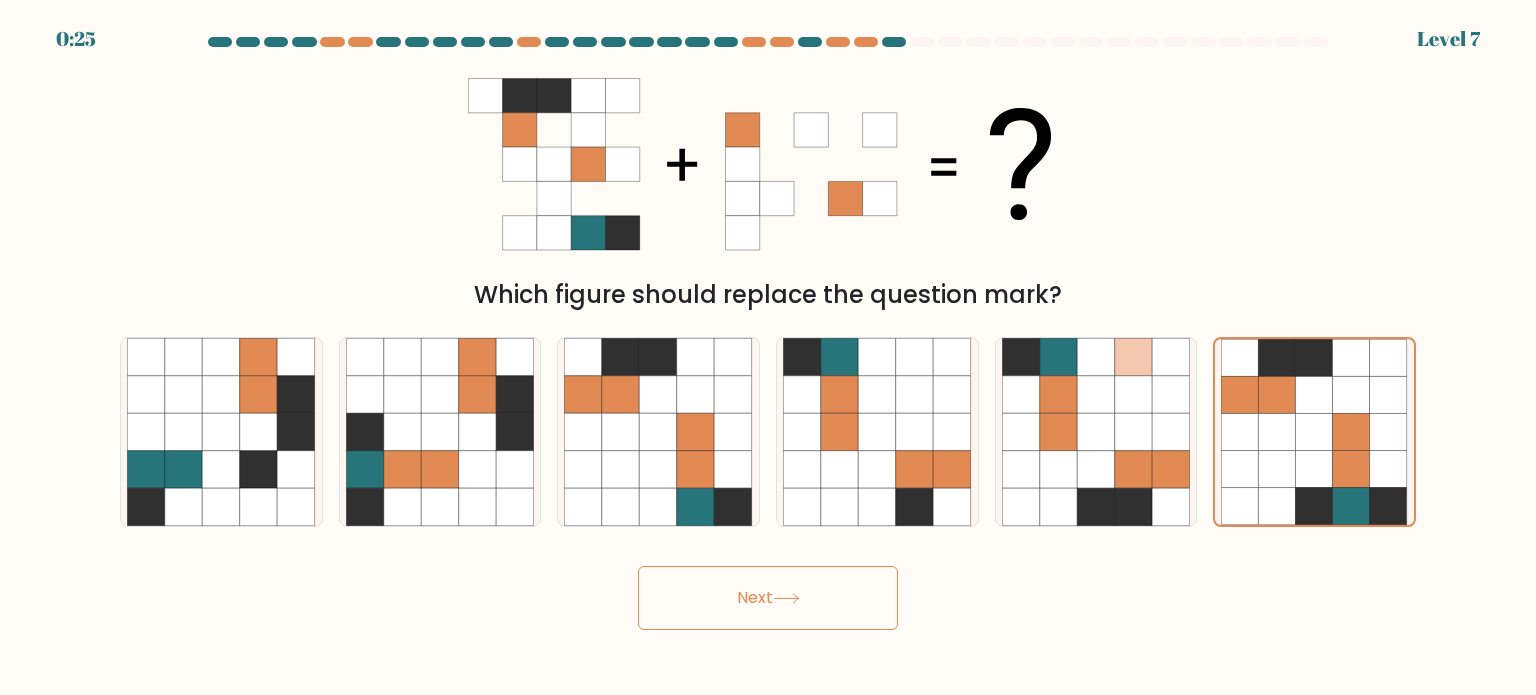click on "0:25
Level 7" at bounding box center (768, 347) 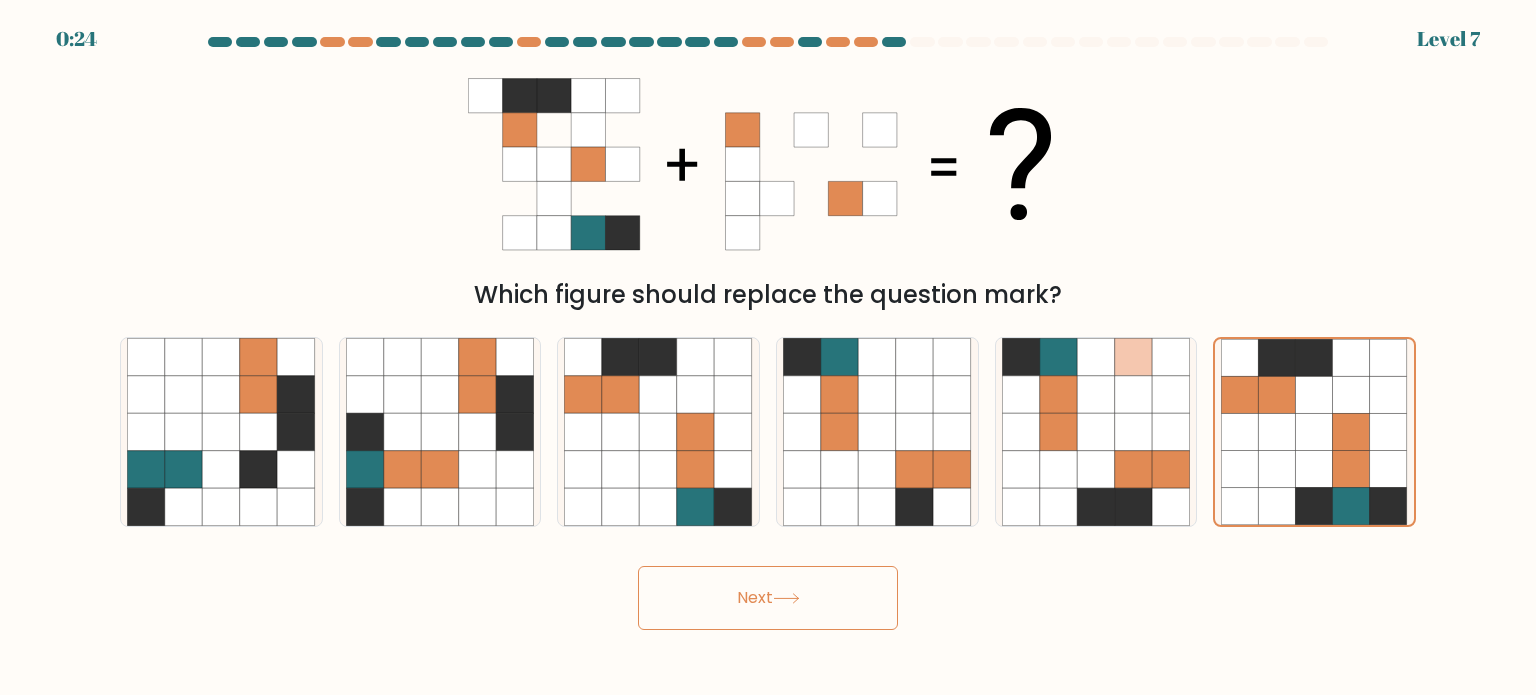 click on "Next" at bounding box center [768, 598] 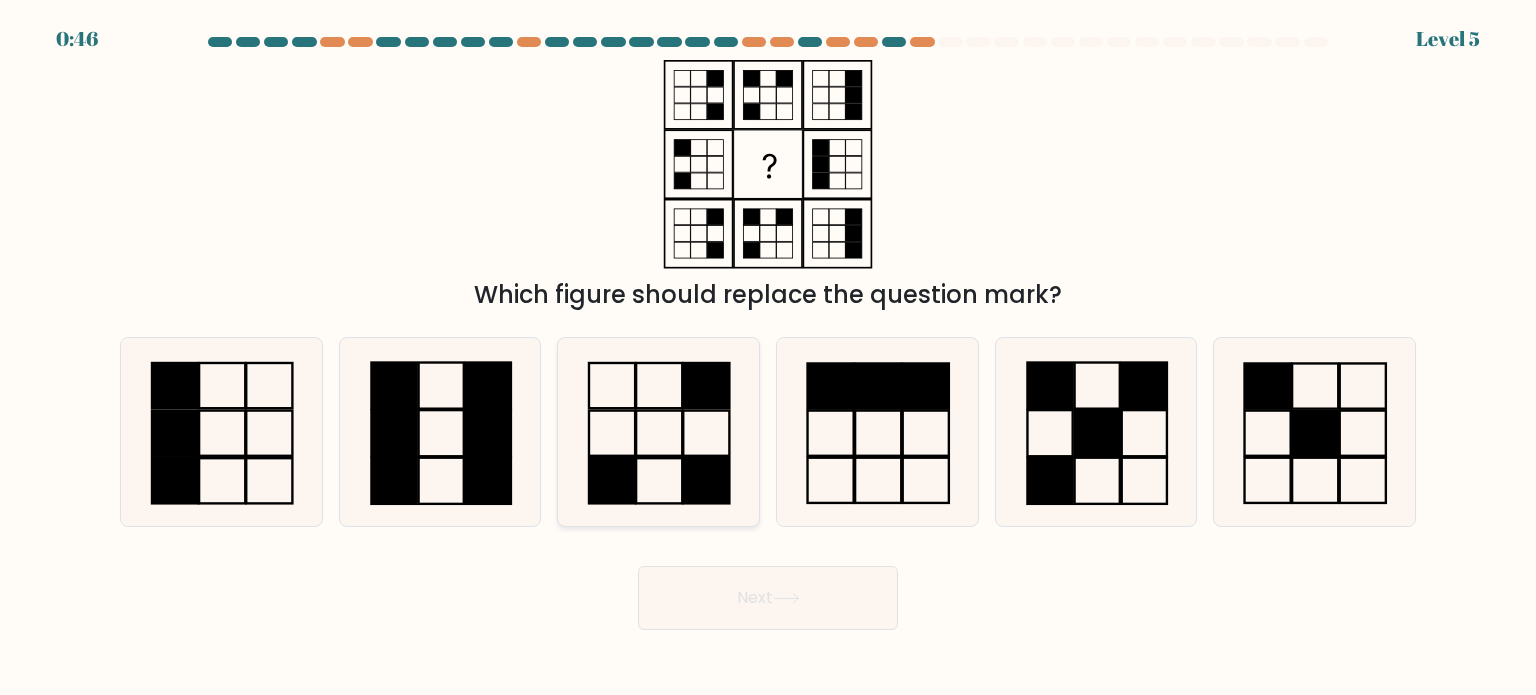 click 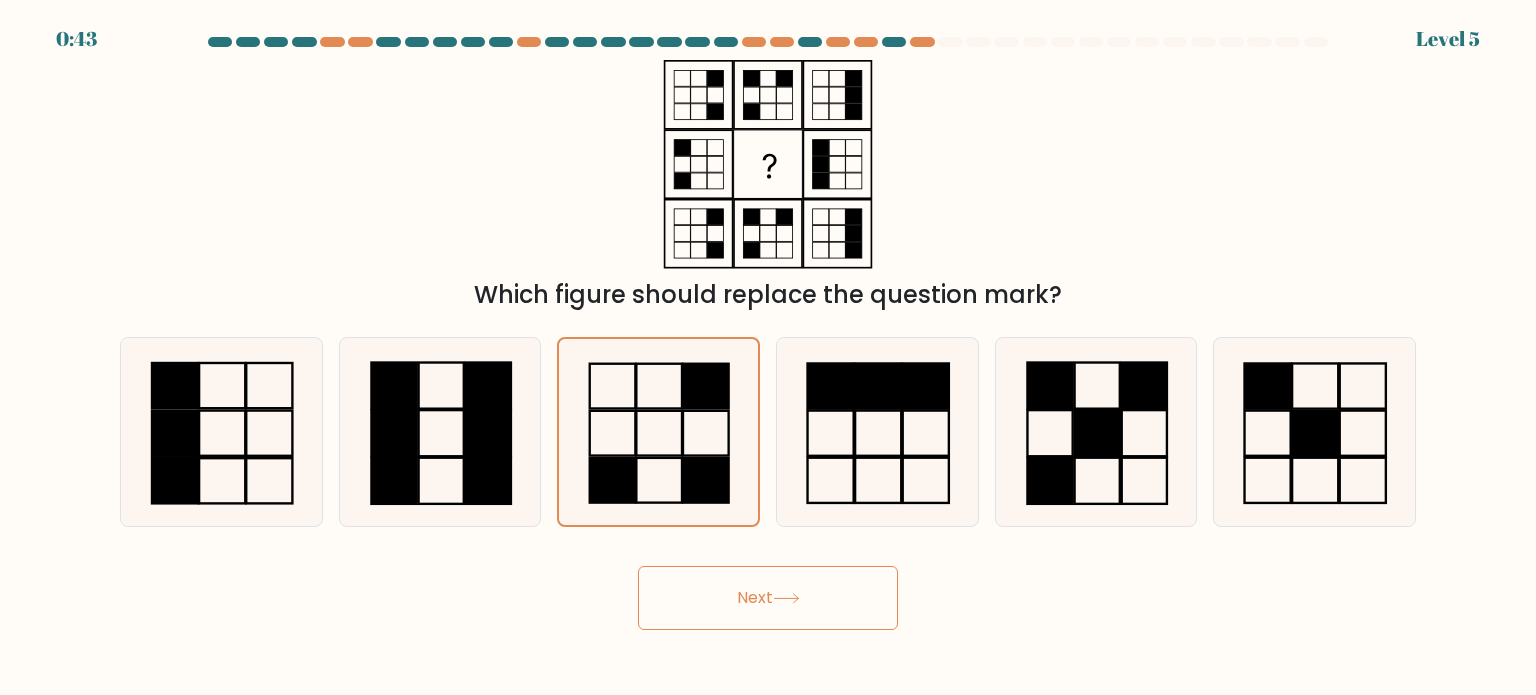 click on "Next" at bounding box center [768, 598] 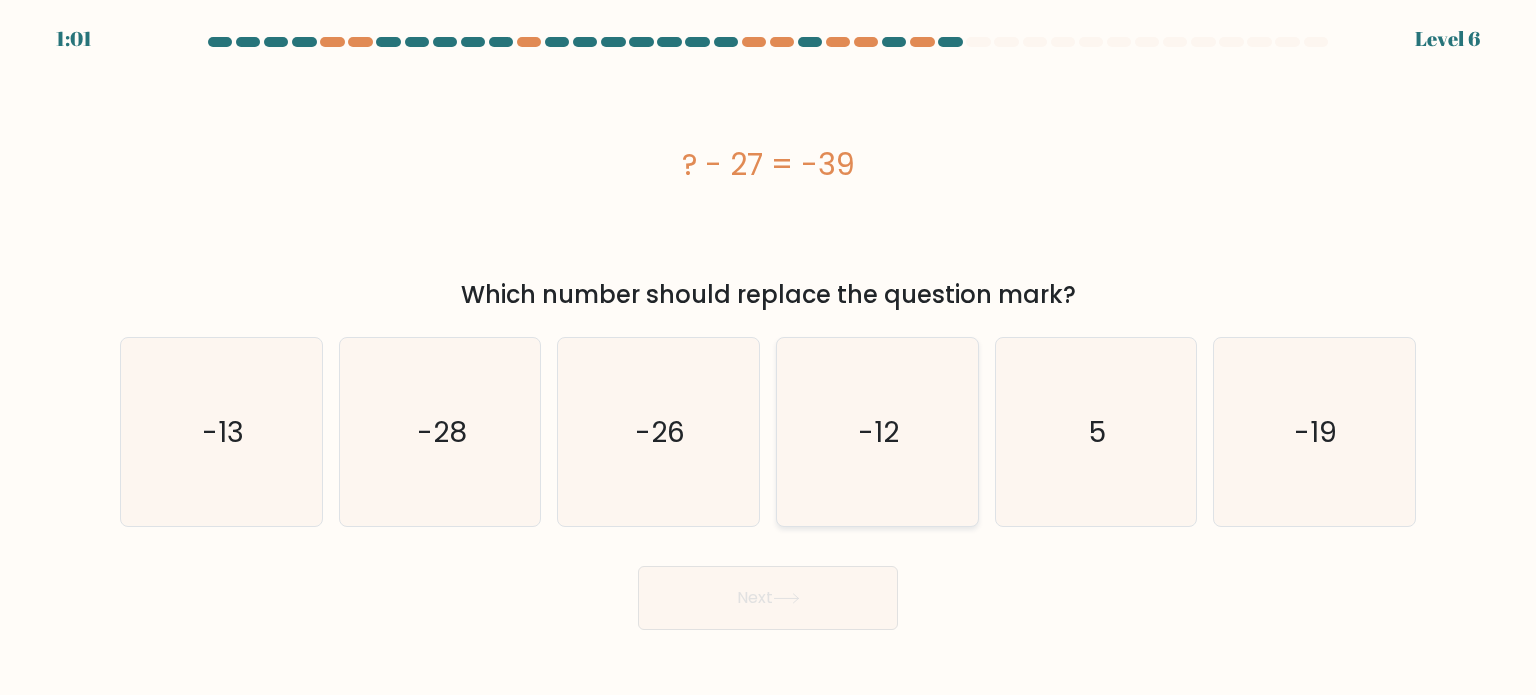 click on "-12" 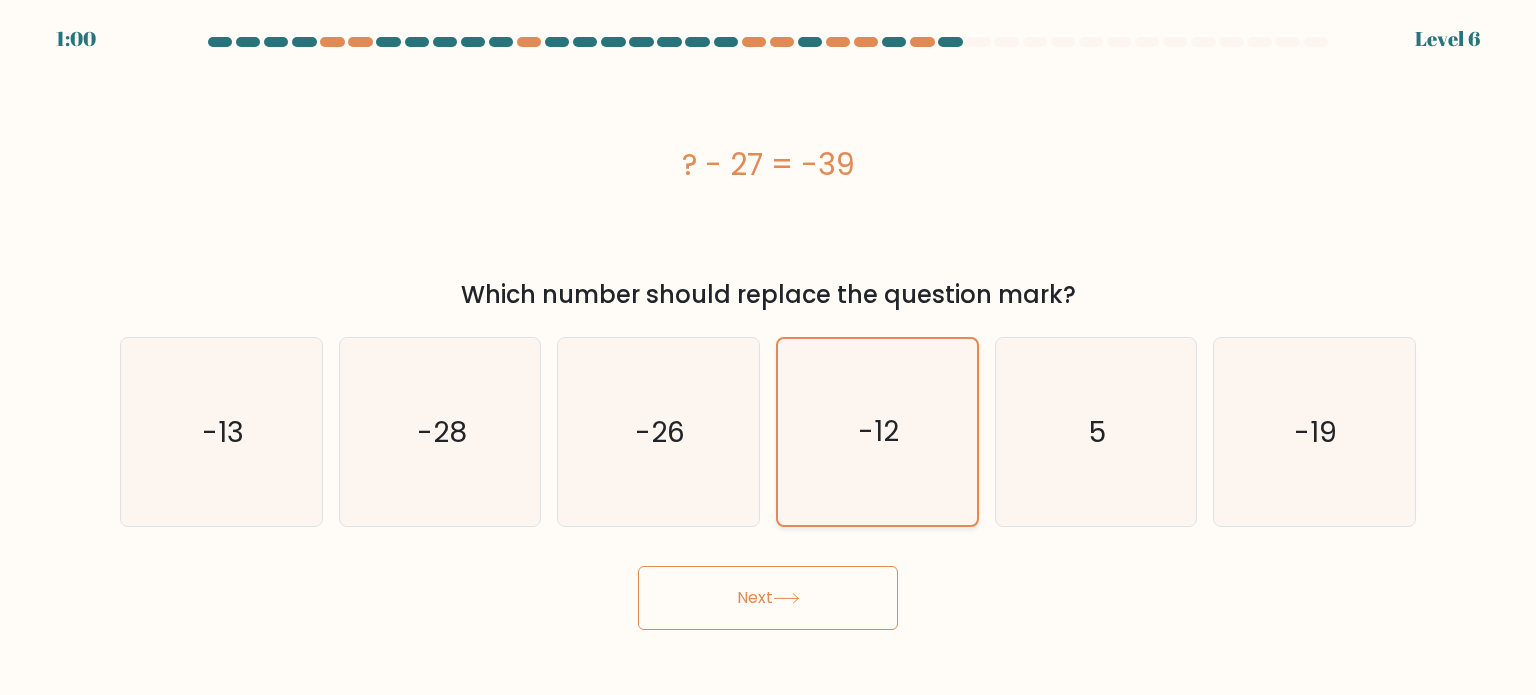 click on "-12" 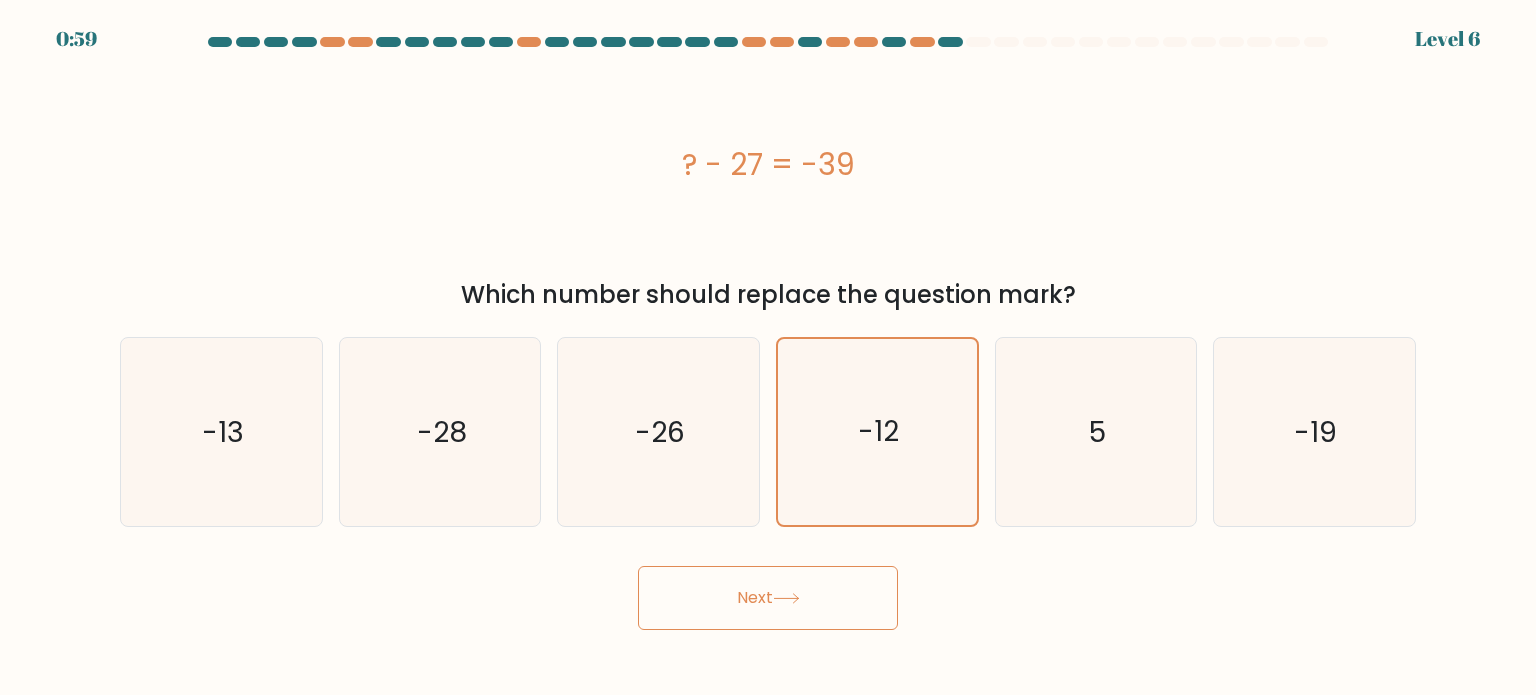click on "Next" at bounding box center (768, 598) 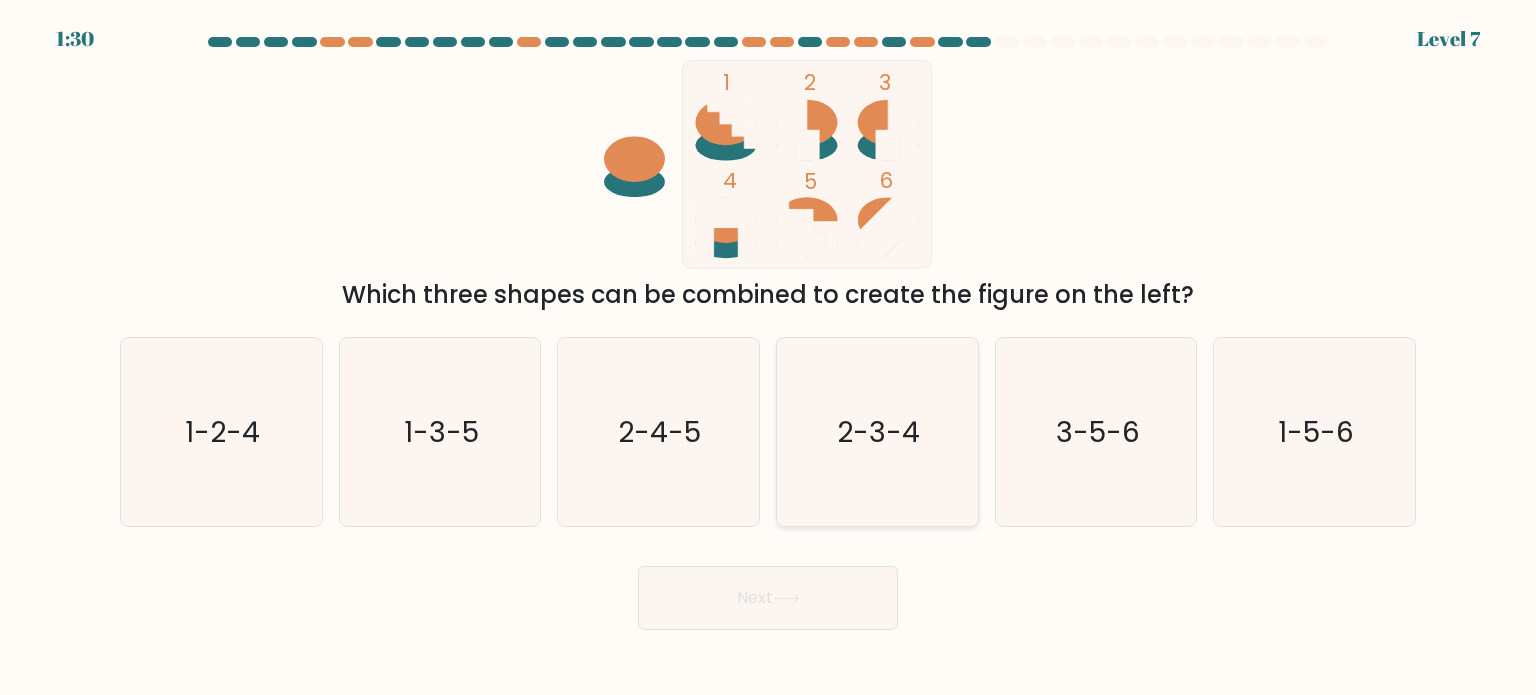 click on "2-3-4" 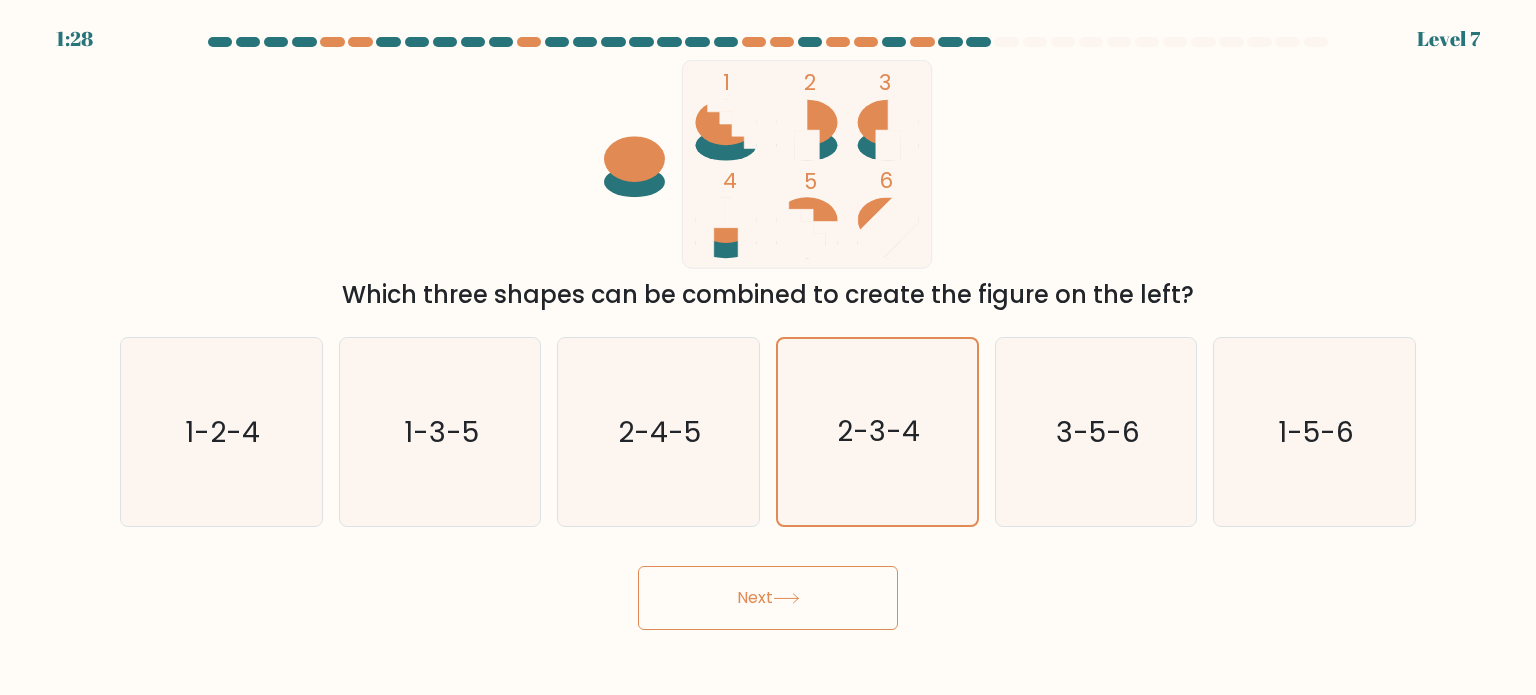 click on "Next" at bounding box center (768, 598) 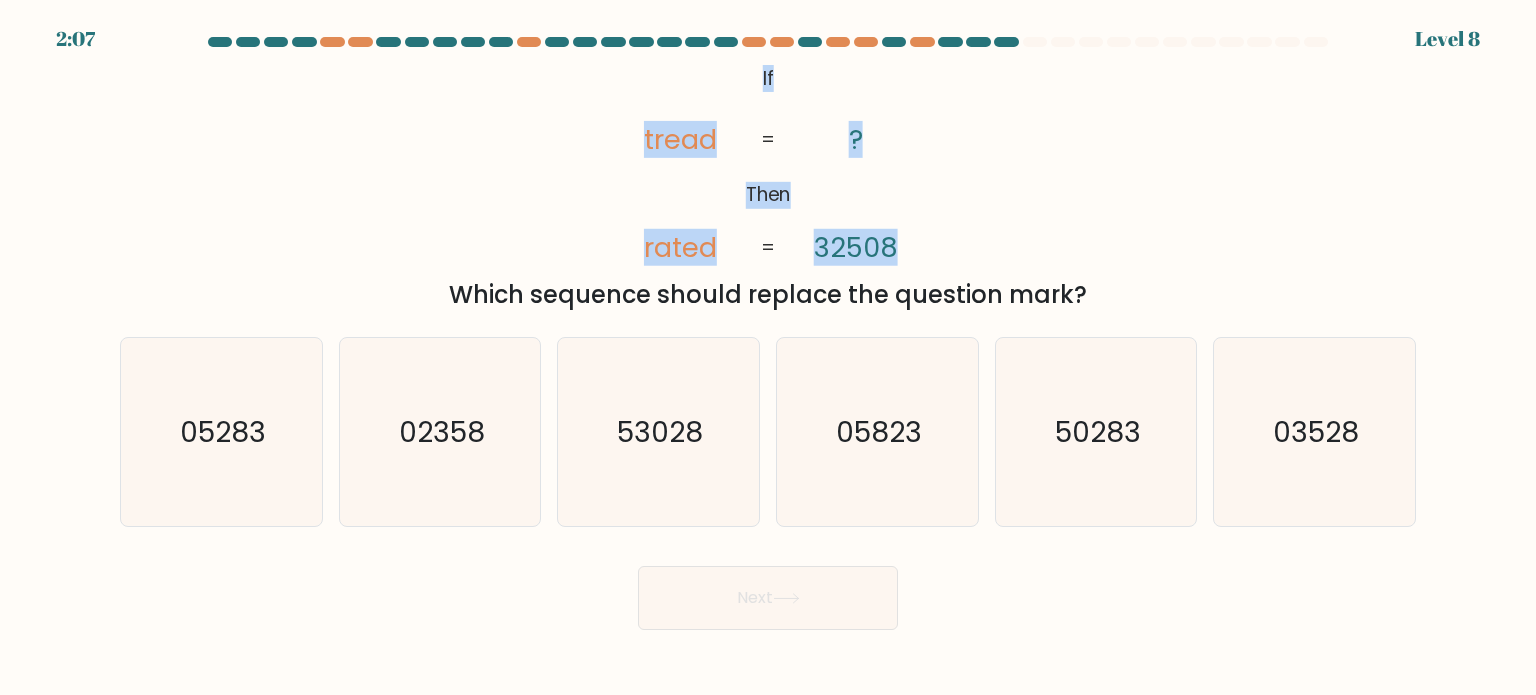 drag, startPoint x: 760, startPoint y: 79, endPoint x: 905, endPoint y: 254, distance: 227.26636 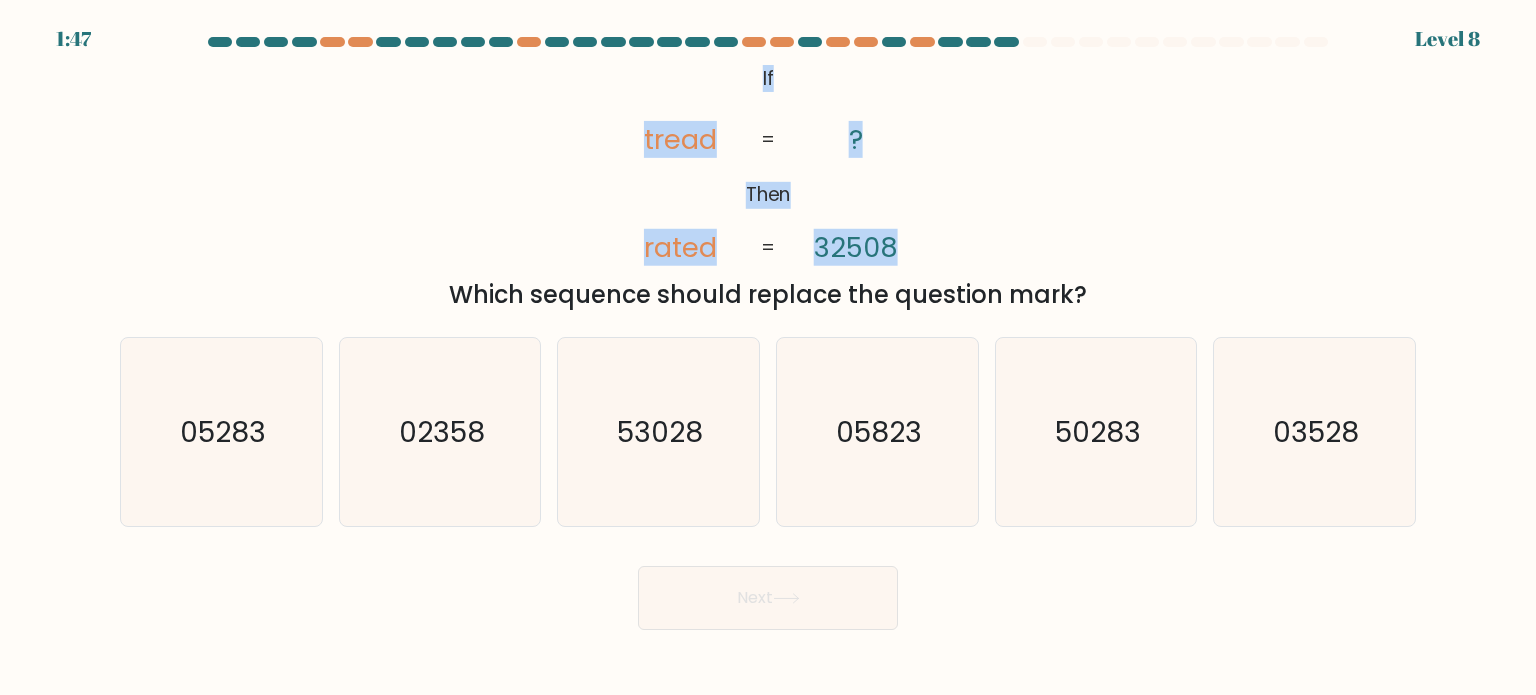 click on "@import url('https://fonts.googleapis.com/css?family=Abril+Fatface:400,100,100italic,300,300italic,400italic,500,500italic,700,700italic,900,900italic');           If       Then       tread       rated       ?       32508       =       =
Which sequence should replace the question mark?" at bounding box center [768, 186] 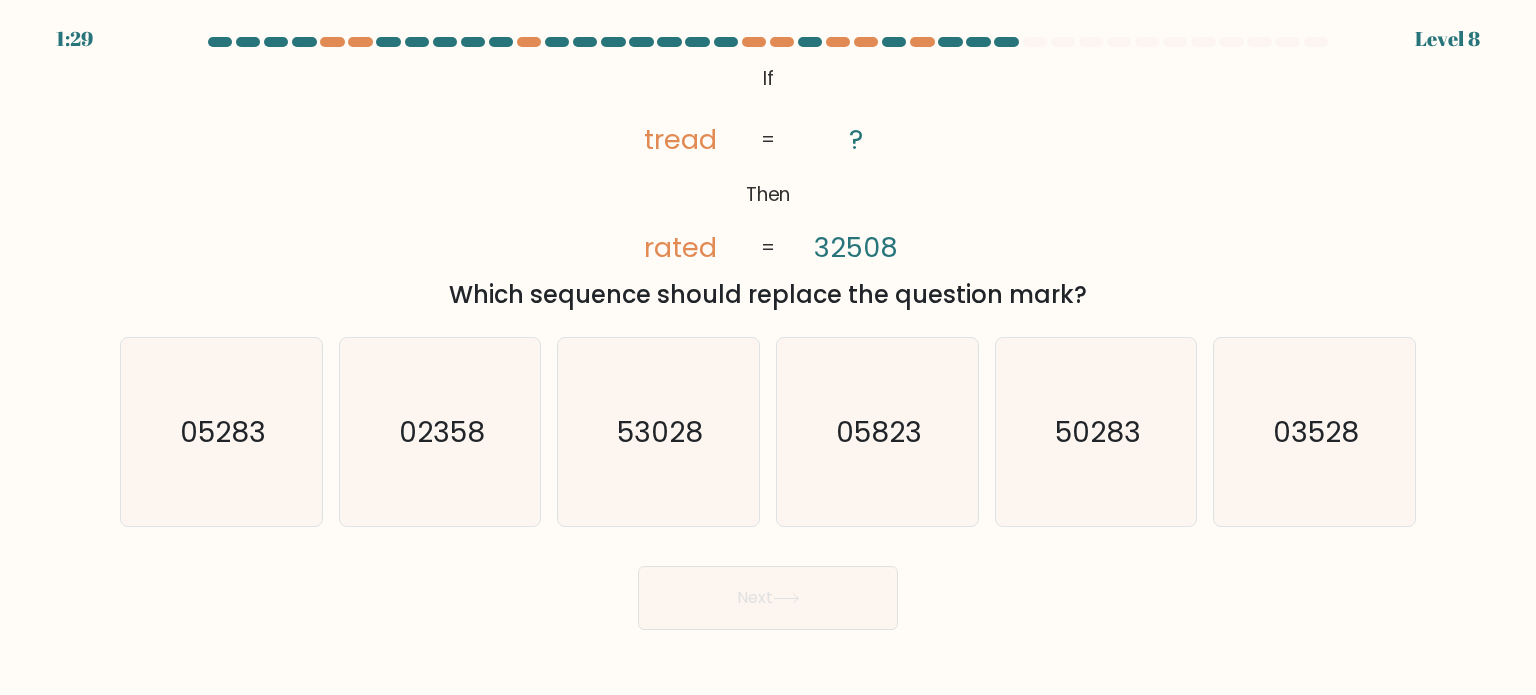drag, startPoint x: 759, startPoint y: 75, endPoint x: 1092, endPoint y: 299, distance: 401.32904 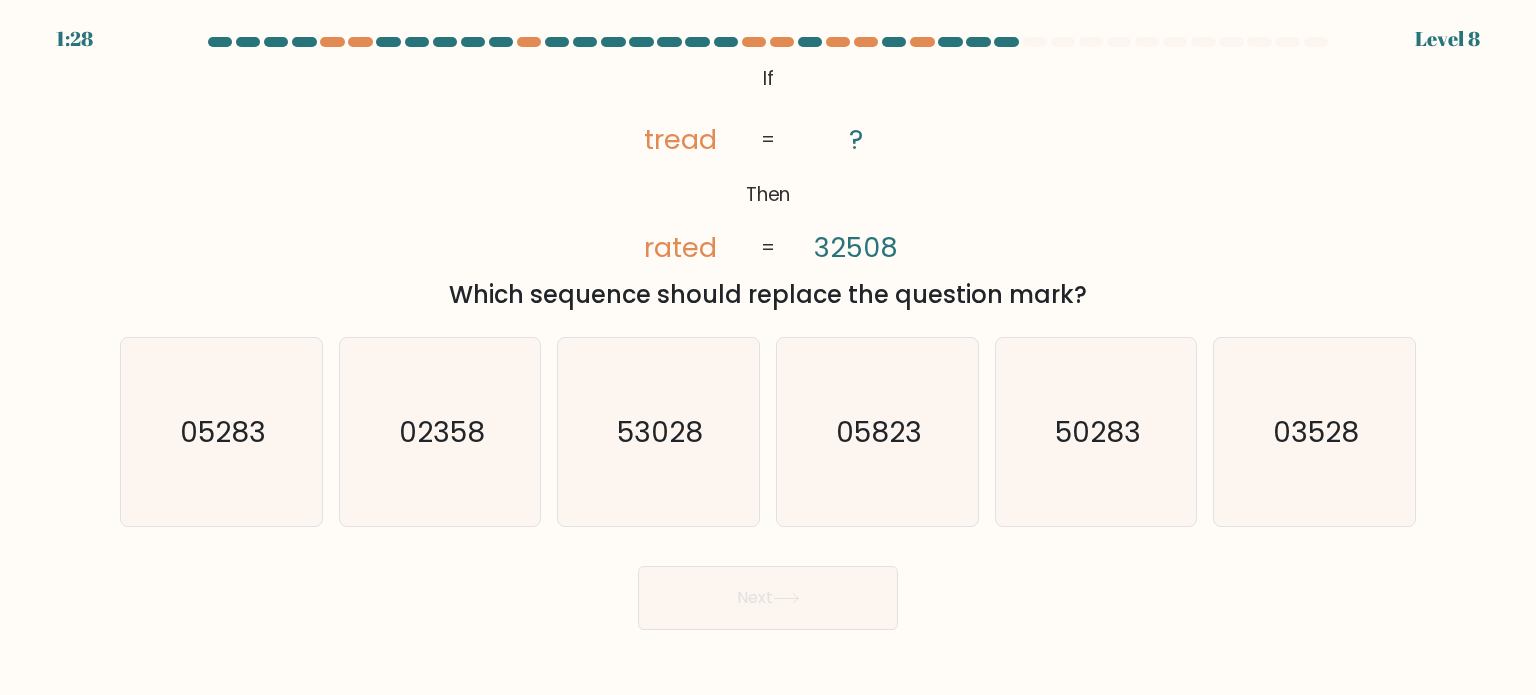 copy on "If       Then       tread       rated       ?       32508       =       =
Which sequence should replace the question mark?" 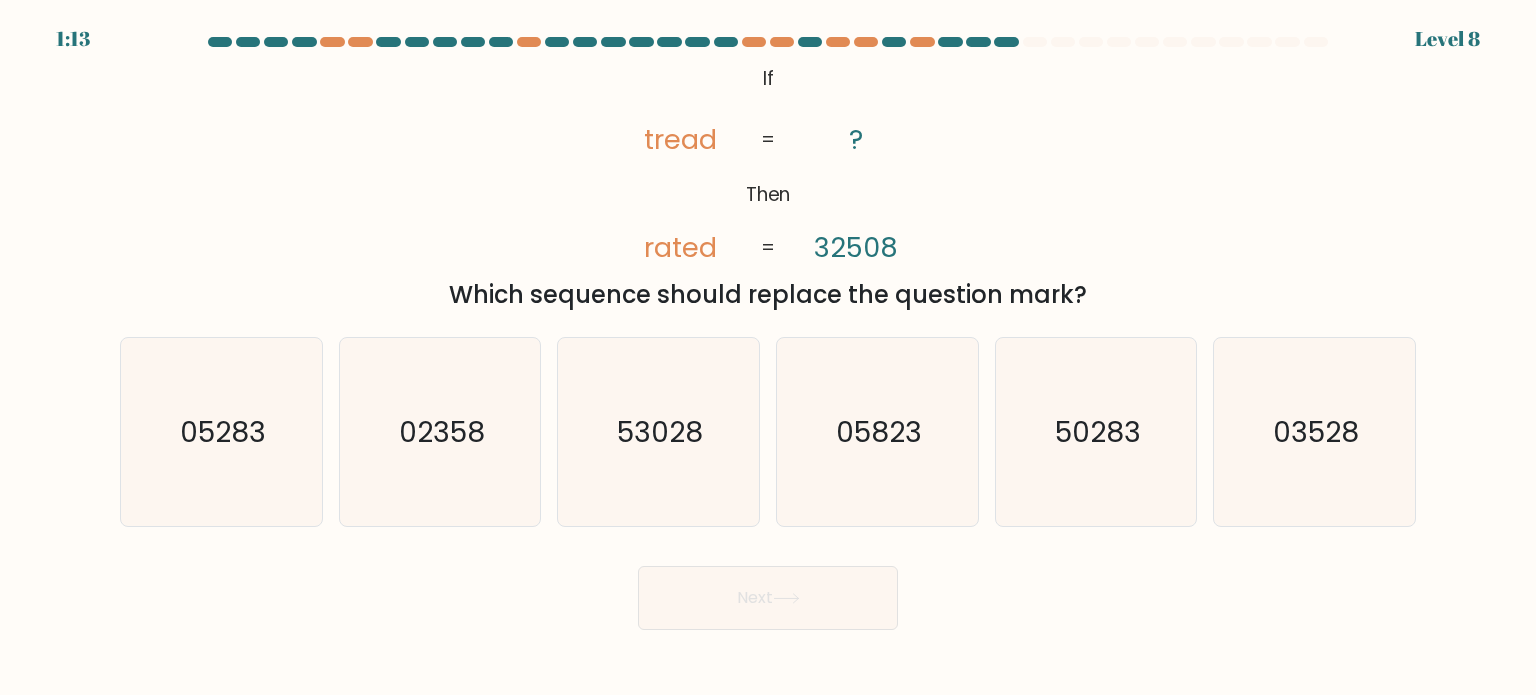 click on "@import url('https://fonts.googleapis.com/css?family=Abril+Fatface:400,100,100italic,300,300italic,400italic,500,500italic,700,700italic,900,900italic');           If       Then       tread       rated       ?       32508       =       =
Which sequence should replace the question mark?" at bounding box center [768, 186] 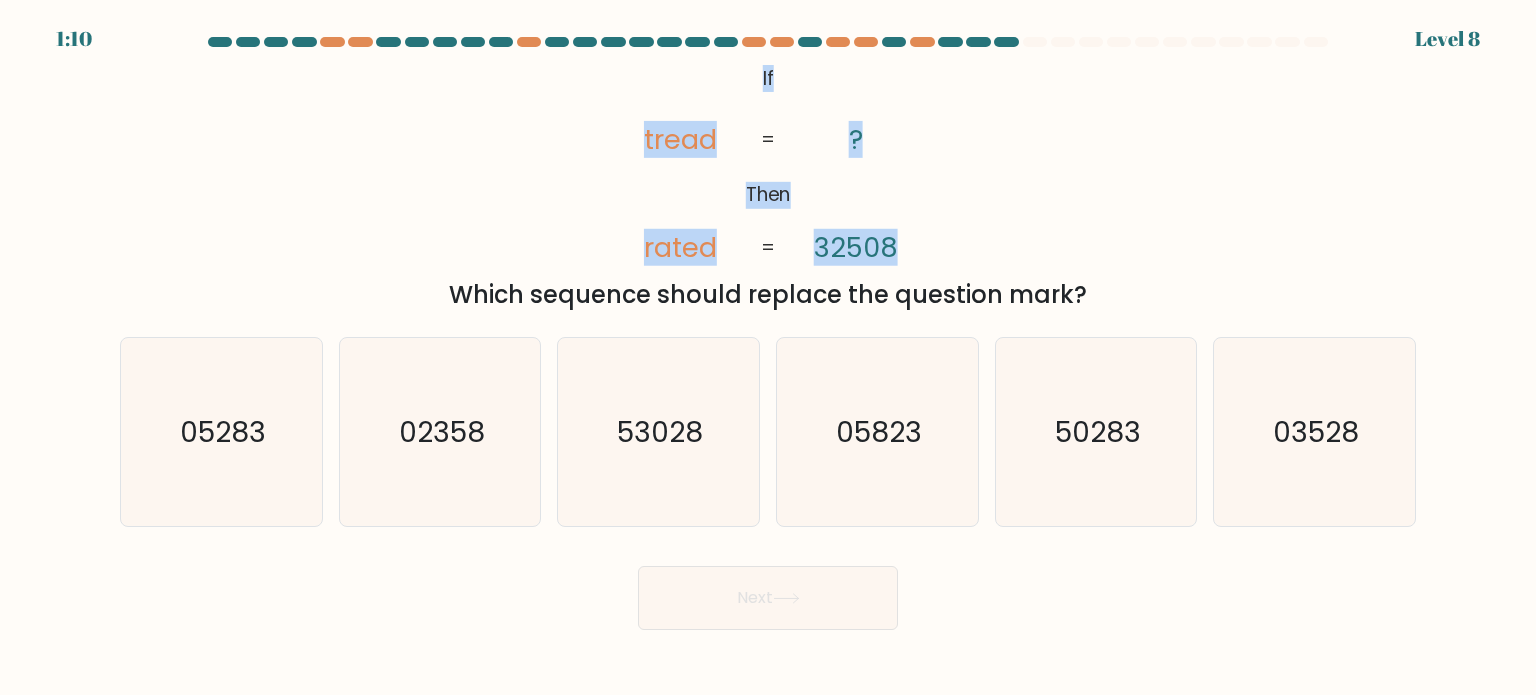 drag, startPoint x: 744, startPoint y: 73, endPoint x: 957, endPoint y: 224, distance: 261.09384 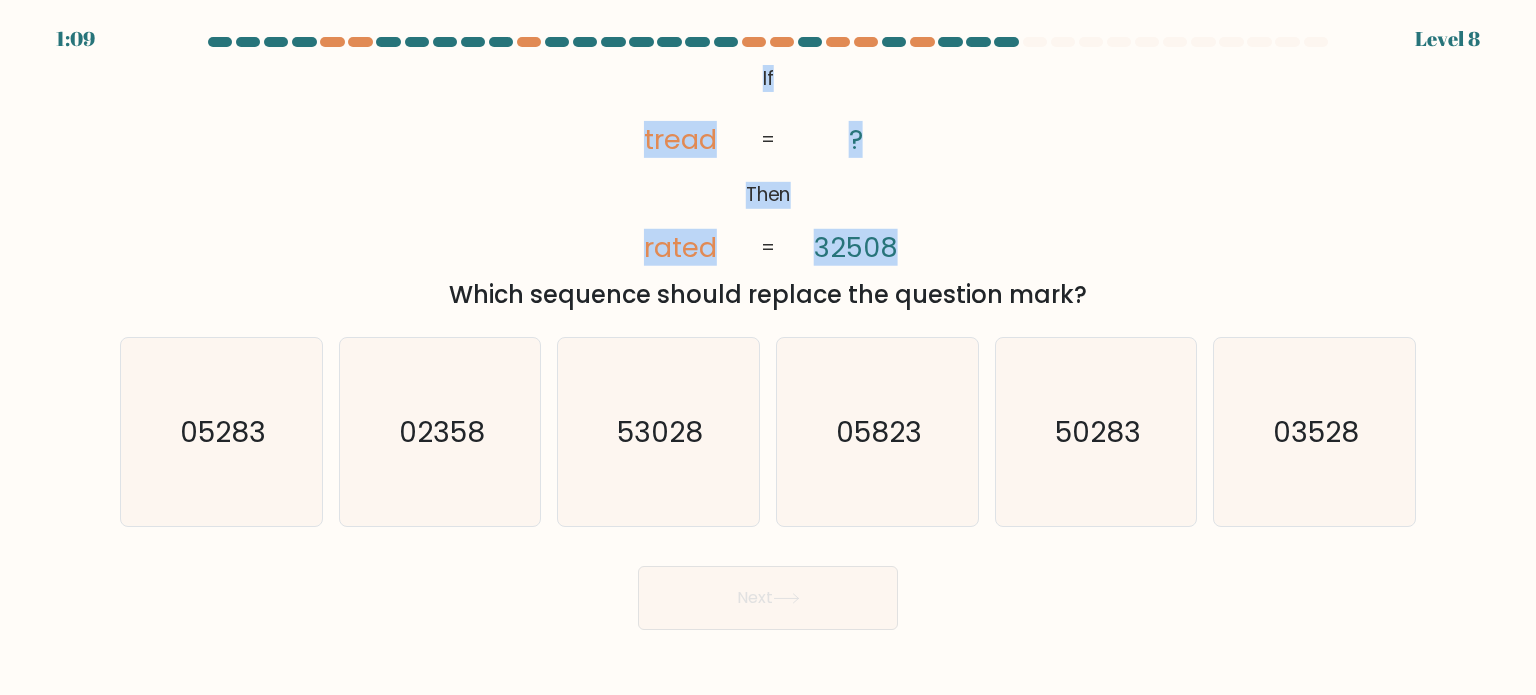 copy on "If       Then       tread       rated       ?       32508" 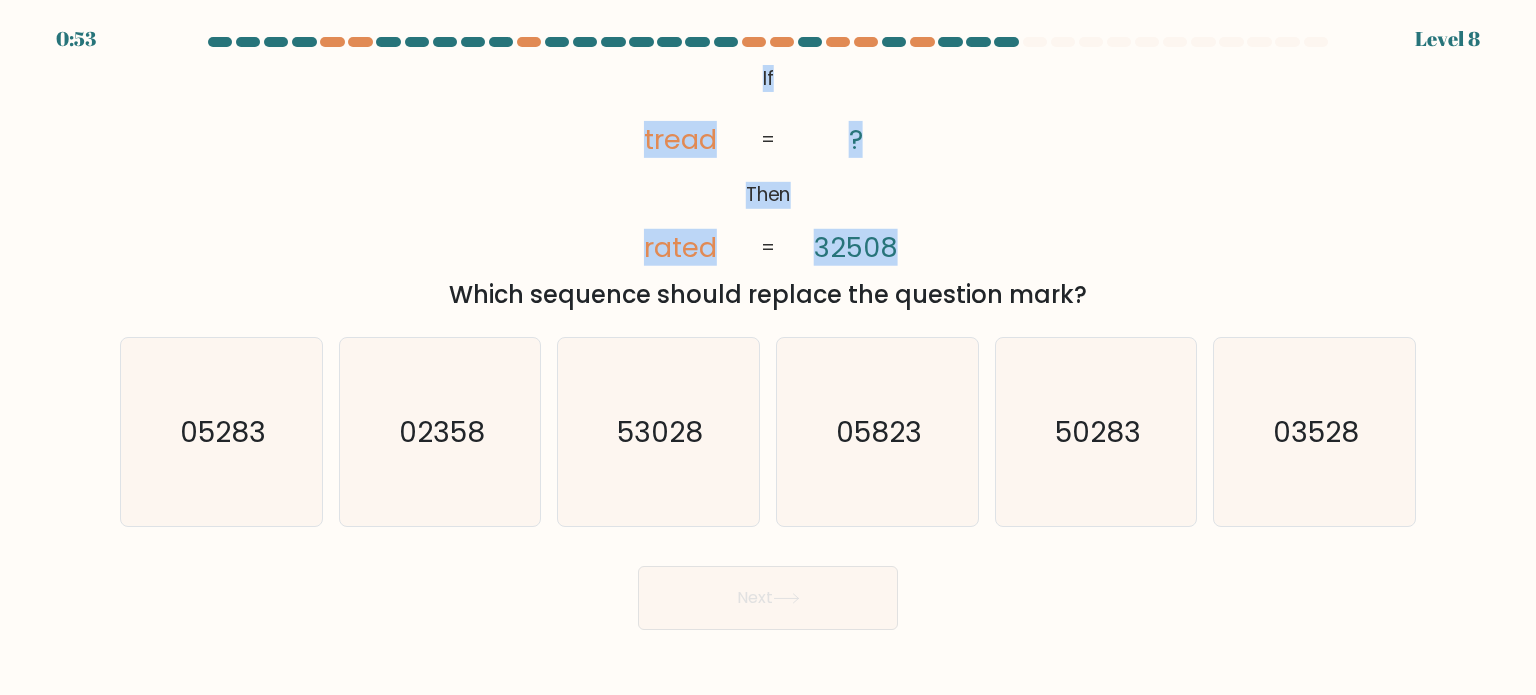 click on "@import url('https://fonts.googleapis.com/css?family=Abril+Fatface:400,100,100italic,300,300italic,400italic,500,500italic,700,700italic,900,900italic');           If       Then       tread       rated       ?       32508       =       =
Which sequence should replace the question mark?" at bounding box center [768, 186] 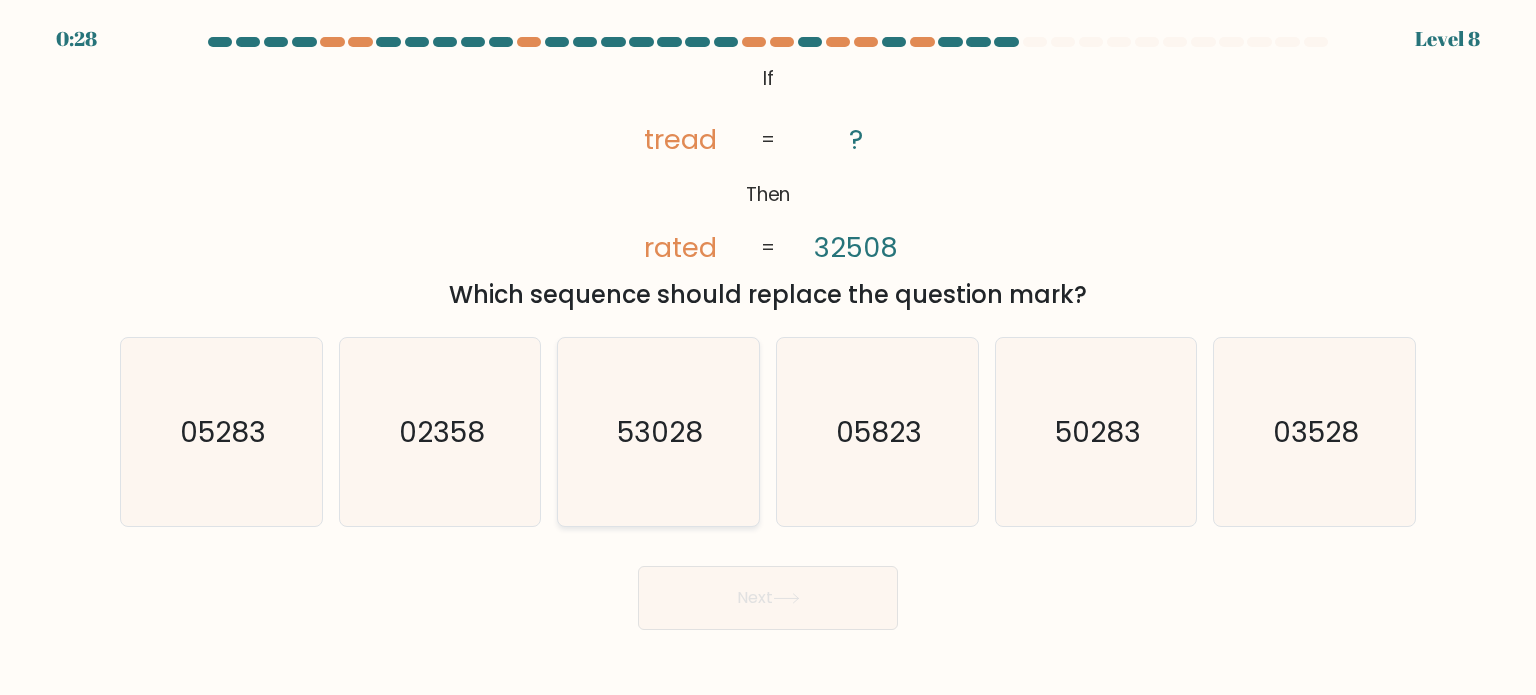 click on "53028" 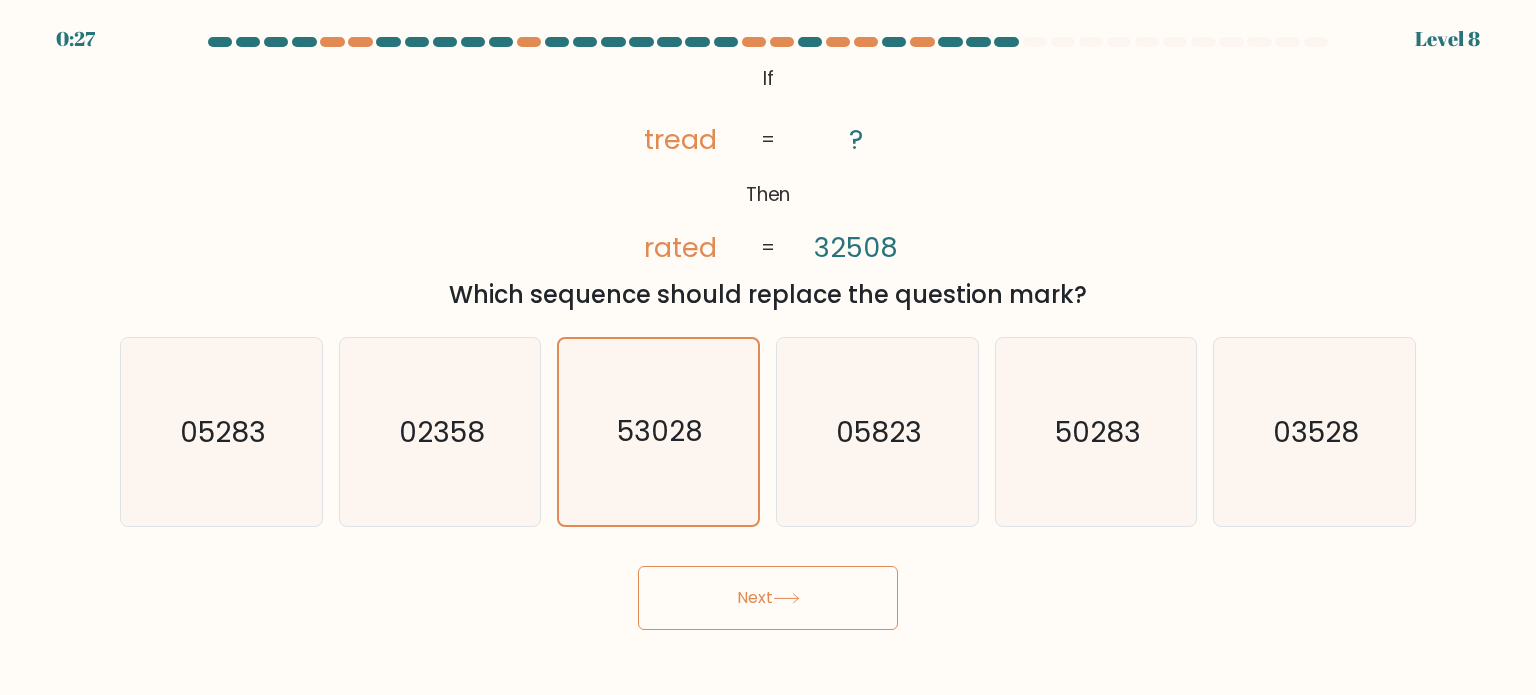 click on "Next" at bounding box center (768, 598) 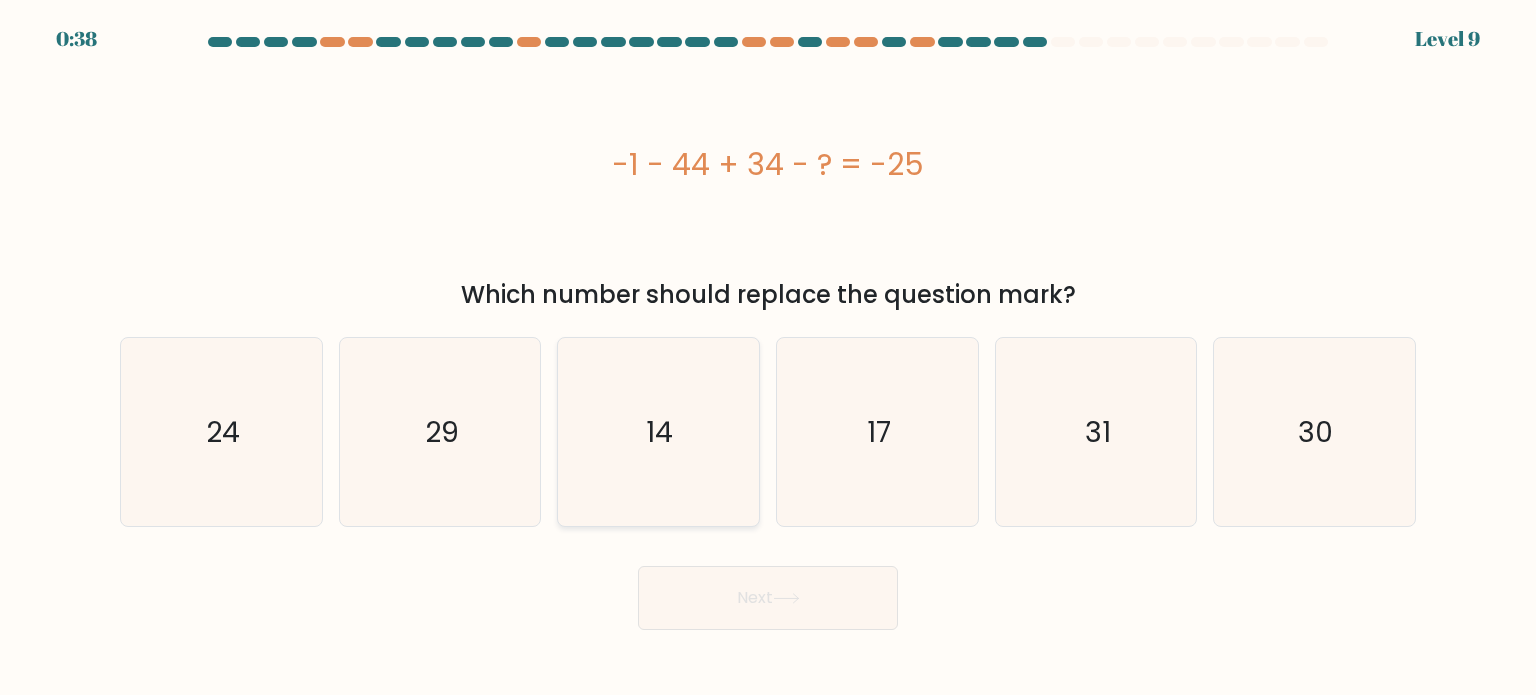 click on "14" 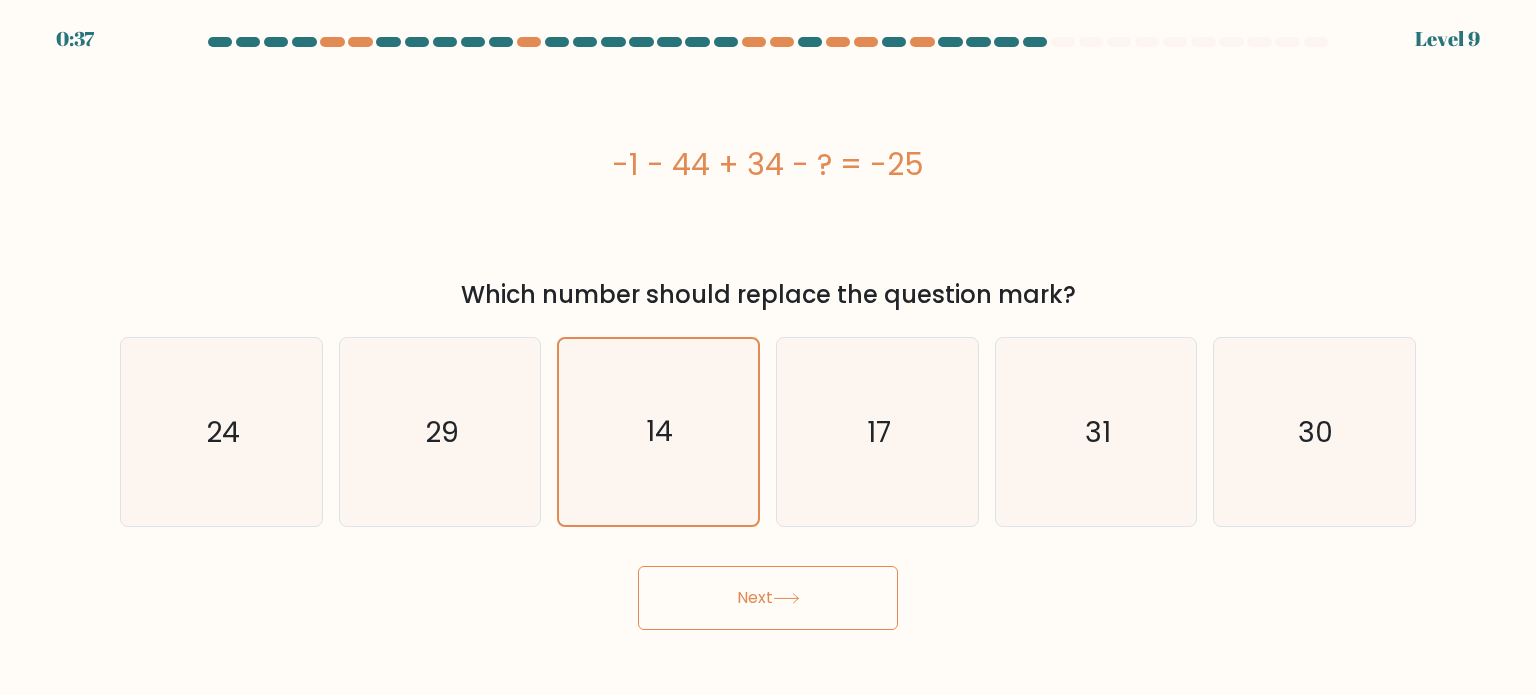 click on "Next" at bounding box center (768, 598) 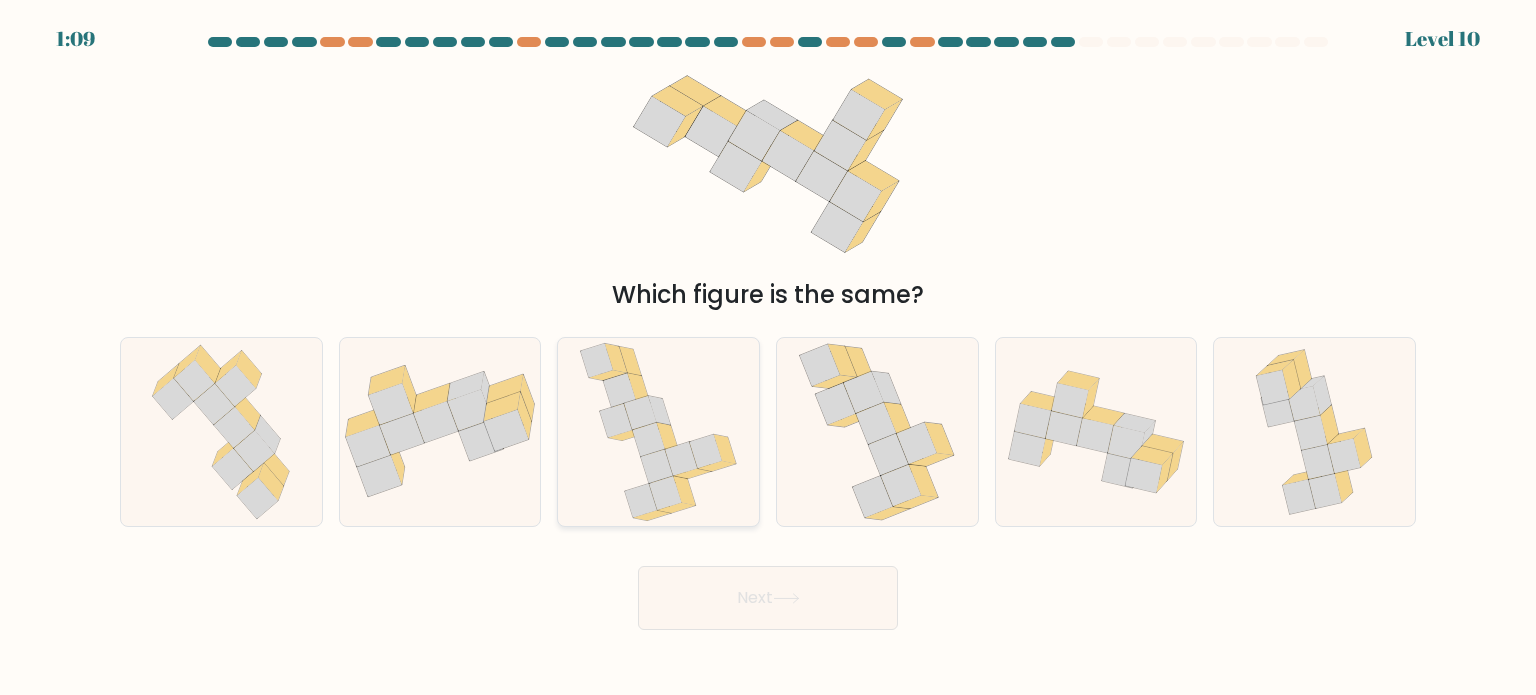 click 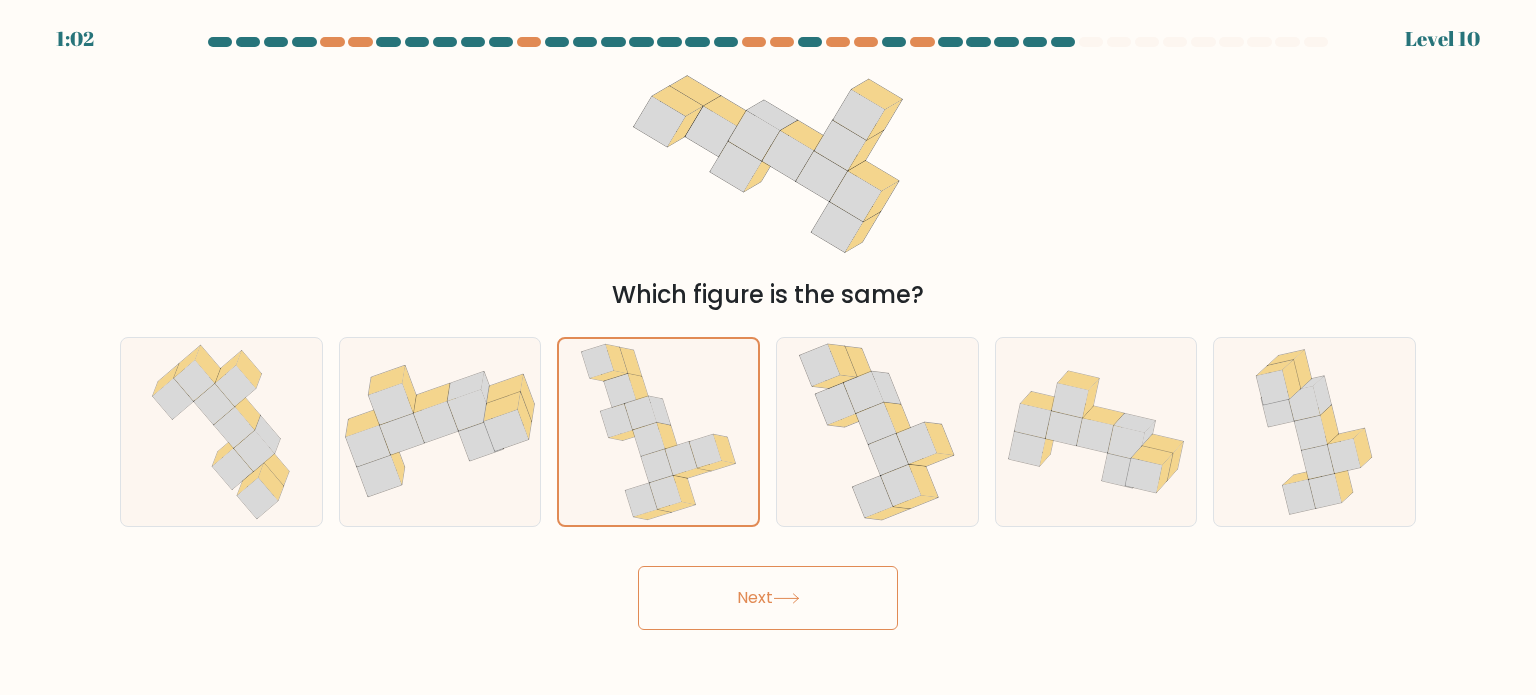 click on "Next" at bounding box center (768, 598) 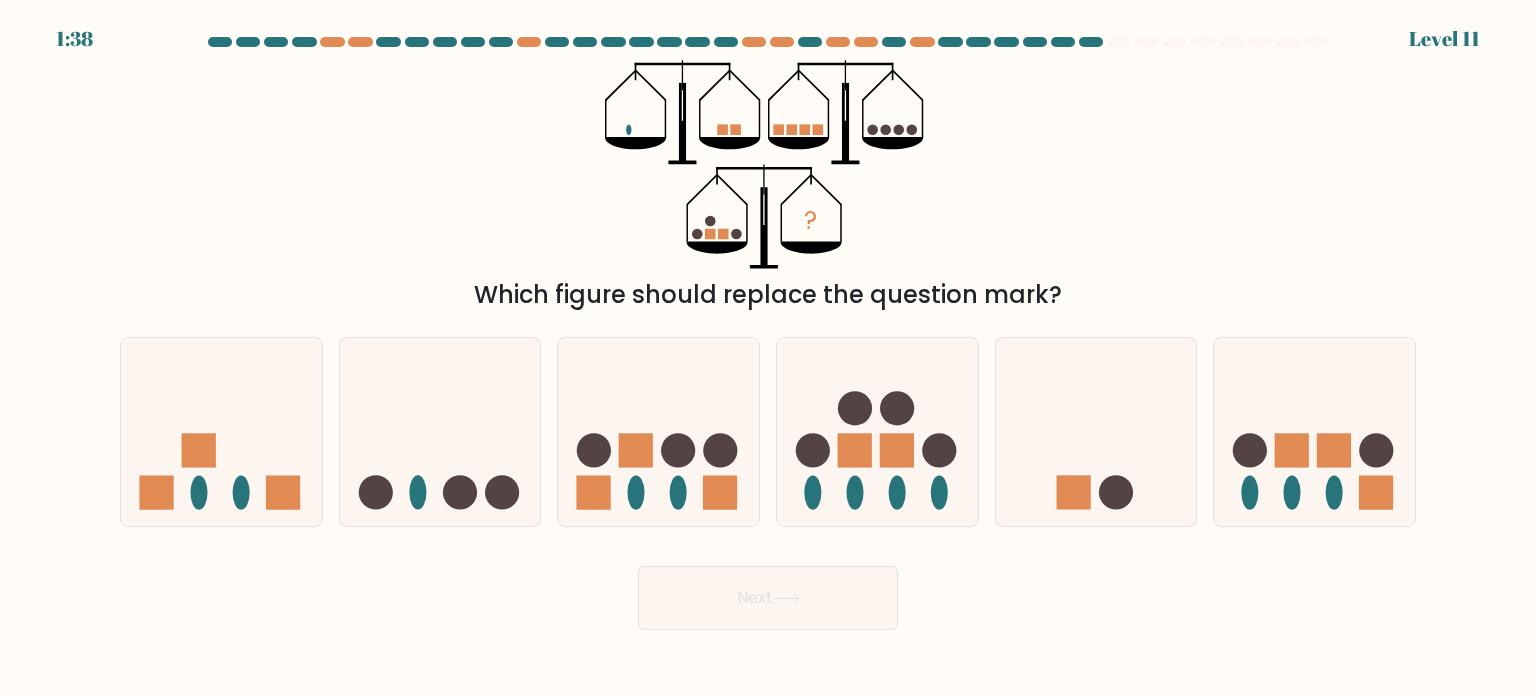 type 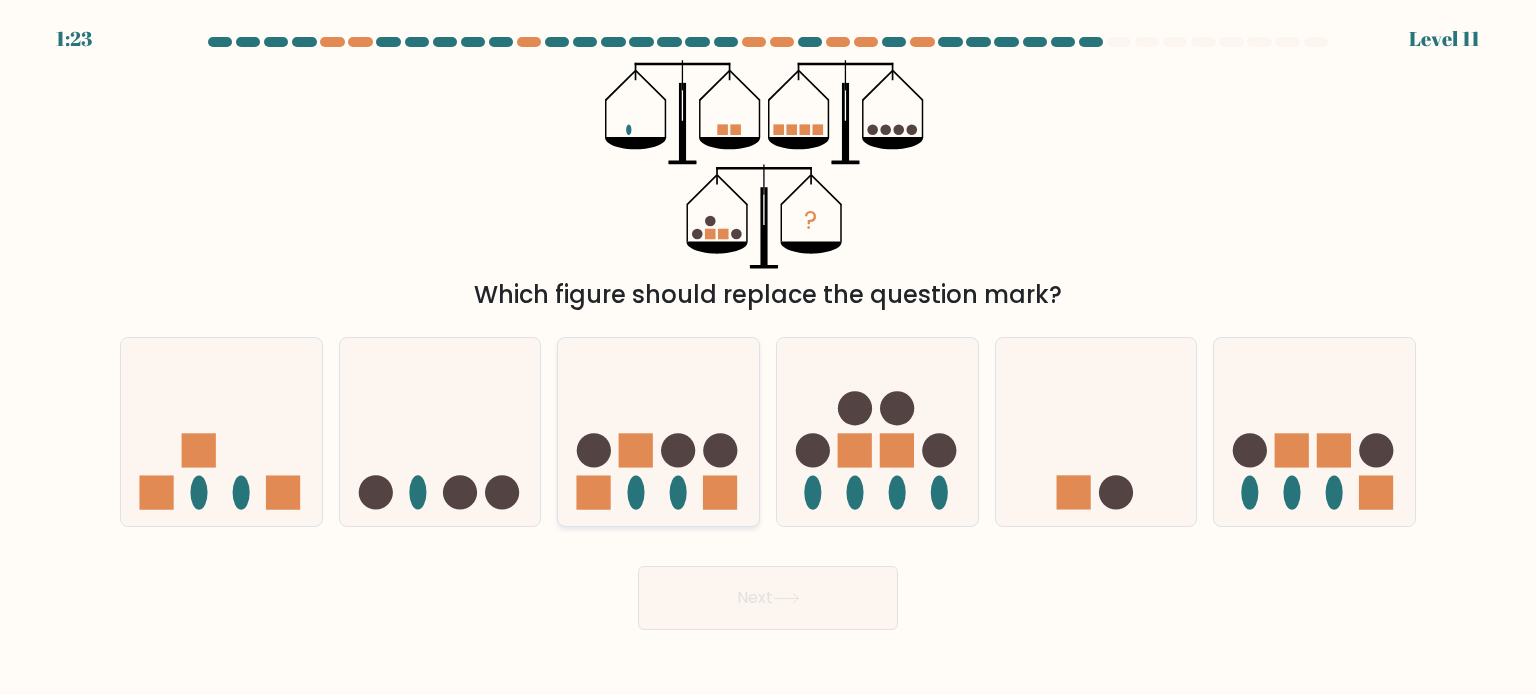 click 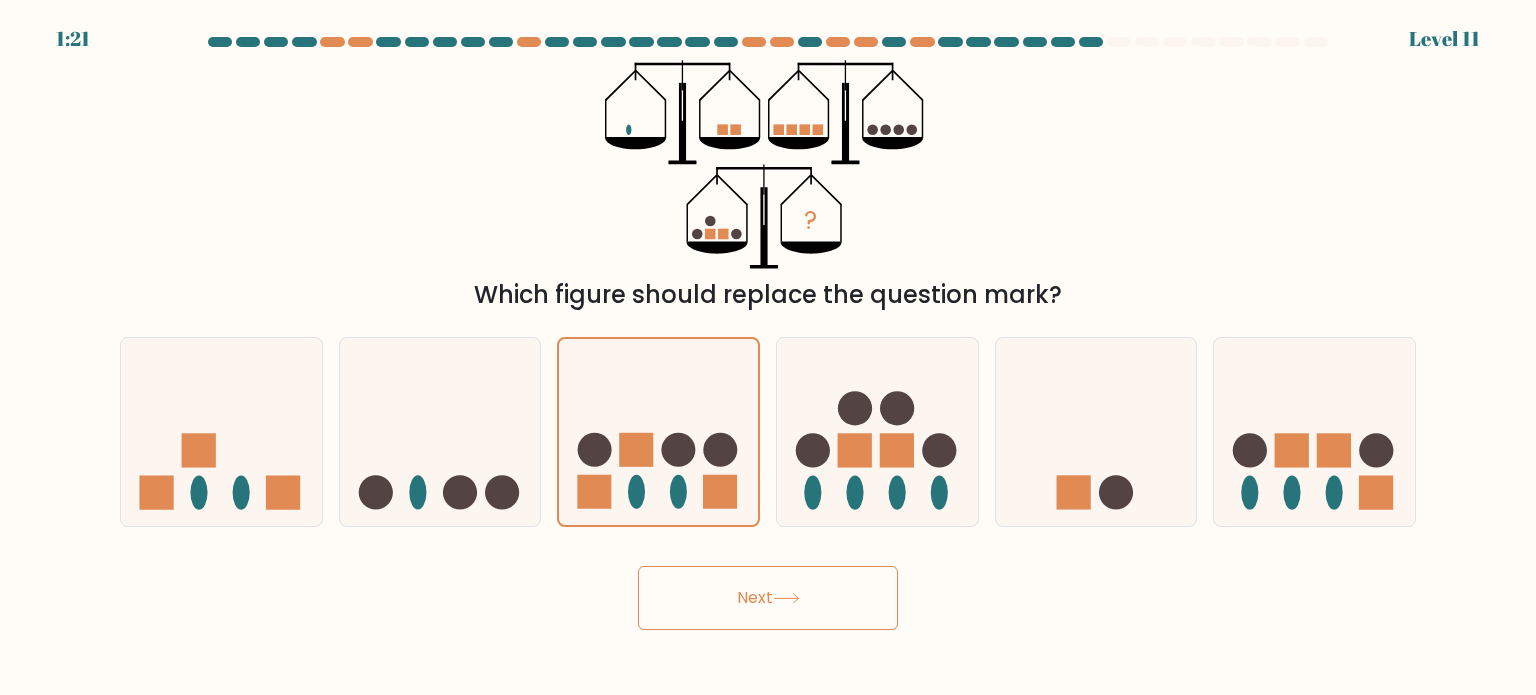 click on "Next" at bounding box center (768, 598) 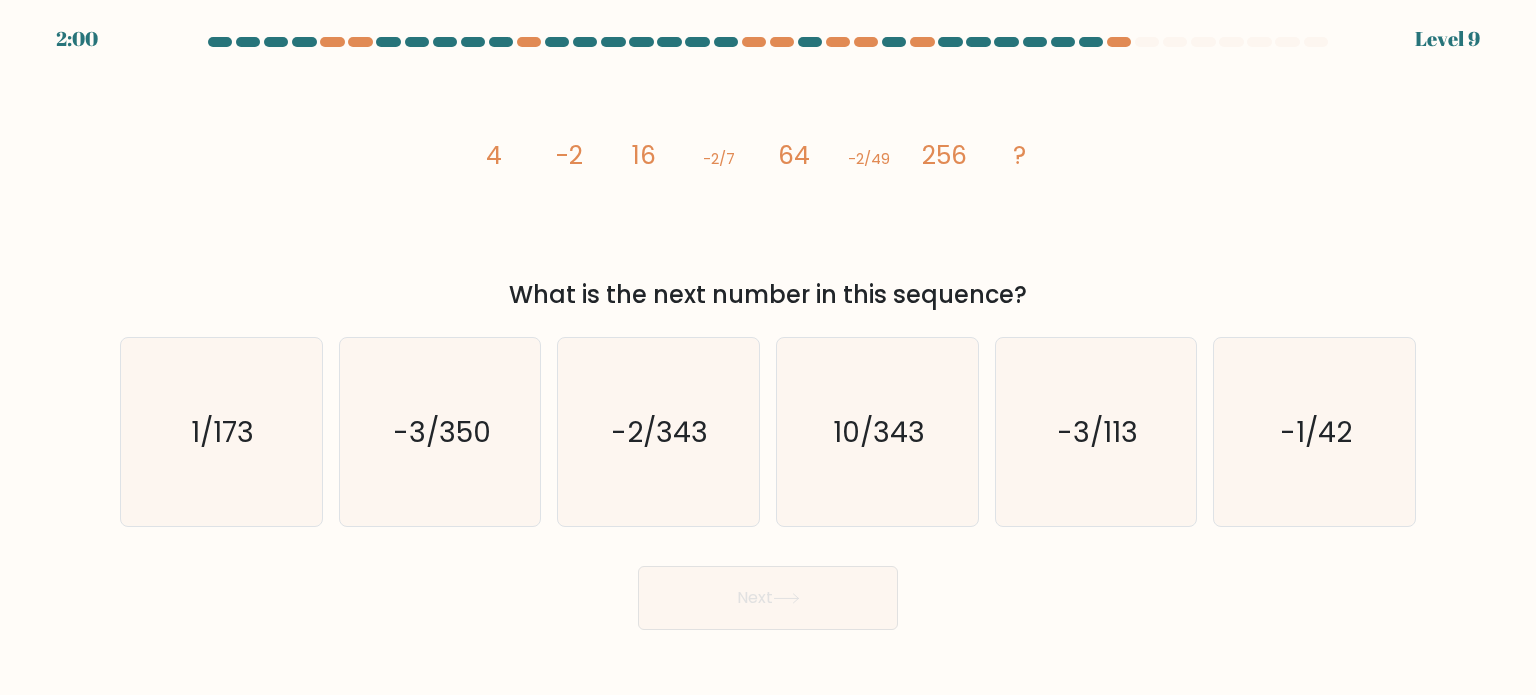 drag, startPoint x: 480, startPoint y: 155, endPoint x: 1052, endPoint y: 303, distance: 590.8367 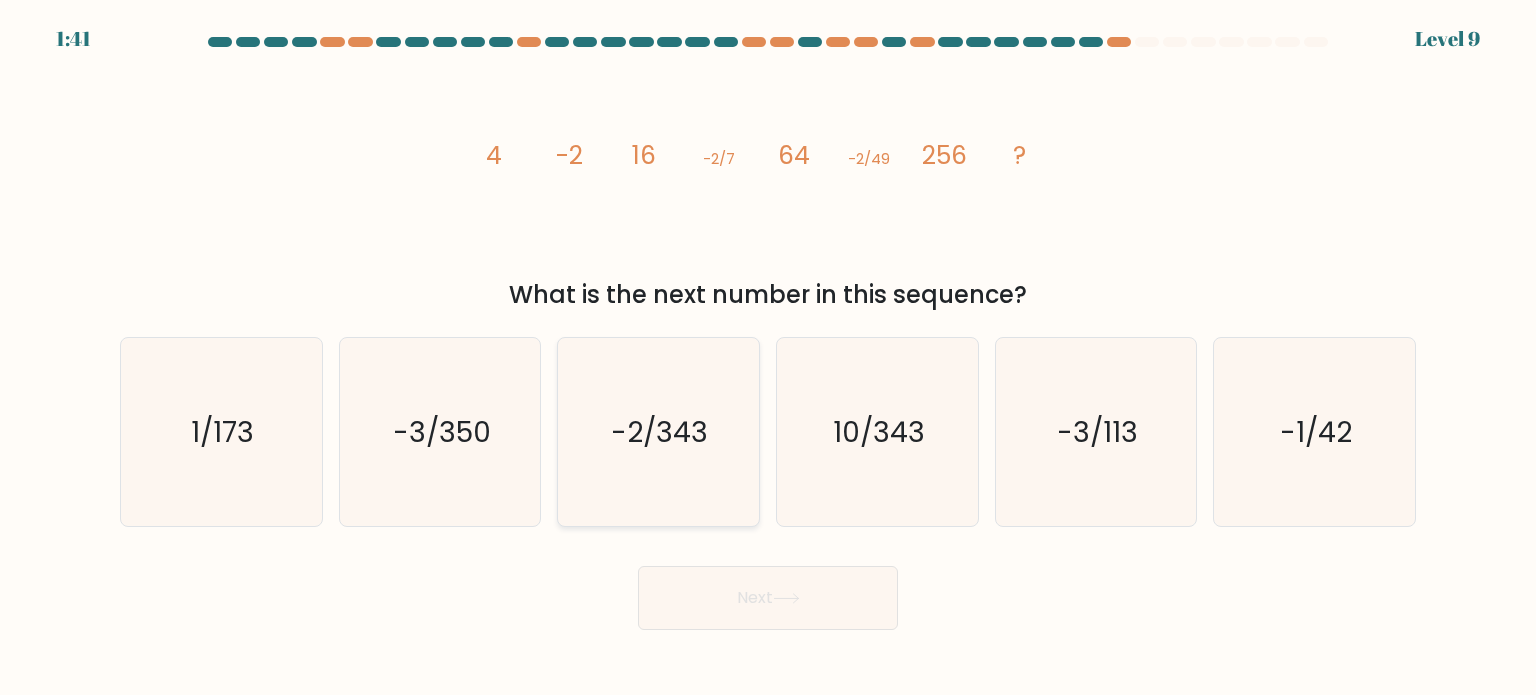 click on "-2/343" 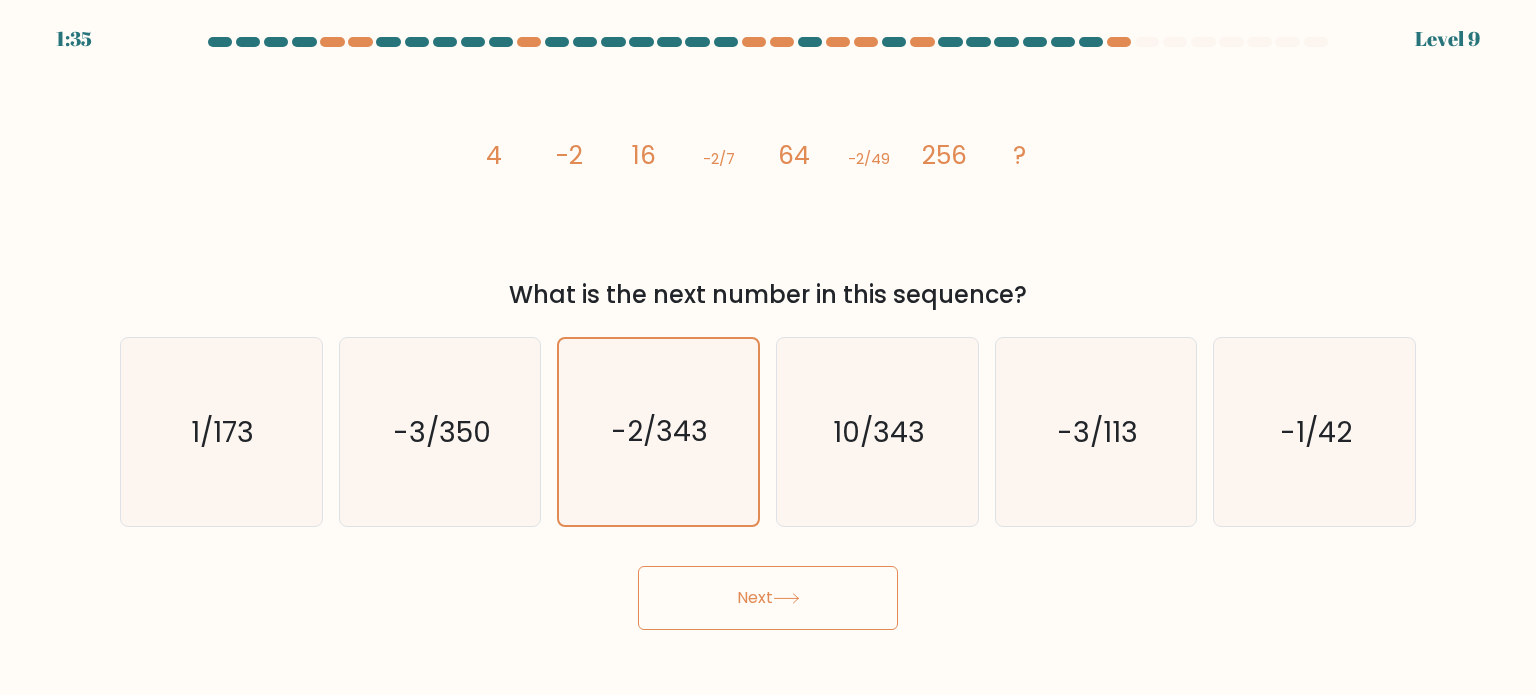 click on "Next" at bounding box center (768, 598) 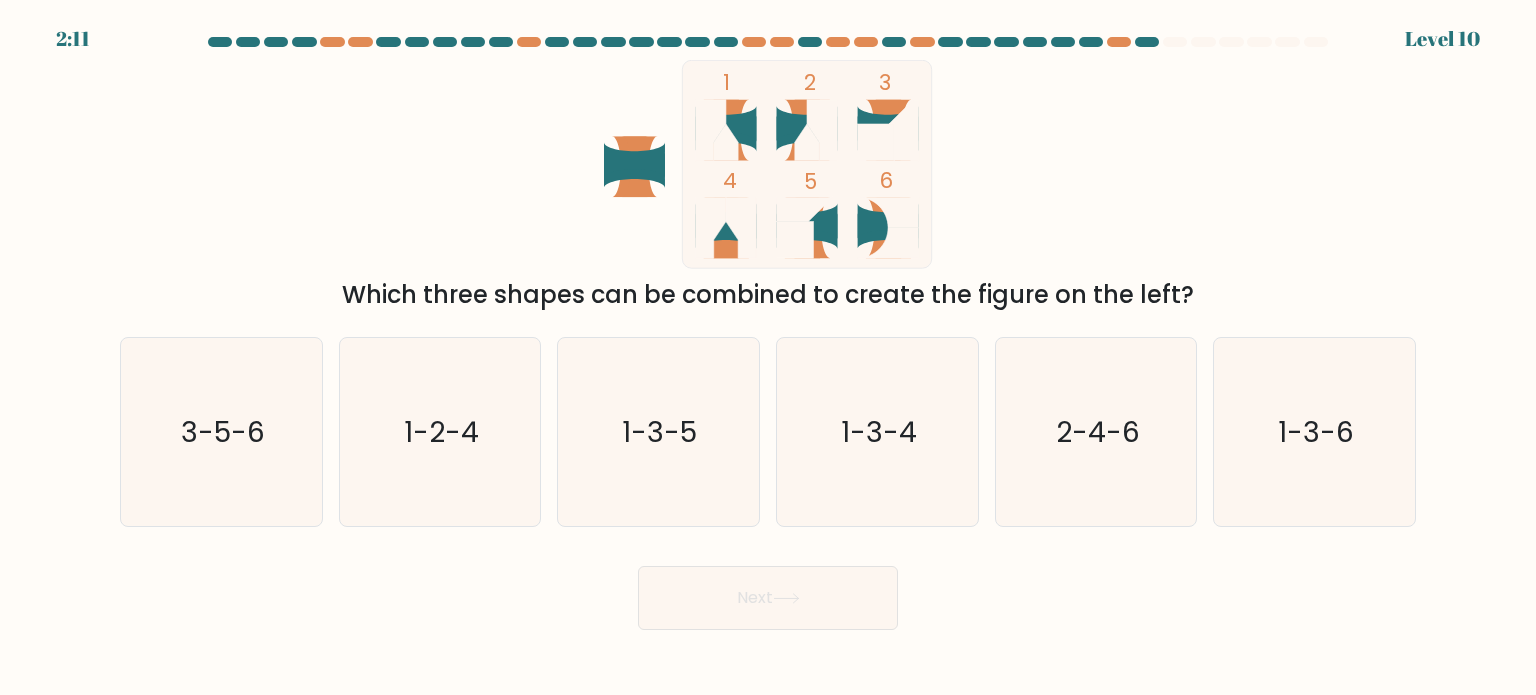 click 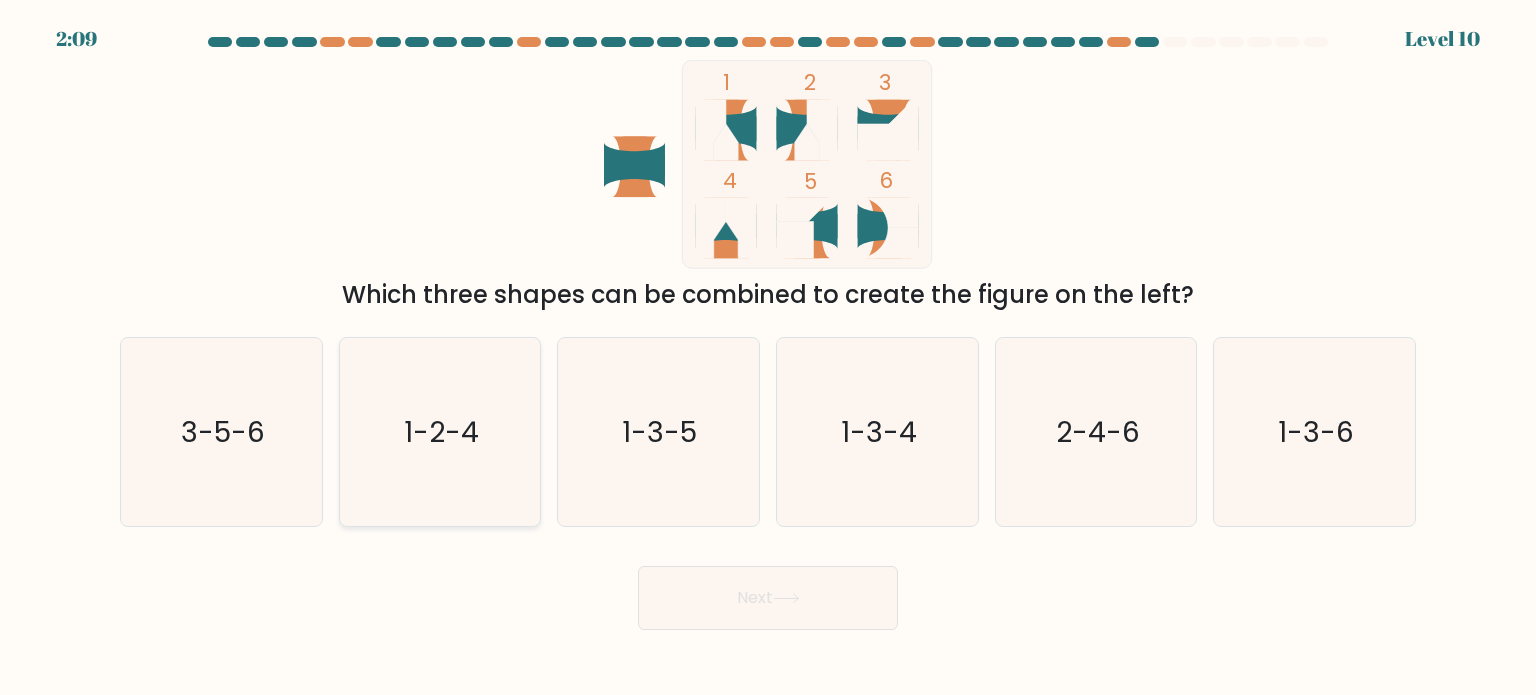 click on "1-2-4" 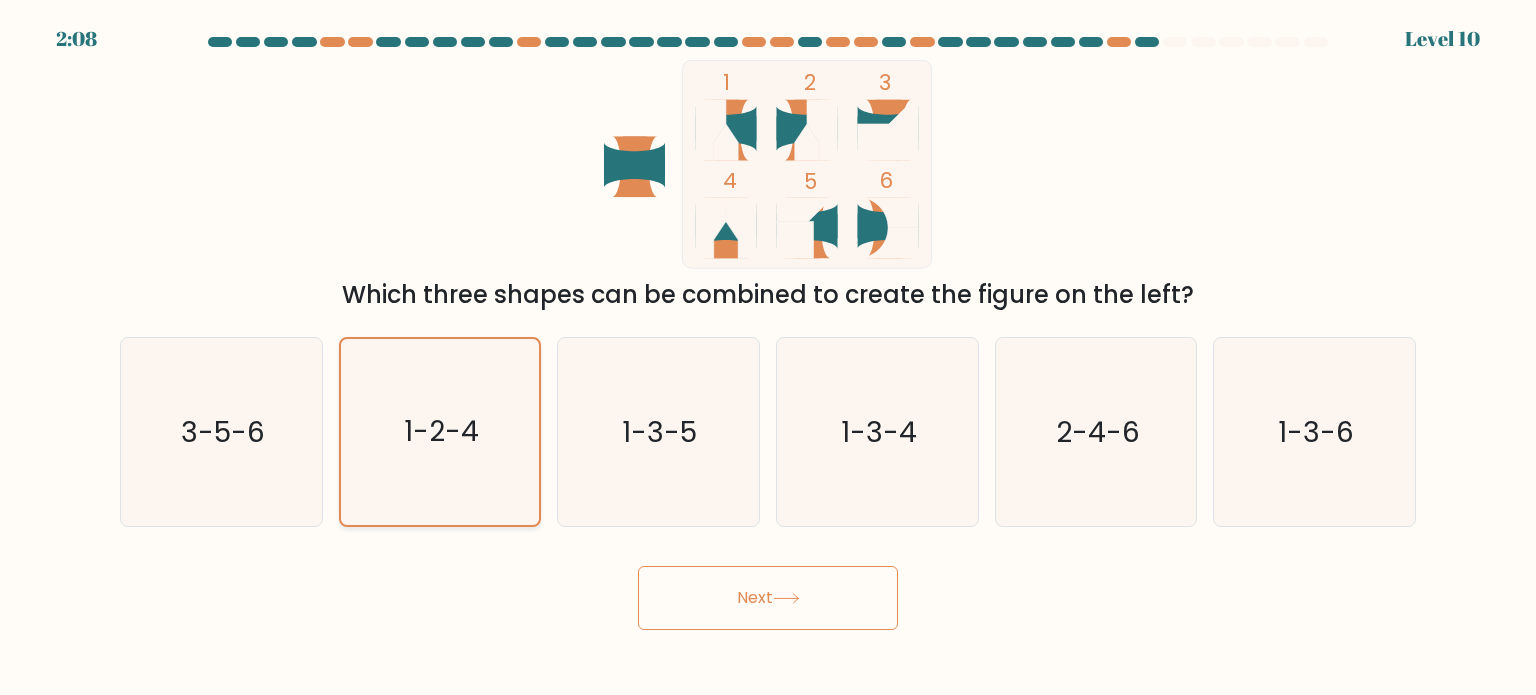 click on "1-2-4" 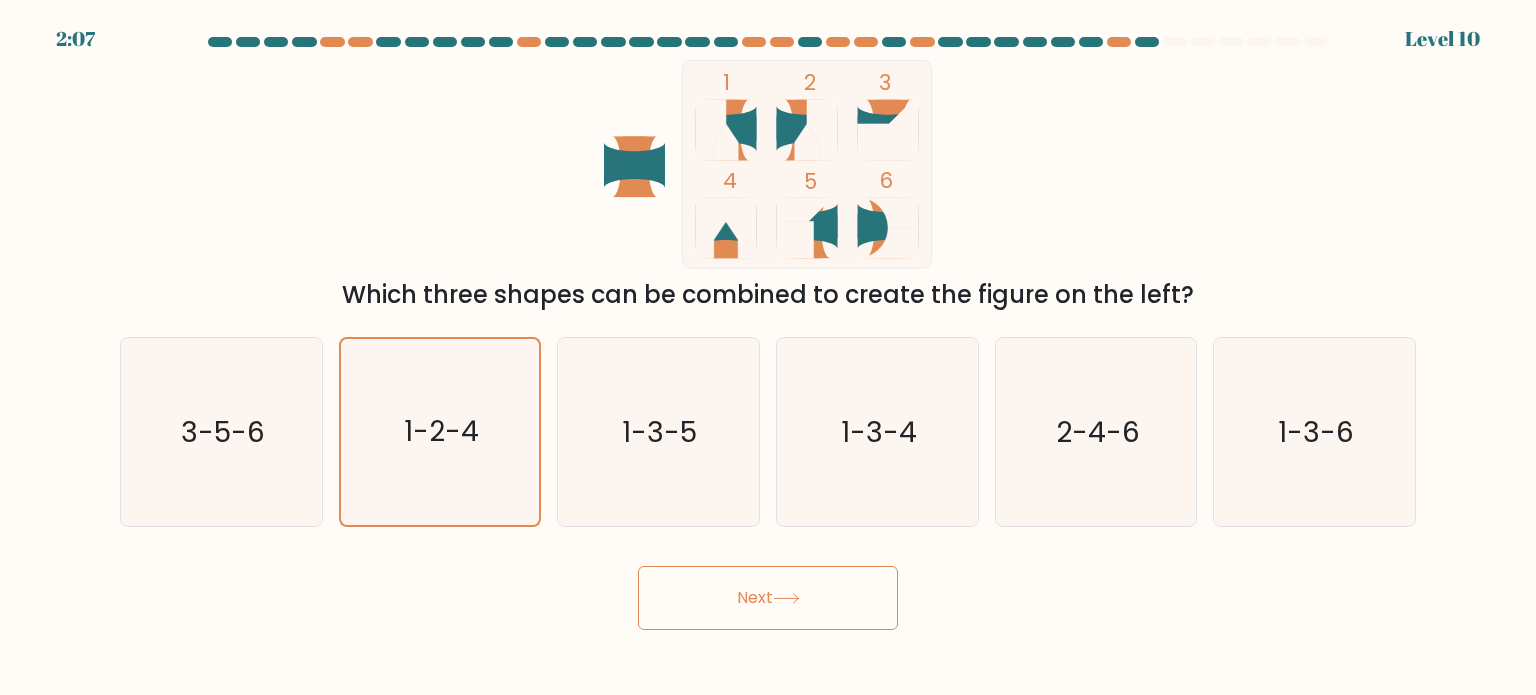 click on "Next" at bounding box center [768, 598] 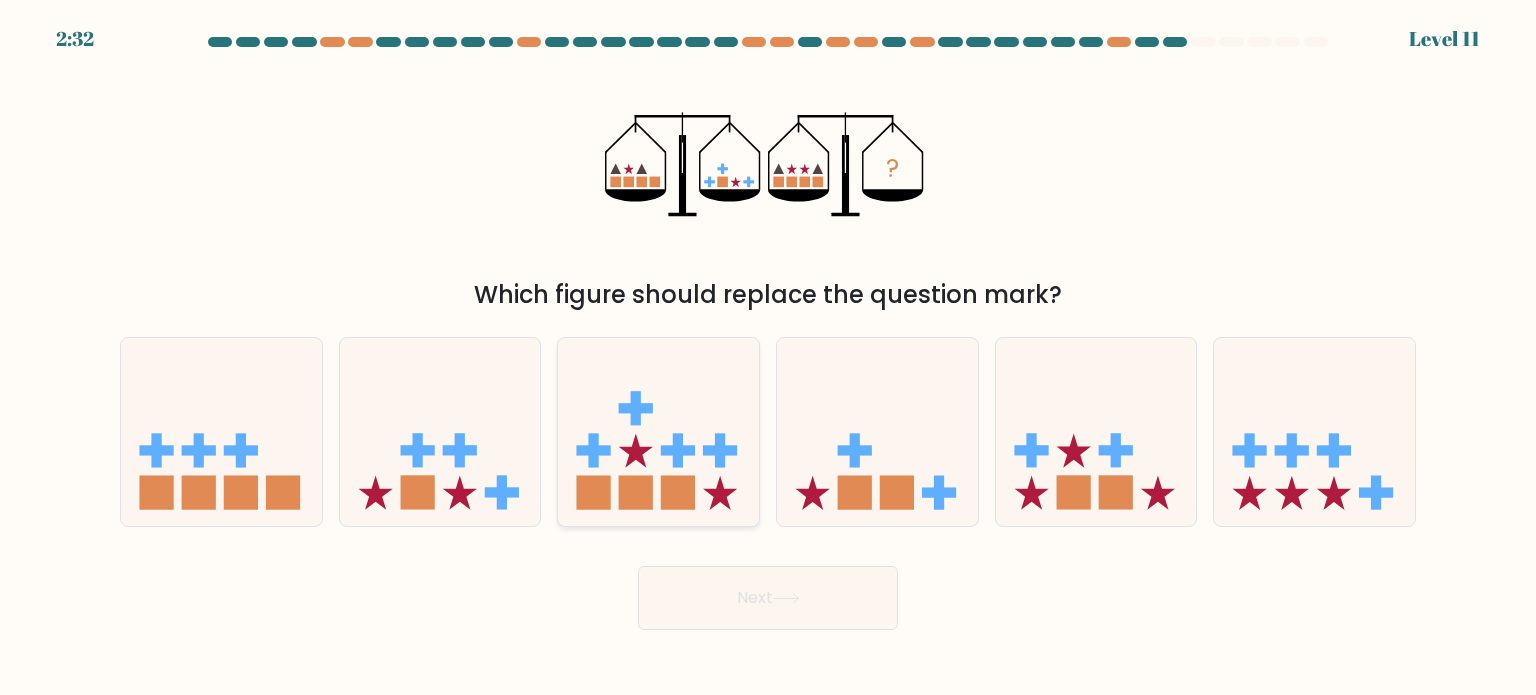 click 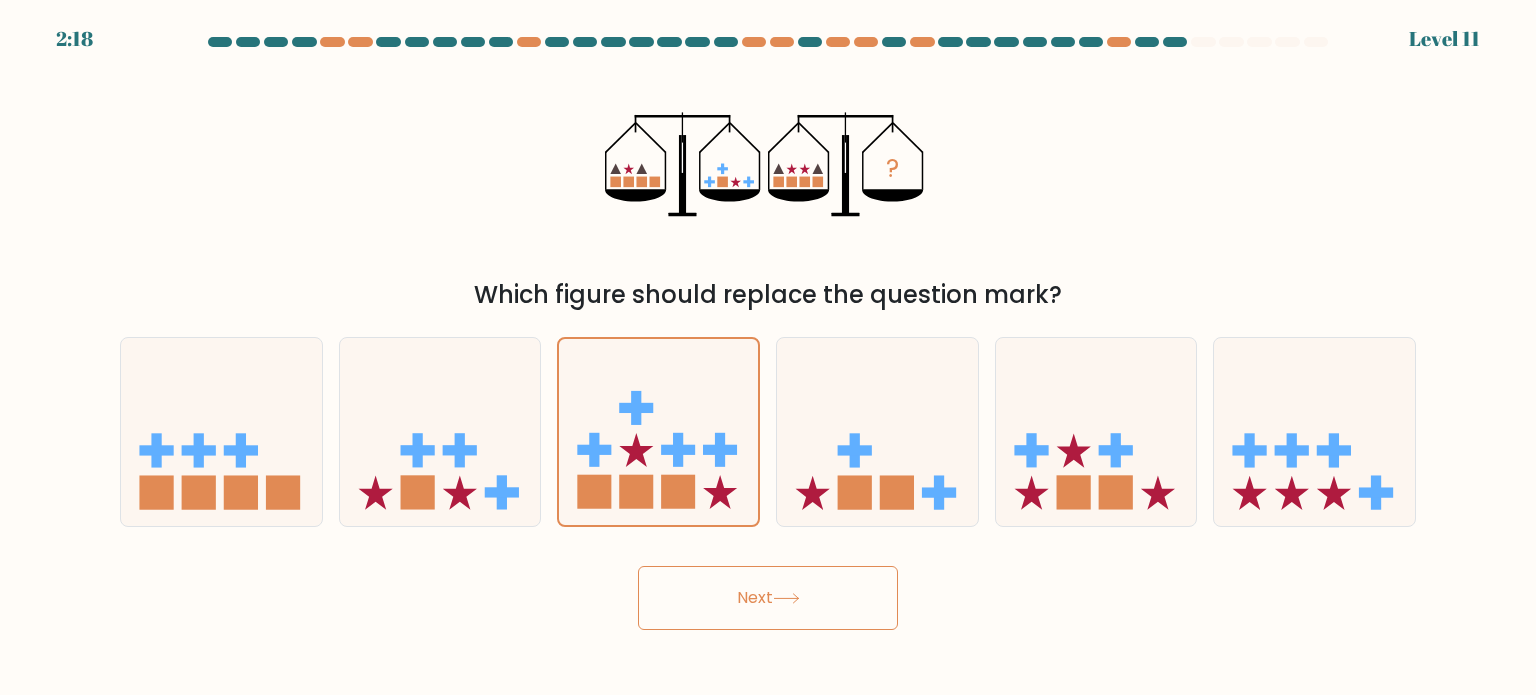 click on "Next" at bounding box center [768, 598] 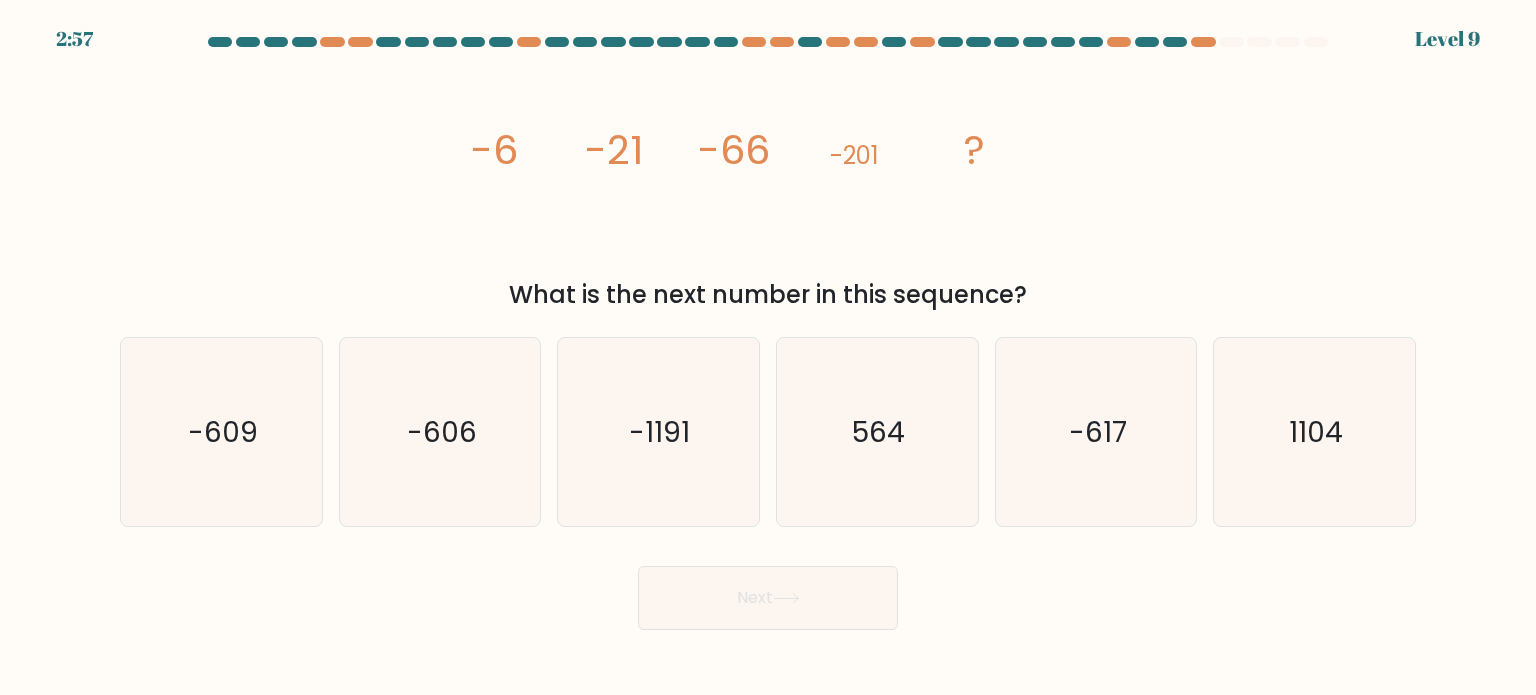 drag, startPoint x: 467, startPoint y: 143, endPoint x: 1039, endPoint y: 308, distance: 595.32263 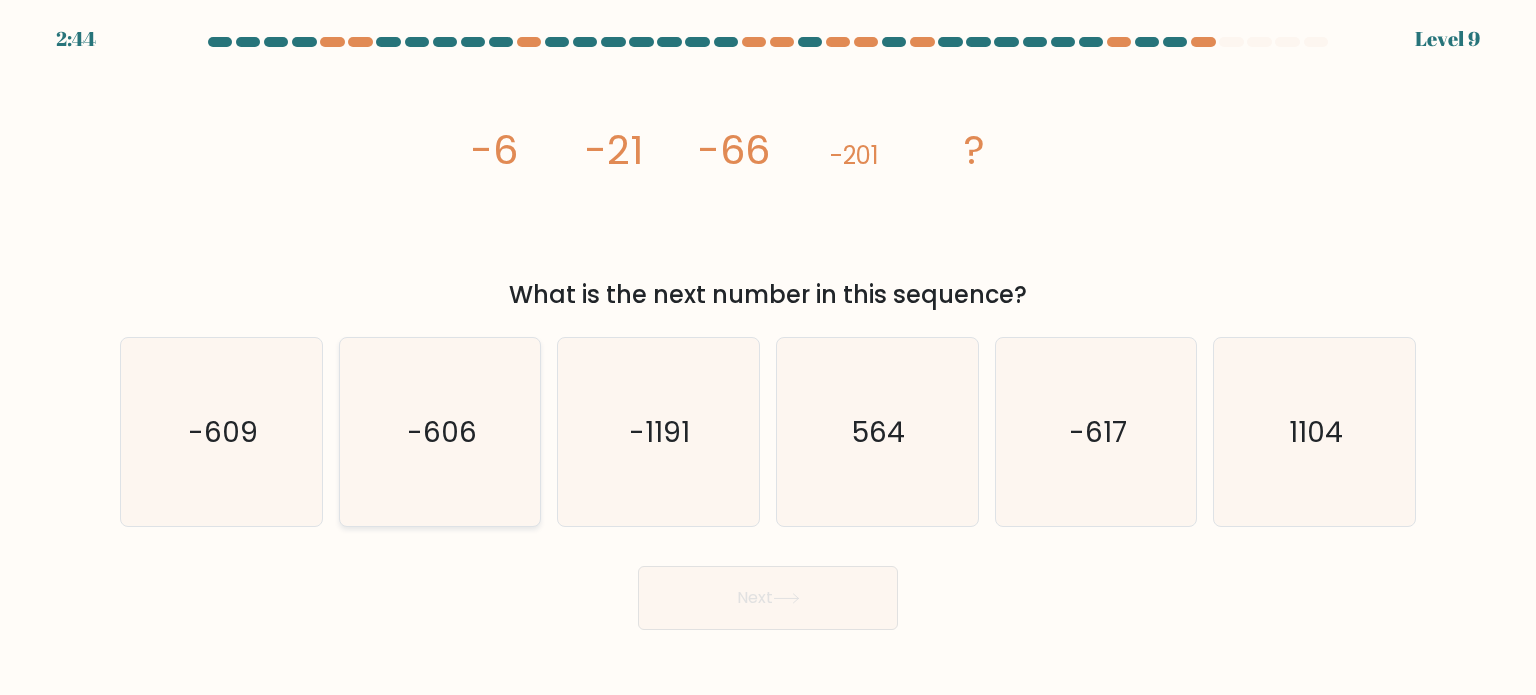 click on "-606" 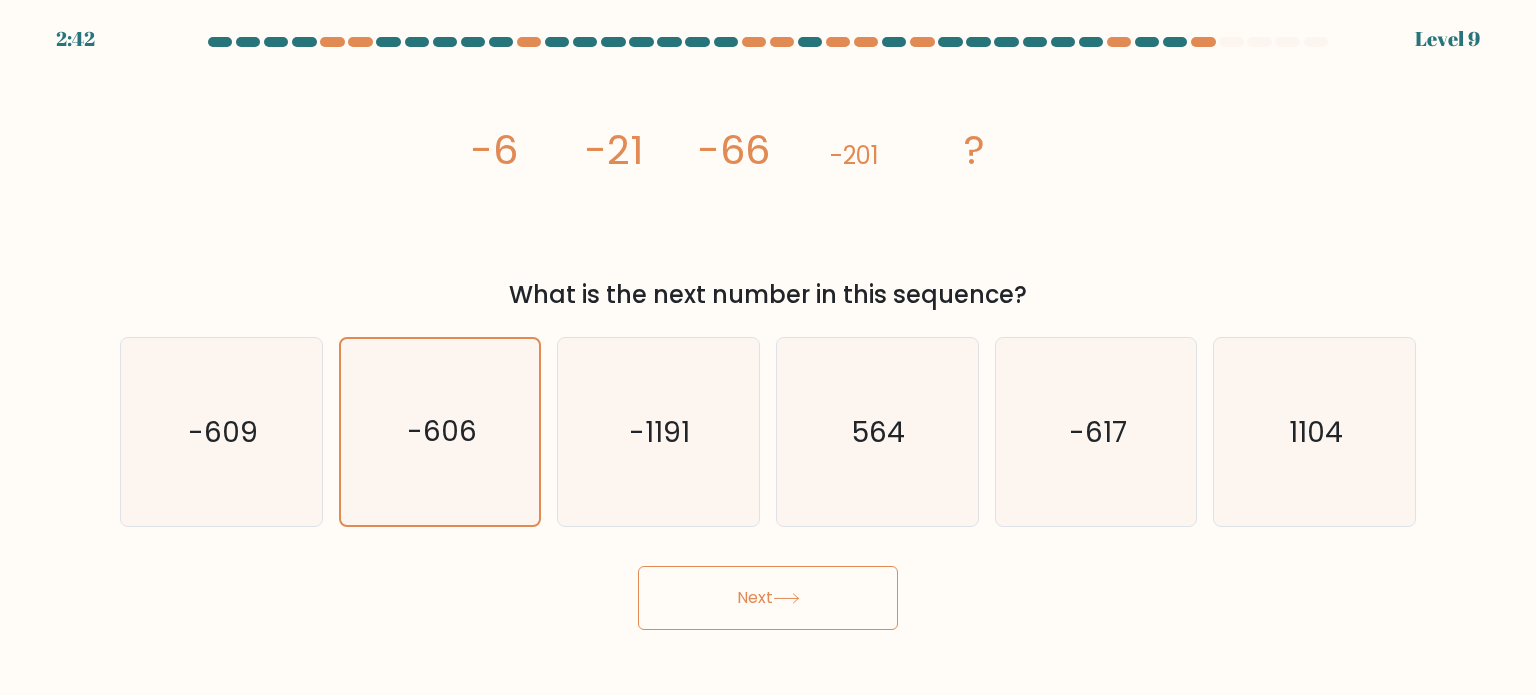 click on "Next" at bounding box center (768, 598) 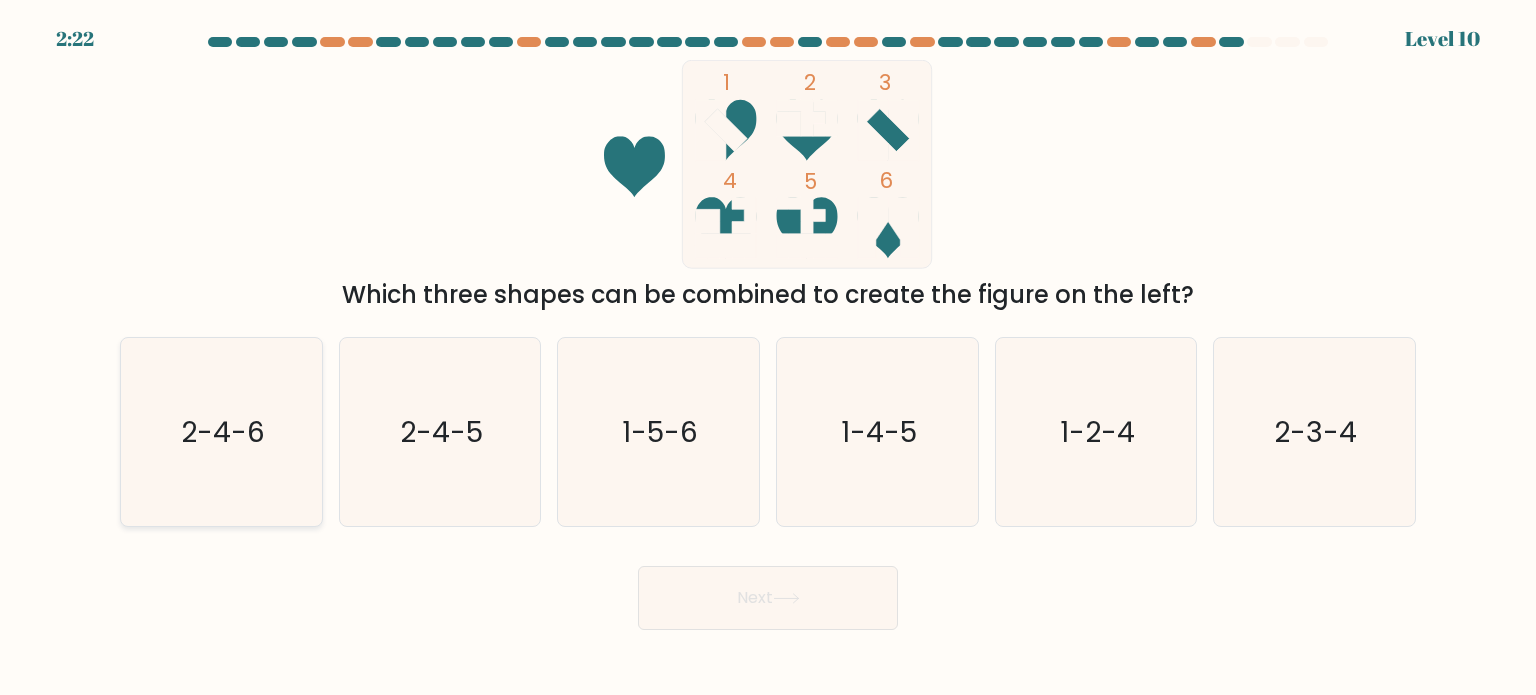 click on "2-4-6" 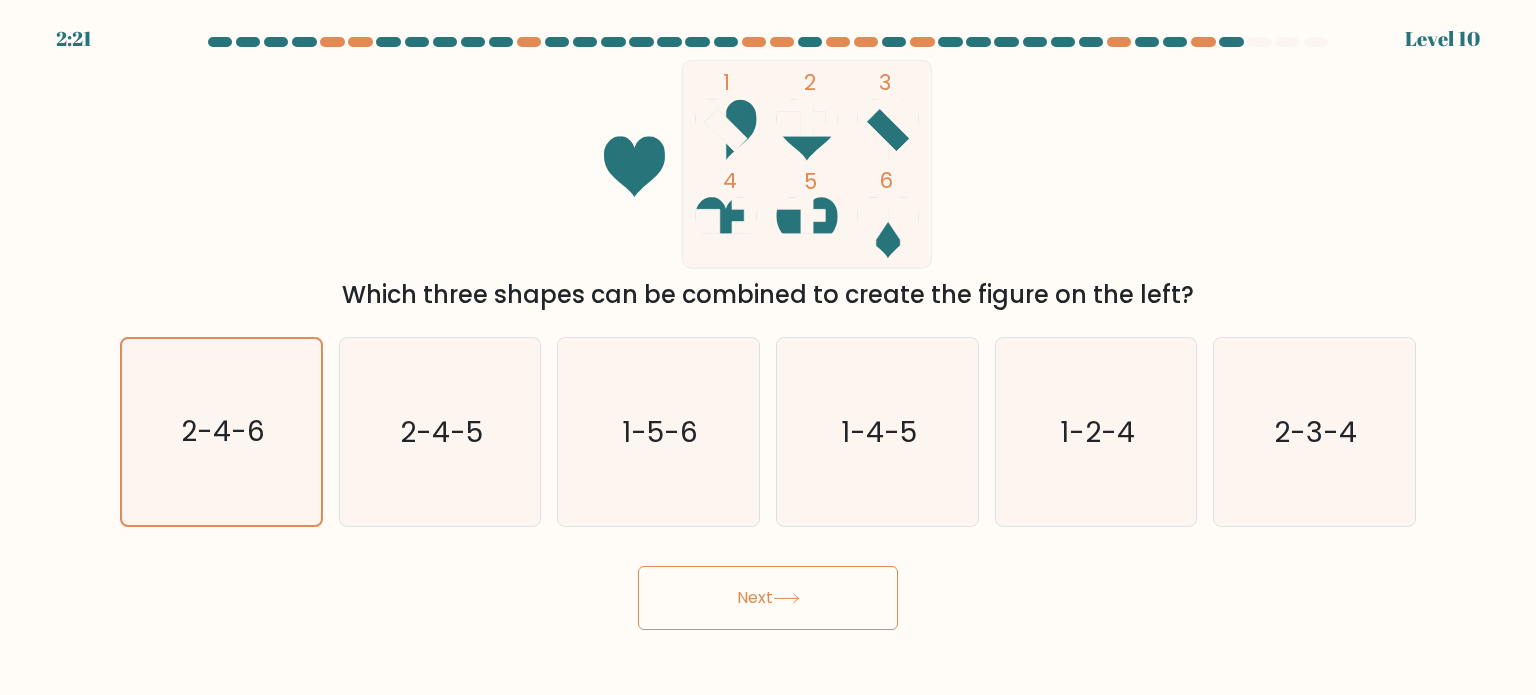 click on "Next" at bounding box center (768, 598) 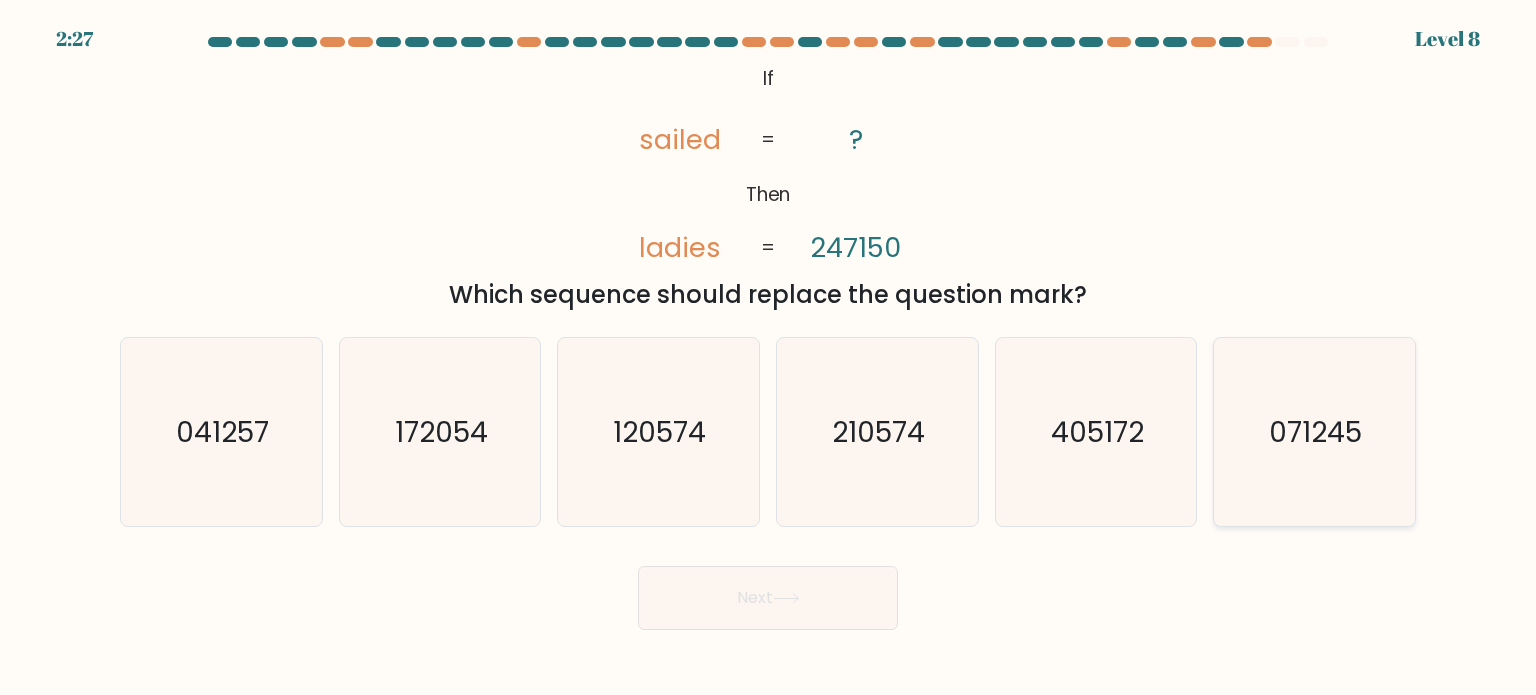 click on "071245" 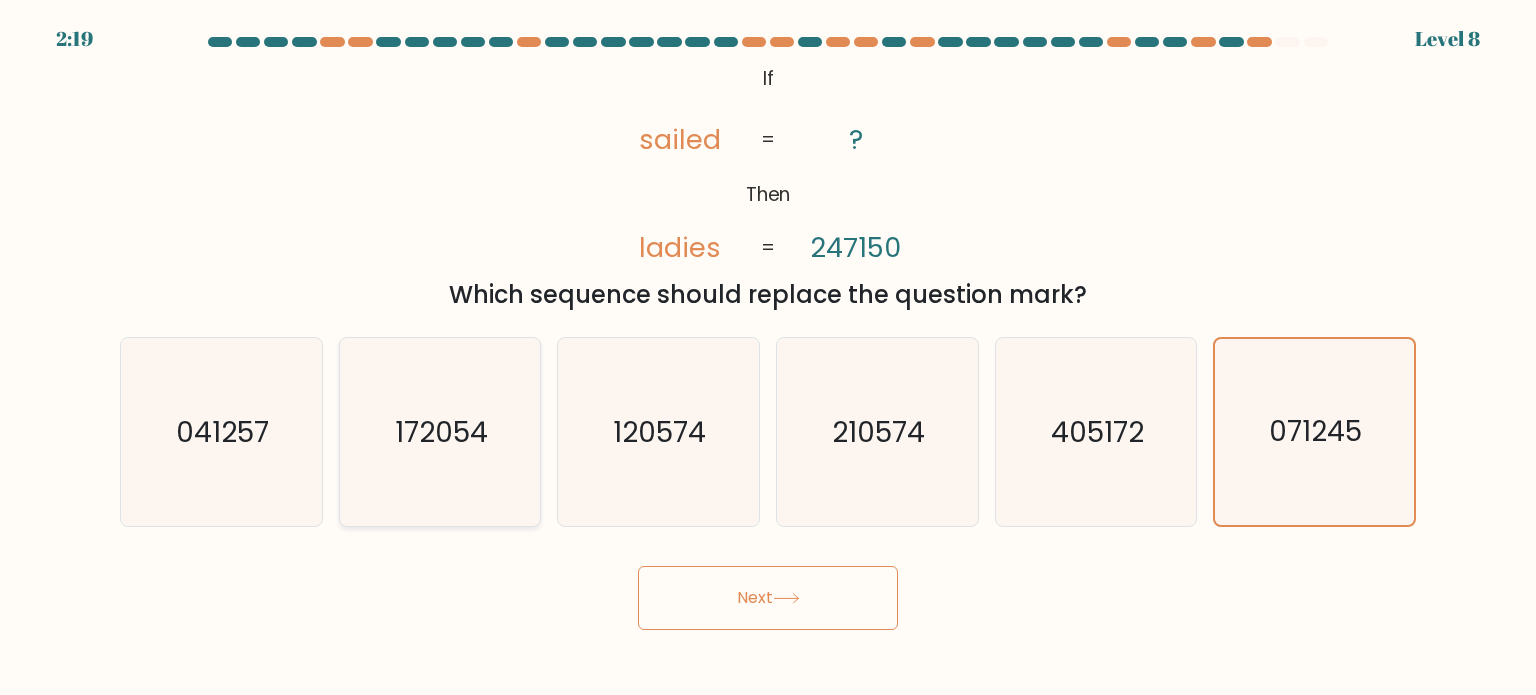 click on "172054" 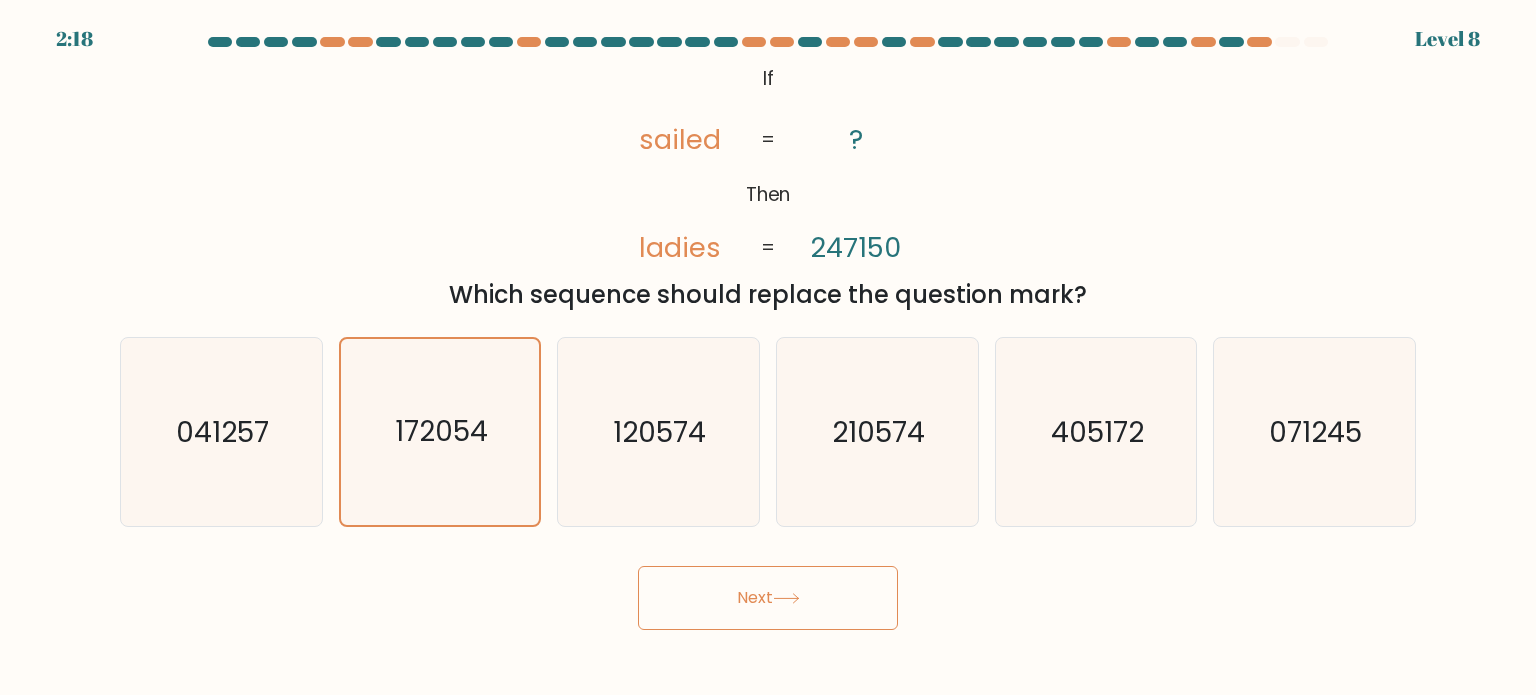 click on "Next" at bounding box center (768, 598) 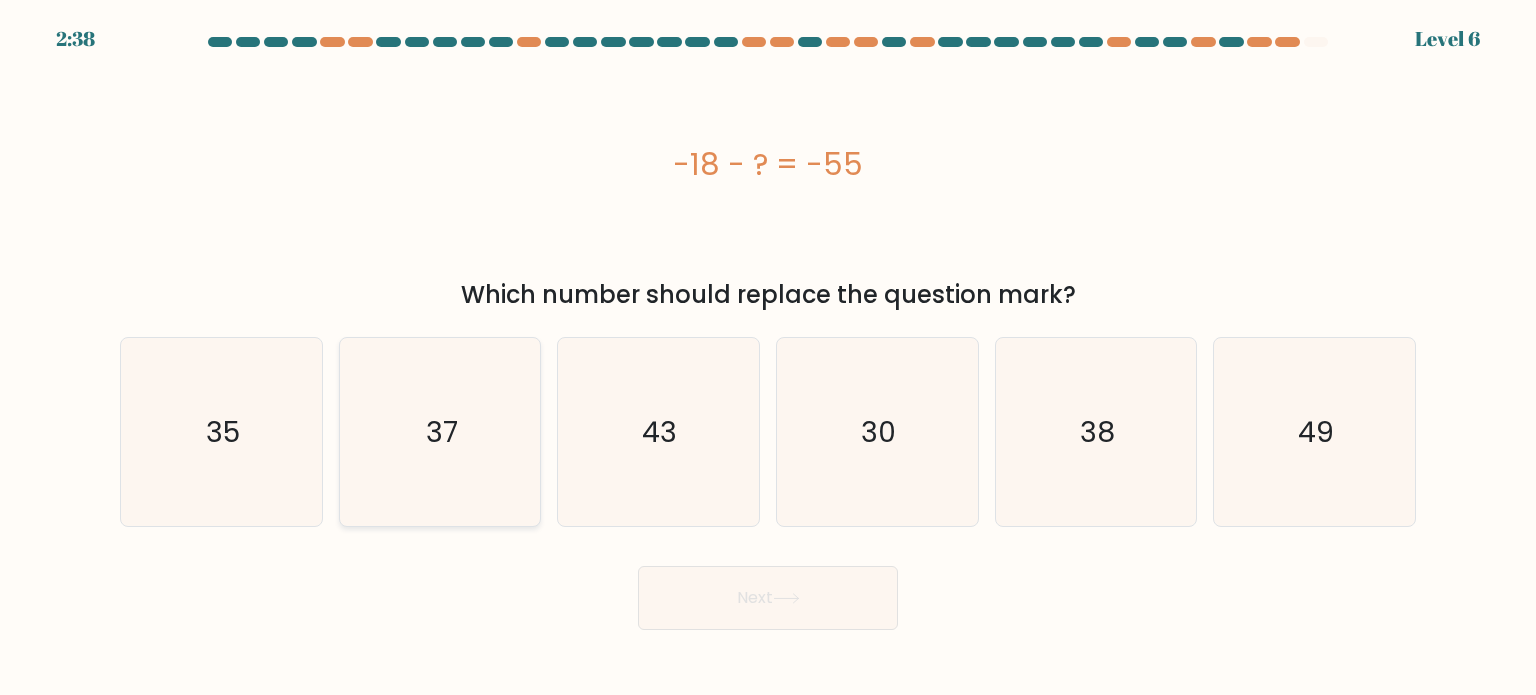 click on "37" 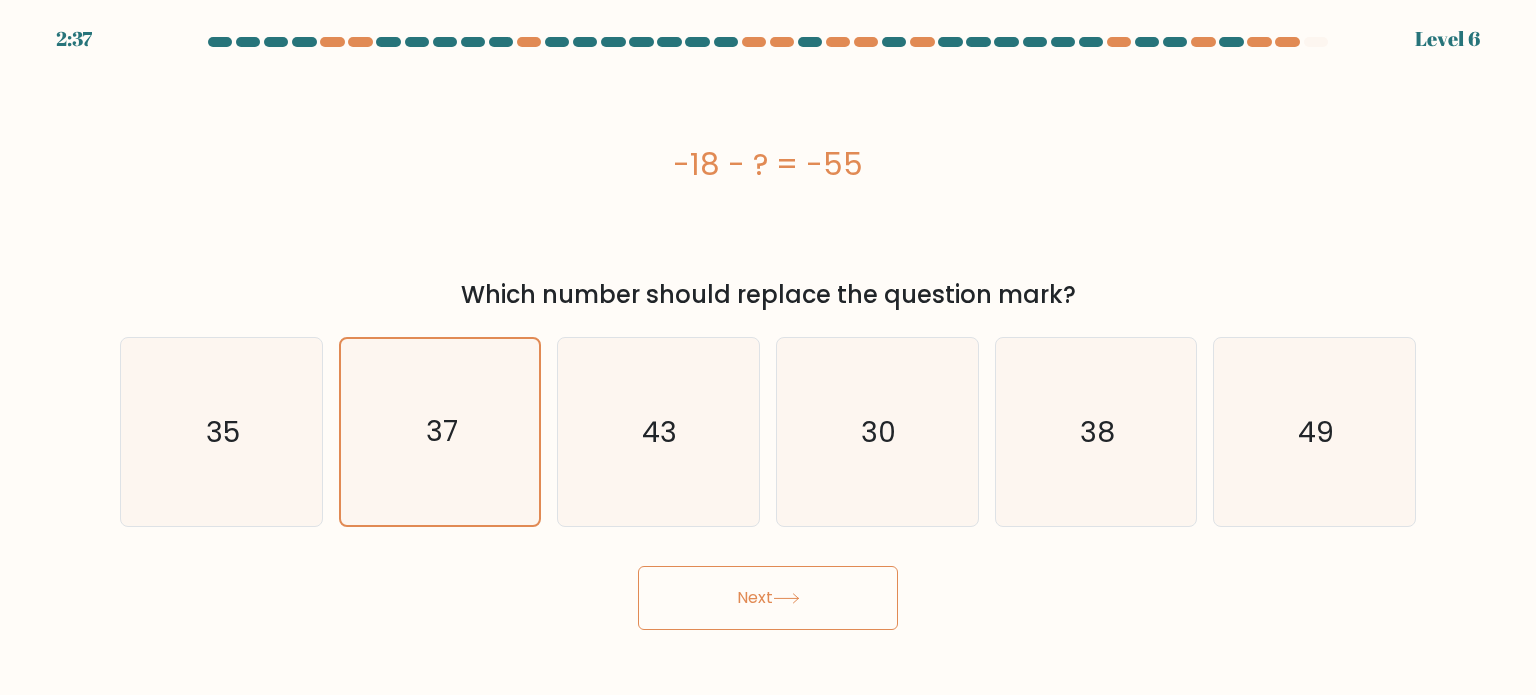 click on "Next" at bounding box center [768, 598] 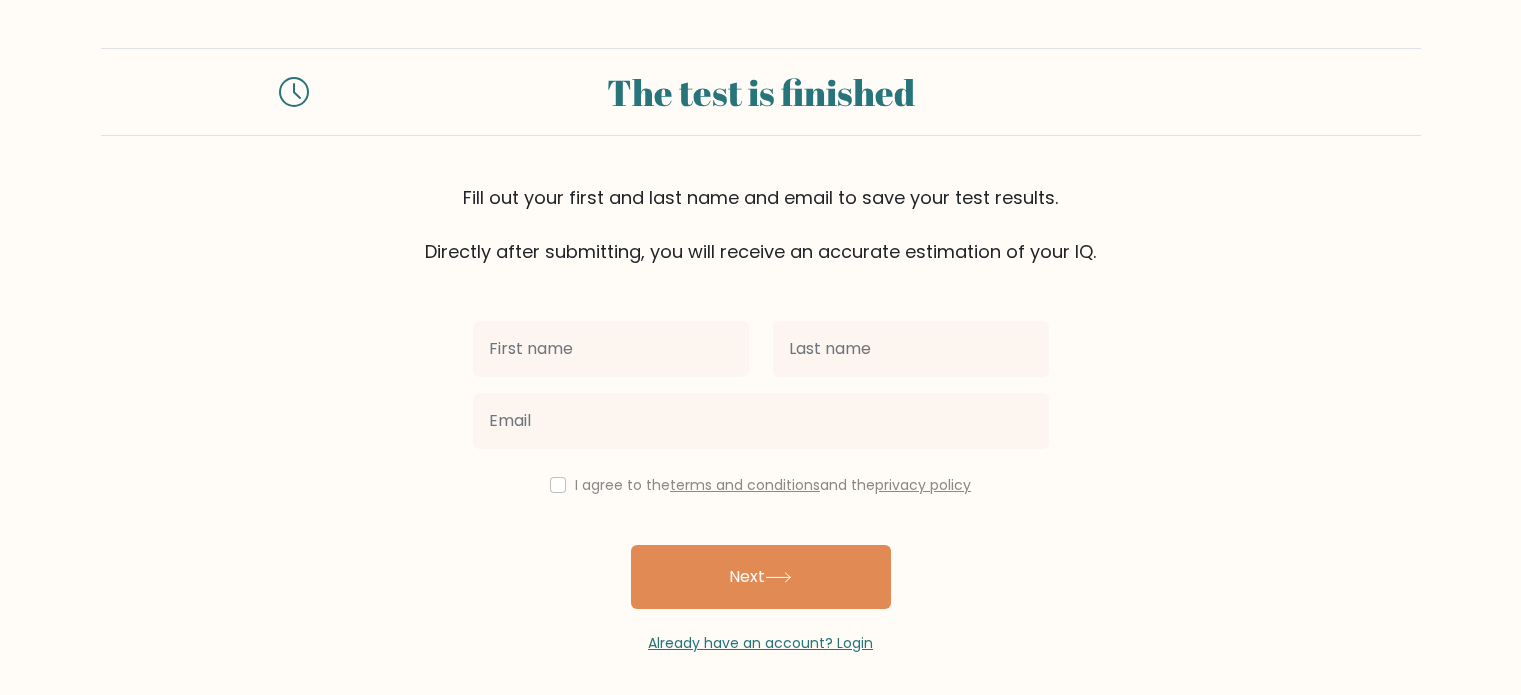 scroll, scrollTop: 0, scrollLeft: 0, axis: both 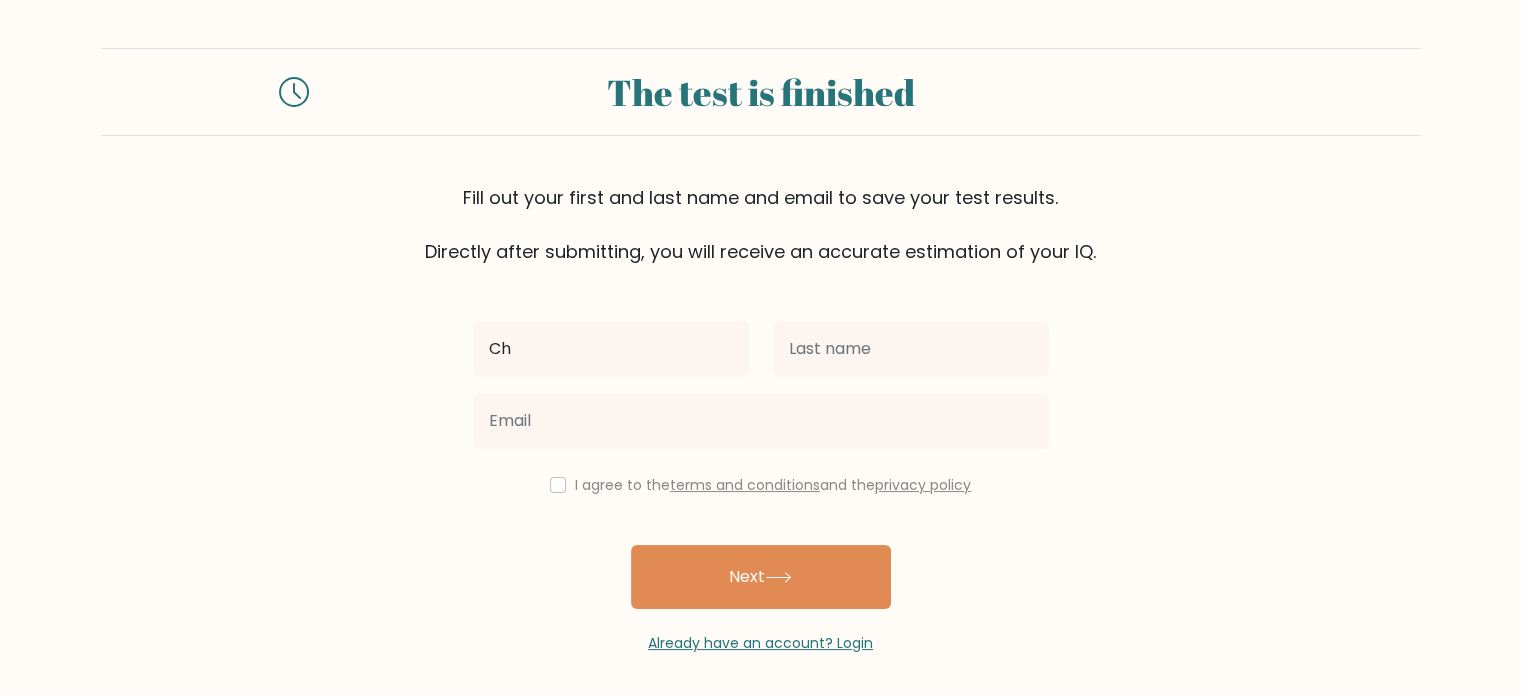type on "[FIRST]" 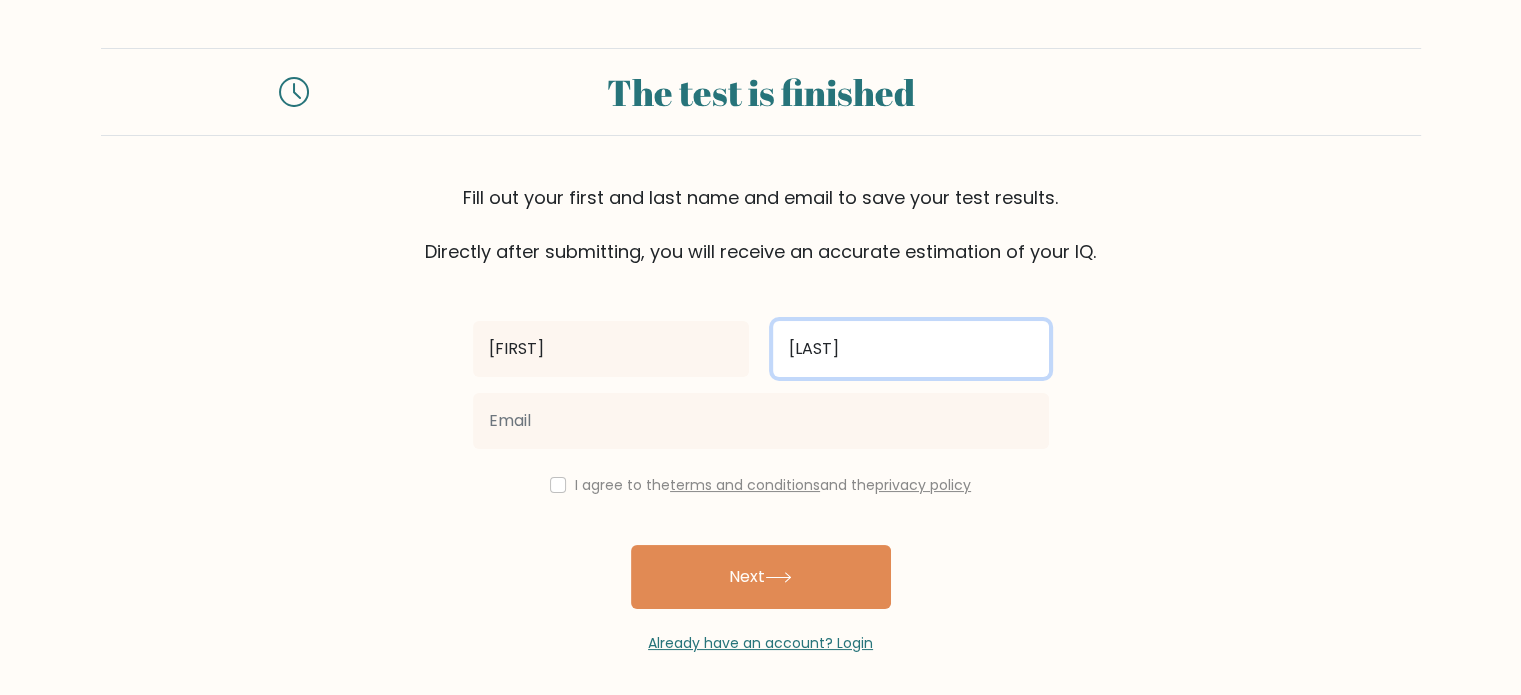 type on "[LAST]" 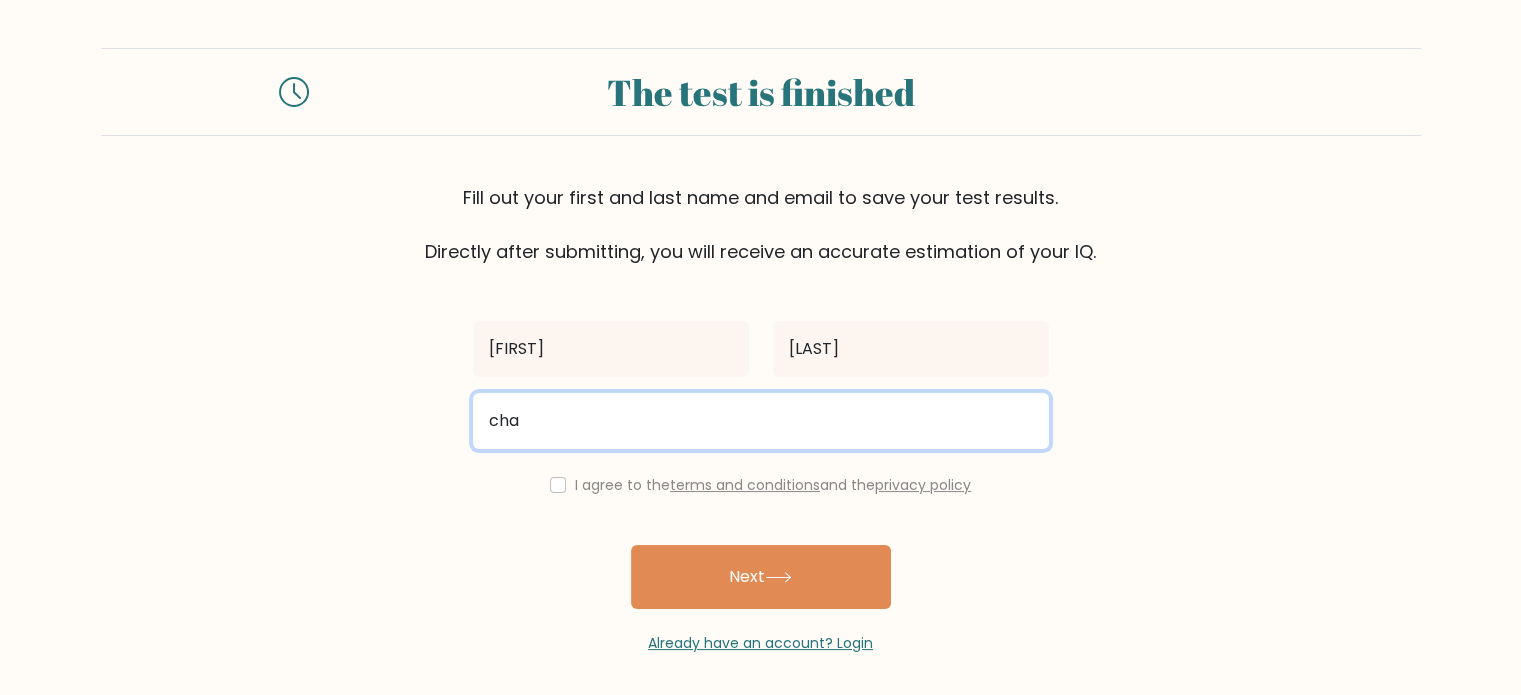 type on "[EMAIL]" 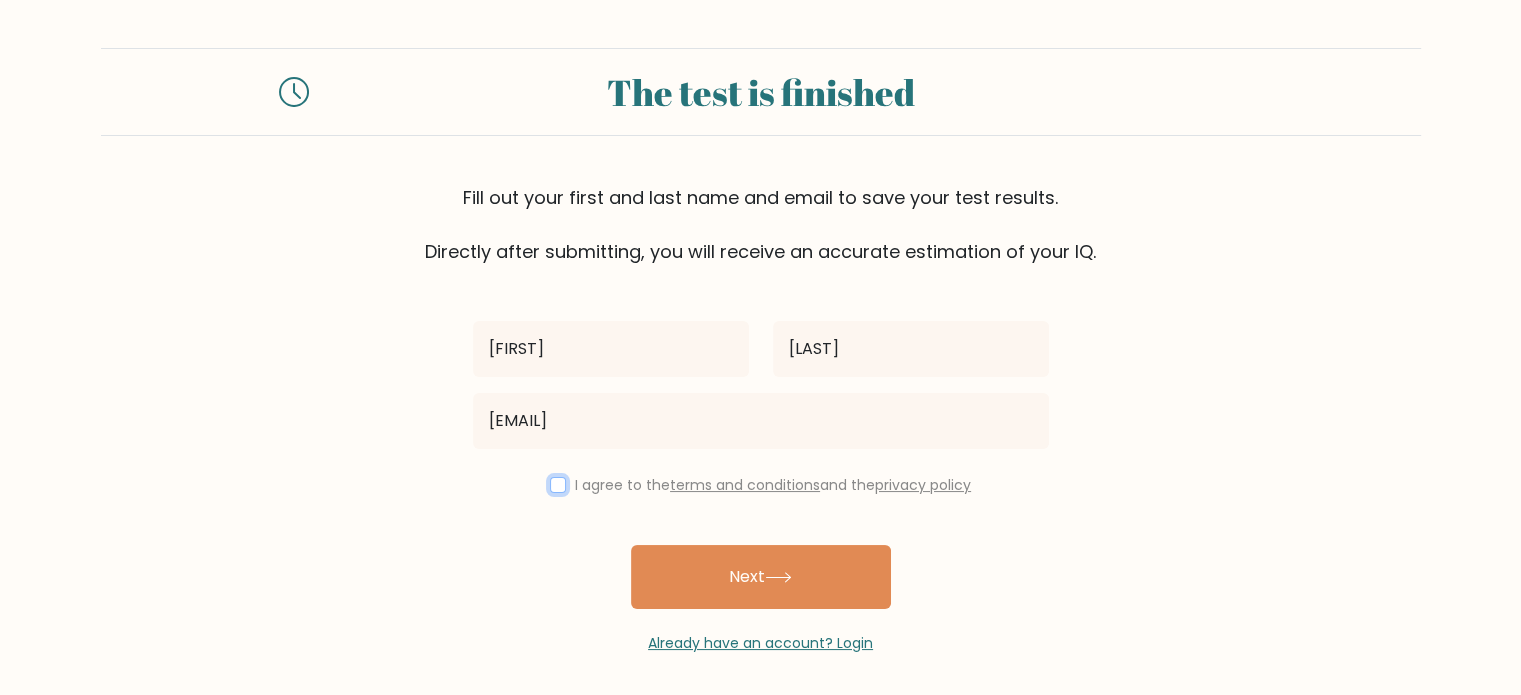 click at bounding box center [558, 485] 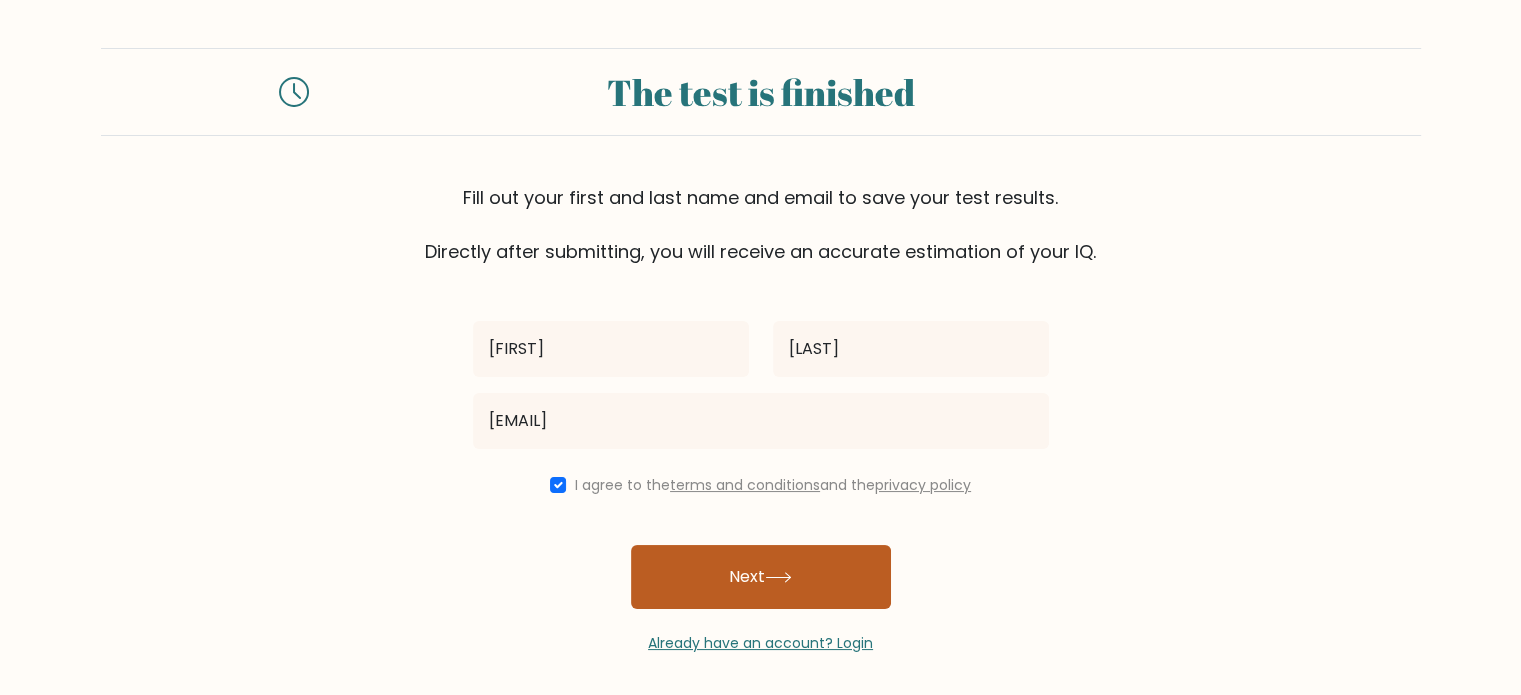 click on "Next" at bounding box center [761, 577] 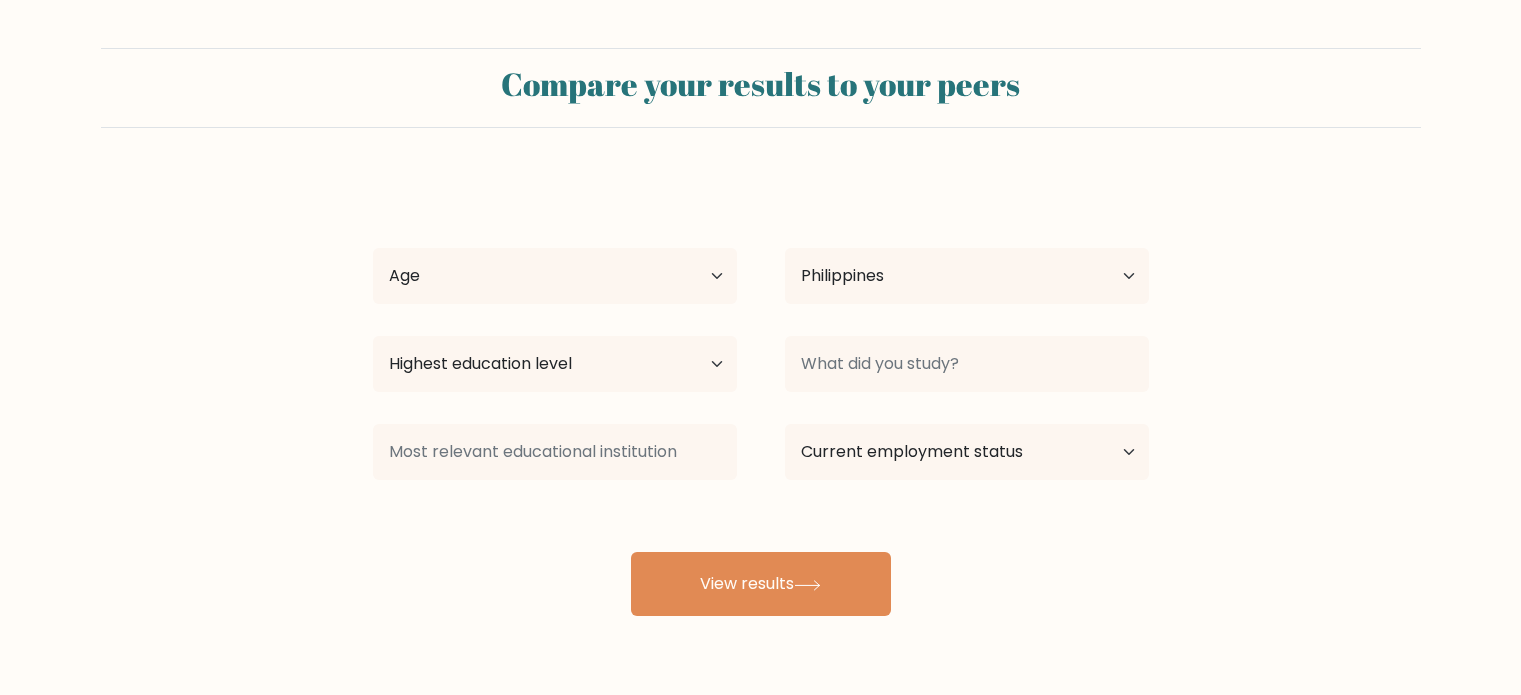 select on "PH" 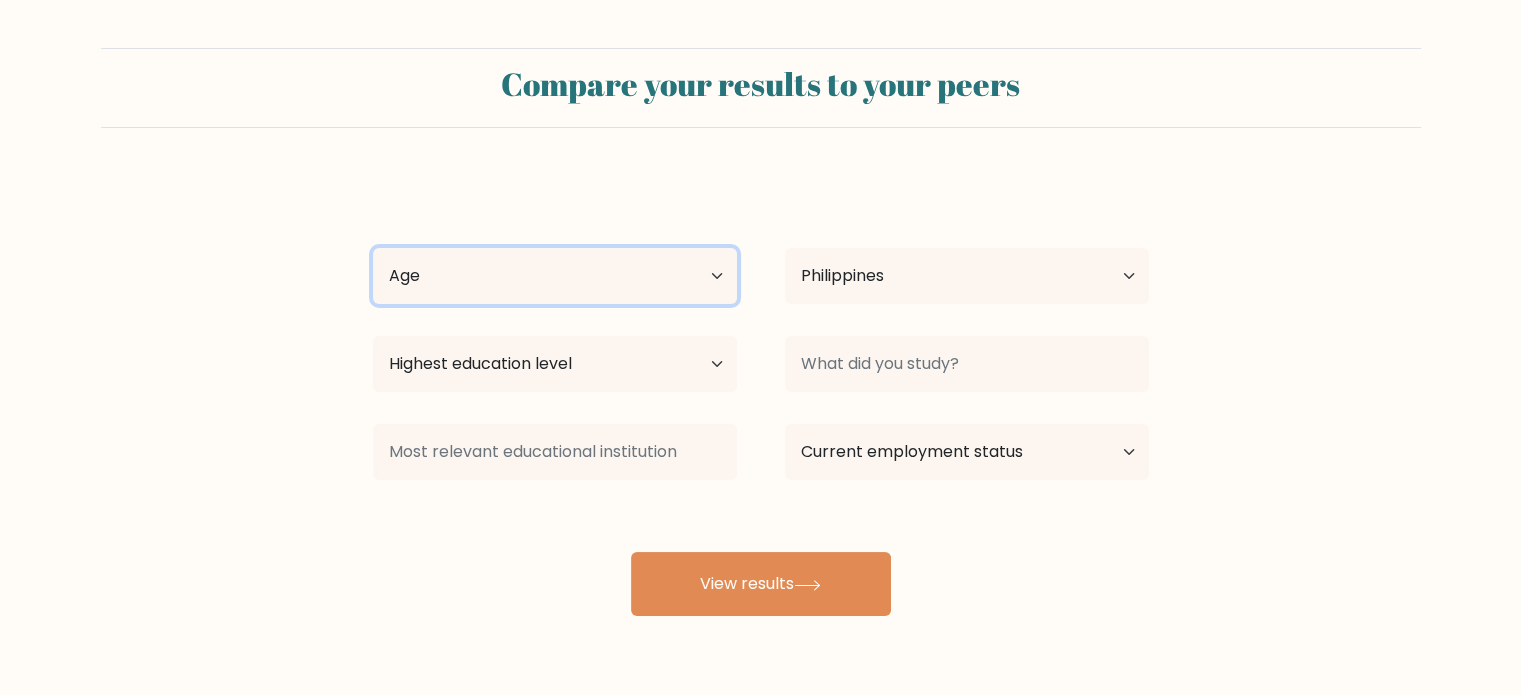 click on "Age
Under 18 years old
18-24 years old
25-34 years old
35-44 years old
45-54 years old
55-64 years old
65 years old and above" at bounding box center (555, 276) 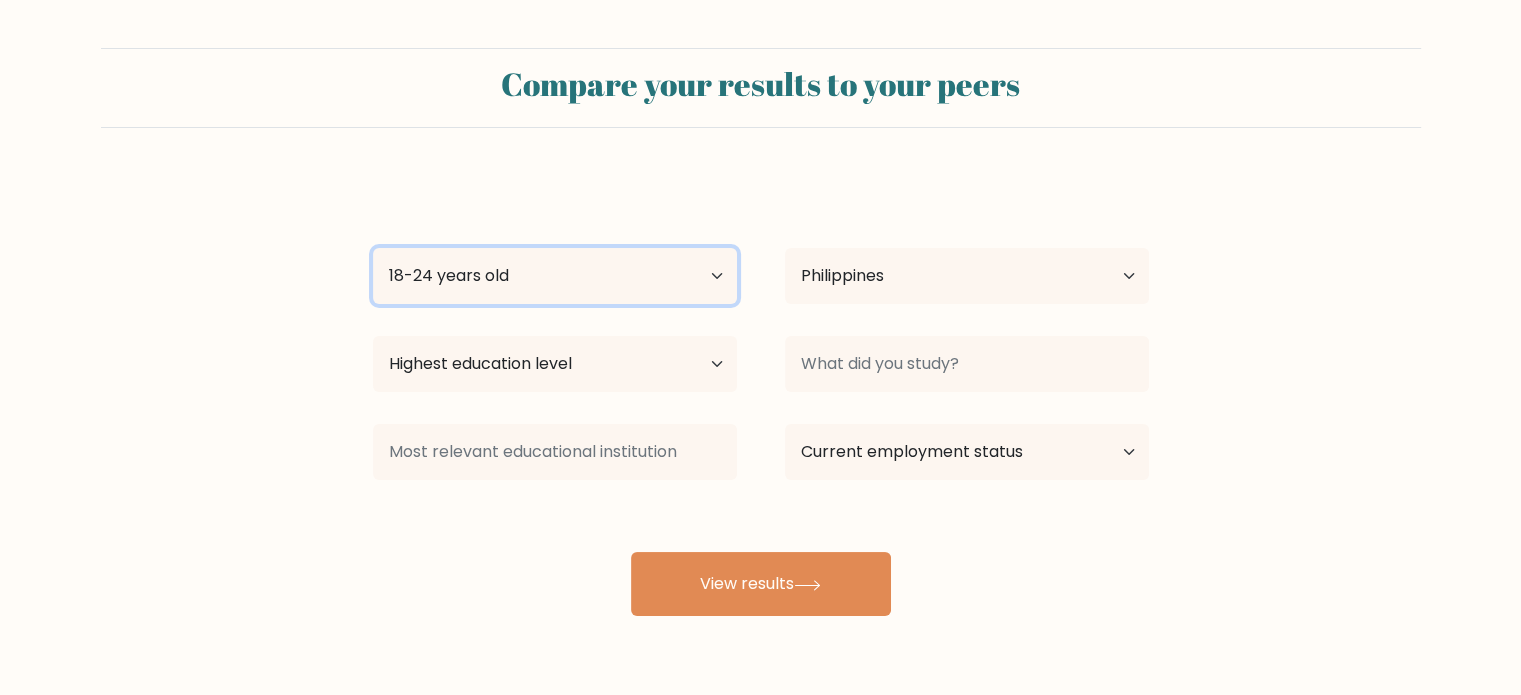 click on "Age
Under 18 years old
18-24 years old
25-34 years old
35-44 years old
45-54 years old
55-64 years old
65 years old and above" at bounding box center [555, 276] 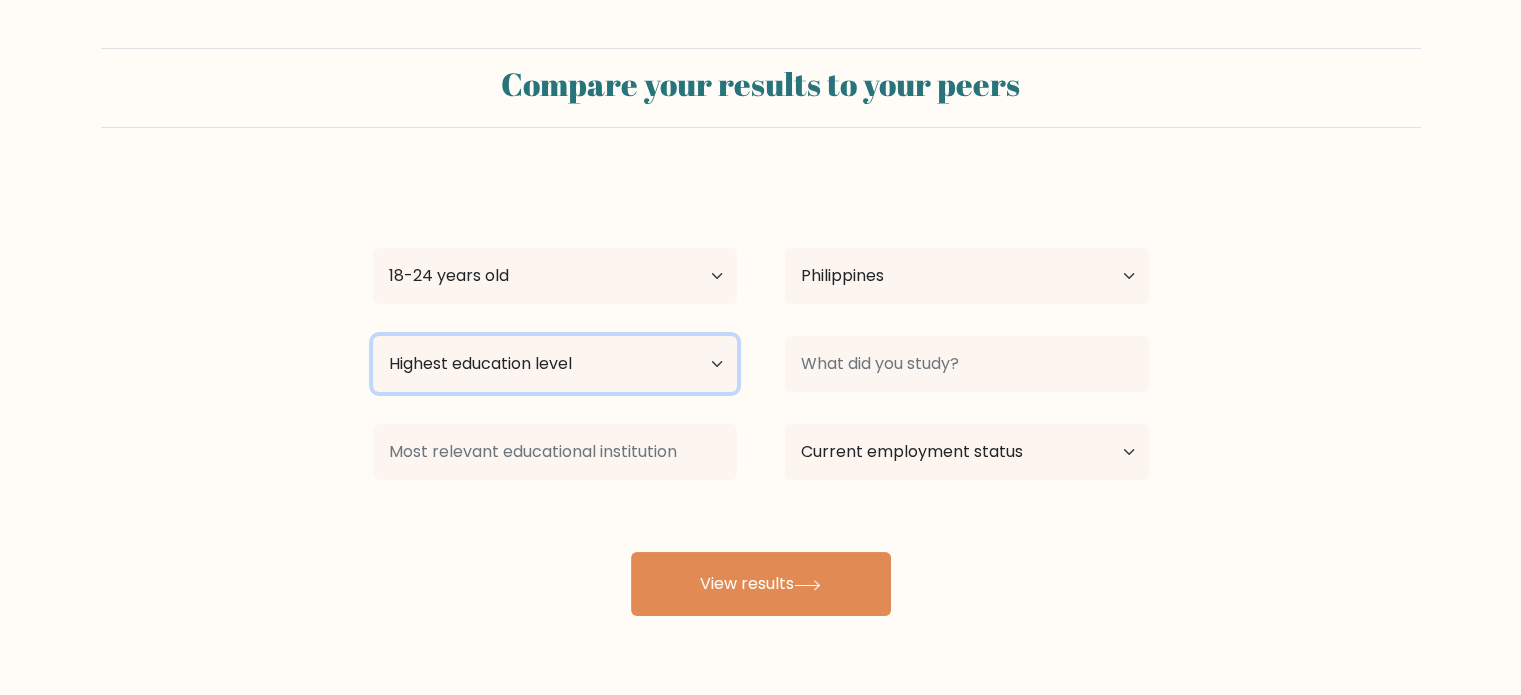 click on "Highest education level
No schooling
Primary
Lower Secondary
Upper Secondary
Occupation Specific
Bachelor's degree
Master's degree
Doctoral degree" at bounding box center [555, 364] 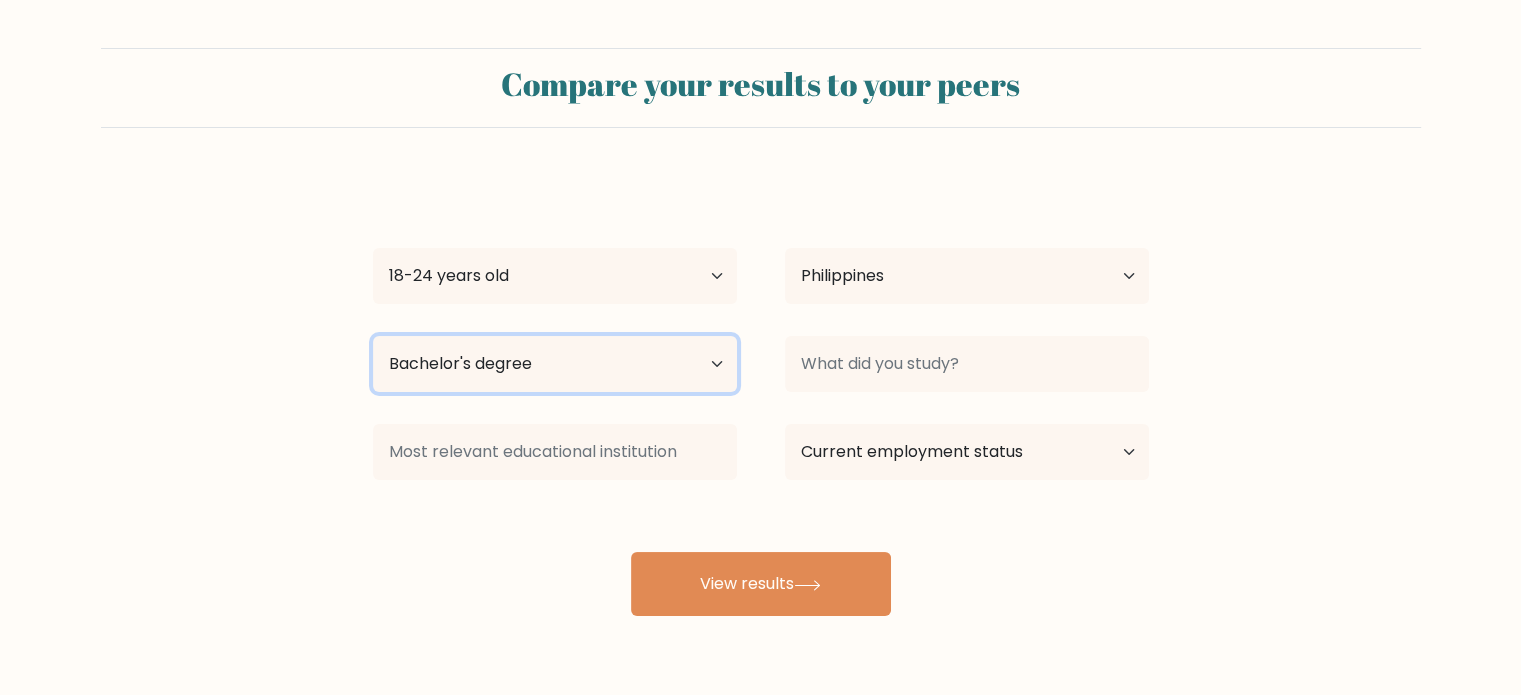 click on "Highest education level
No schooling
Primary
Lower Secondary
Upper Secondary
Occupation Specific
Bachelor's degree
Master's degree
Doctoral degree" at bounding box center (555, 364) 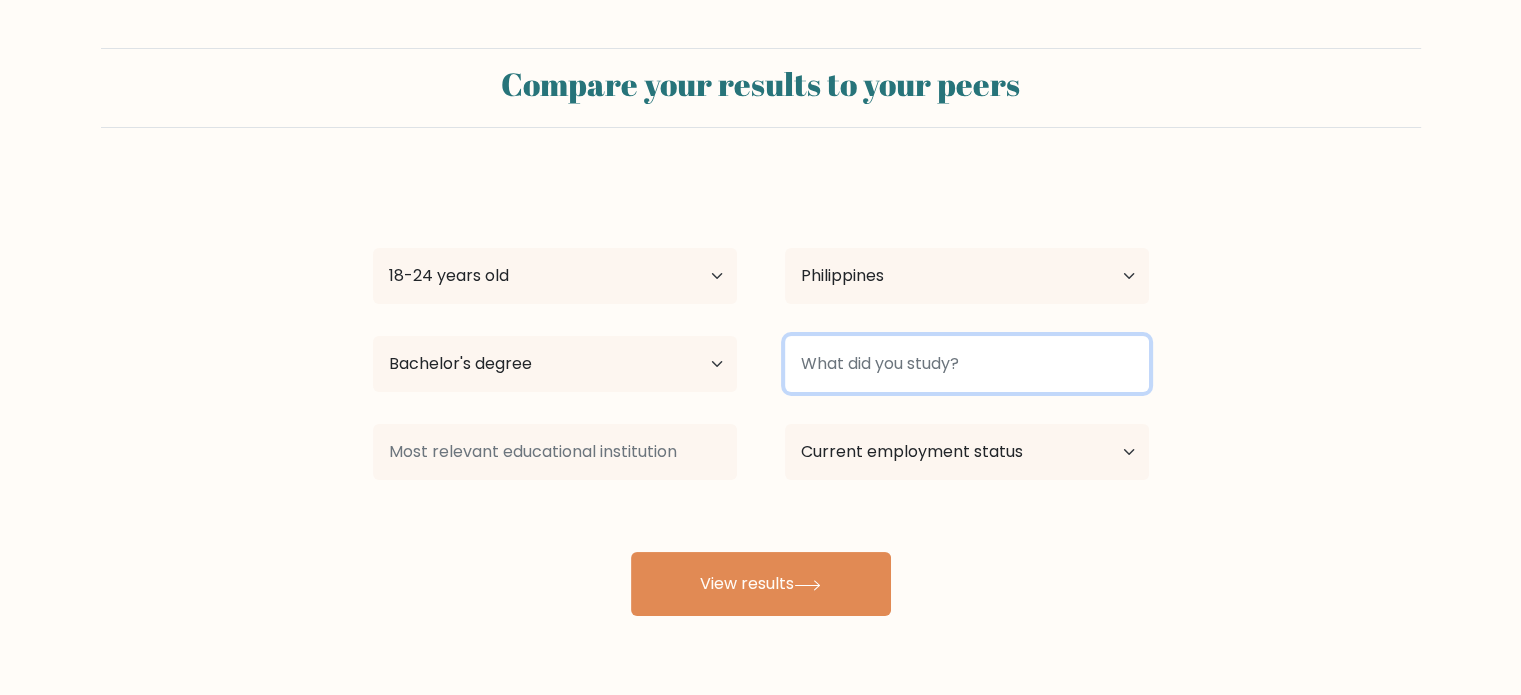 click at bounding box center (967, 364) 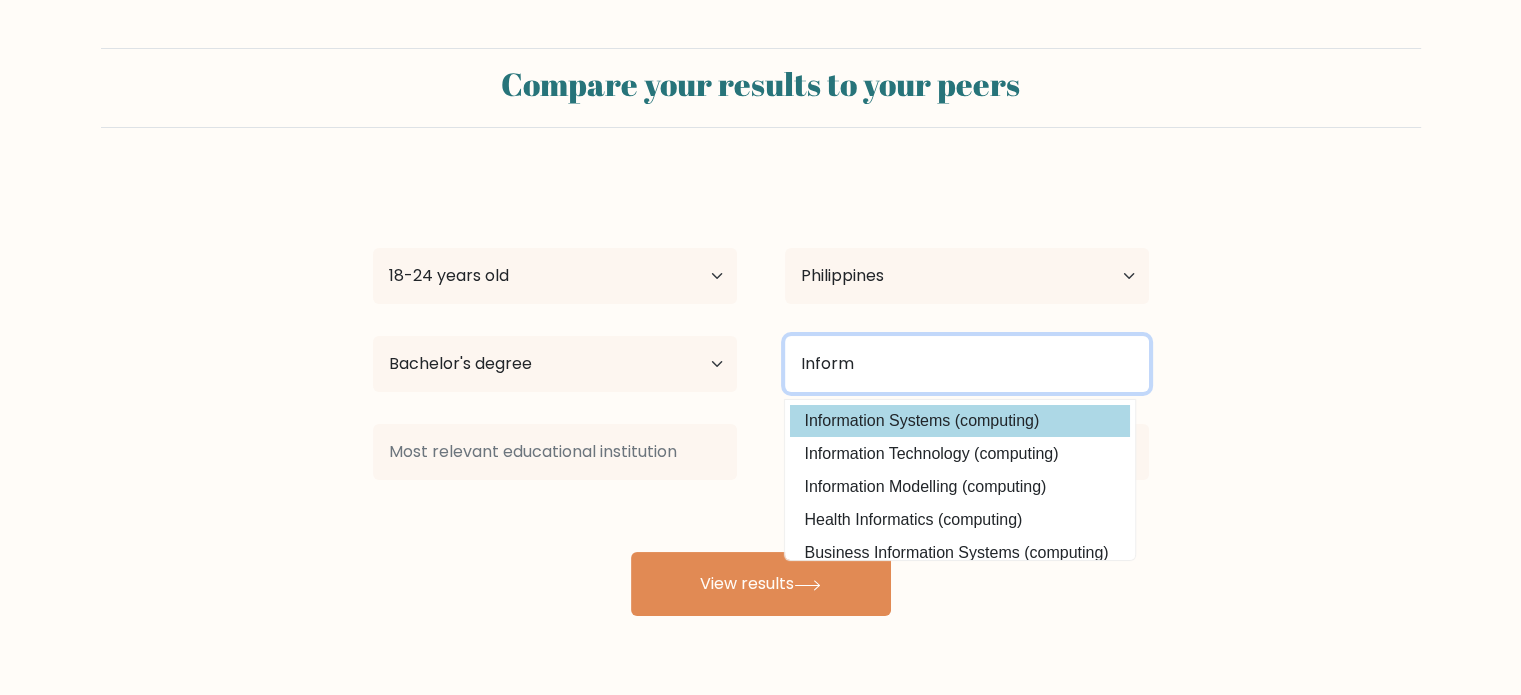 type on "Inform" 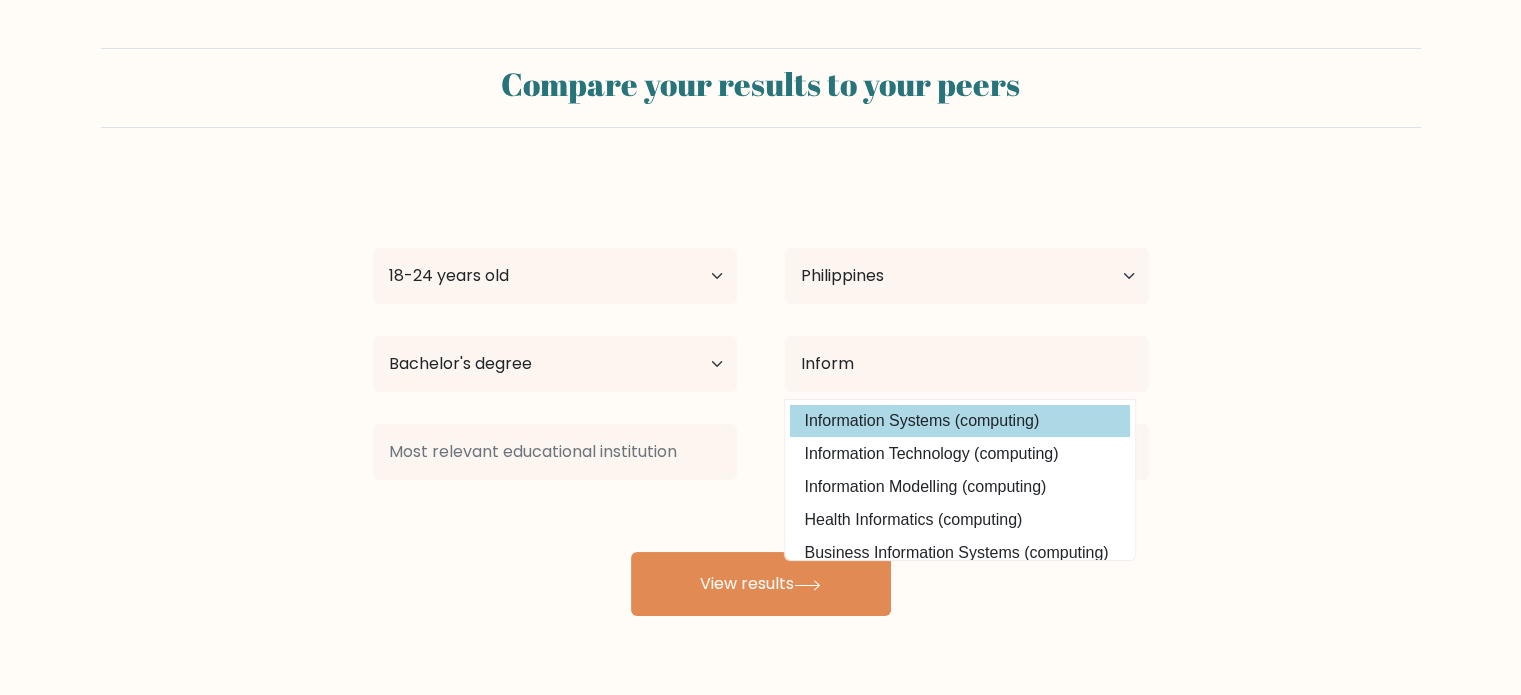 click on "Charles
Neri
Age
Under 18 years old
18-24 years old
25-34 years old
35-44 years old
45-54 years old
55-64 years old
65 years old and above
Country
Afghanistan
Albania
Algeria
American Samoa
Andorra
Angola
Anguilla
Antarctica
Antigua and Barbuda
Argentina
Armenia
Aruba
Australia
Austria
Azerbaijan
Bahamas
Bahrain
Bangladesh
Barbados
Belarus
Belgium
Belize
Benin
Bermuda
Bhutan
Bolivia
Bonaire, Sint Eustatius and Saba
Bosnia and Herzegovina
Botswana
Bouvet Island
Brazil
Brunei Chad" at bounding box center [761, 396] 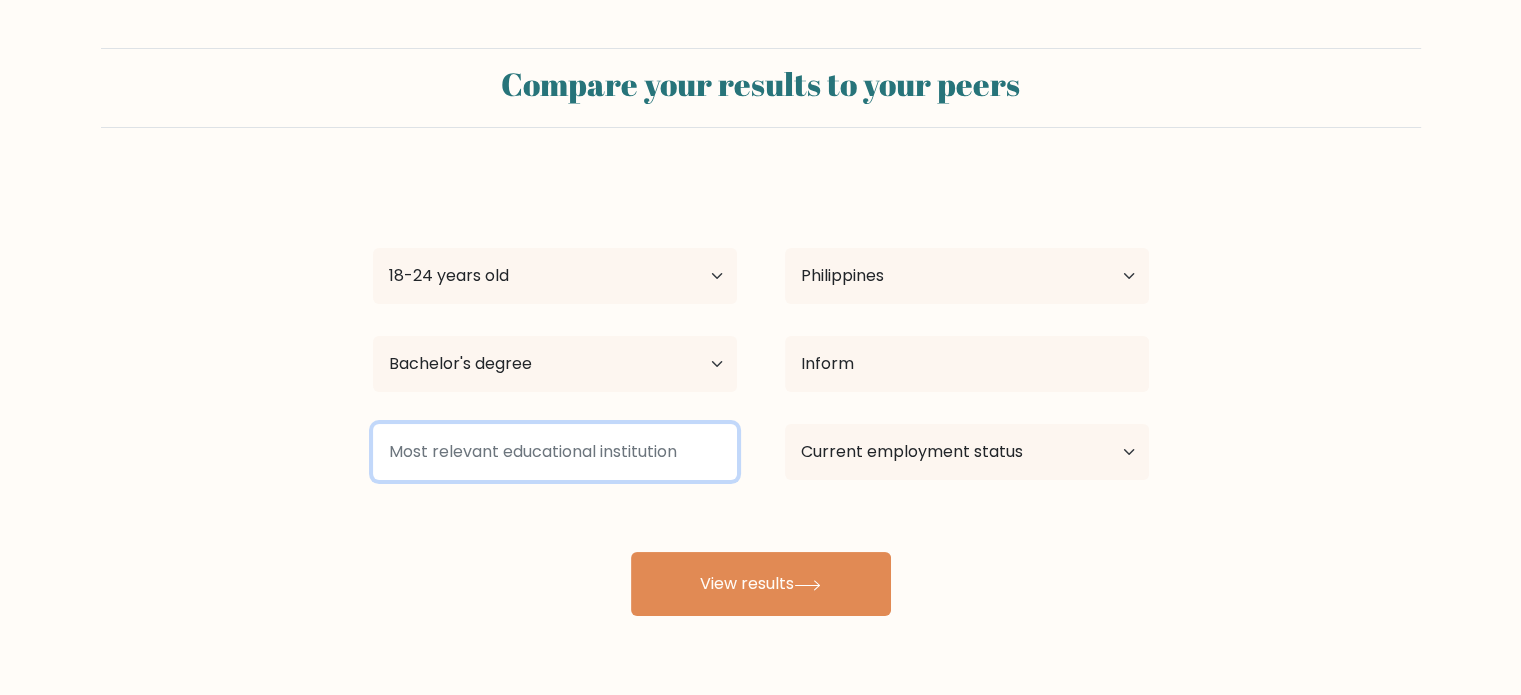 click at bounding box center (555, 452) 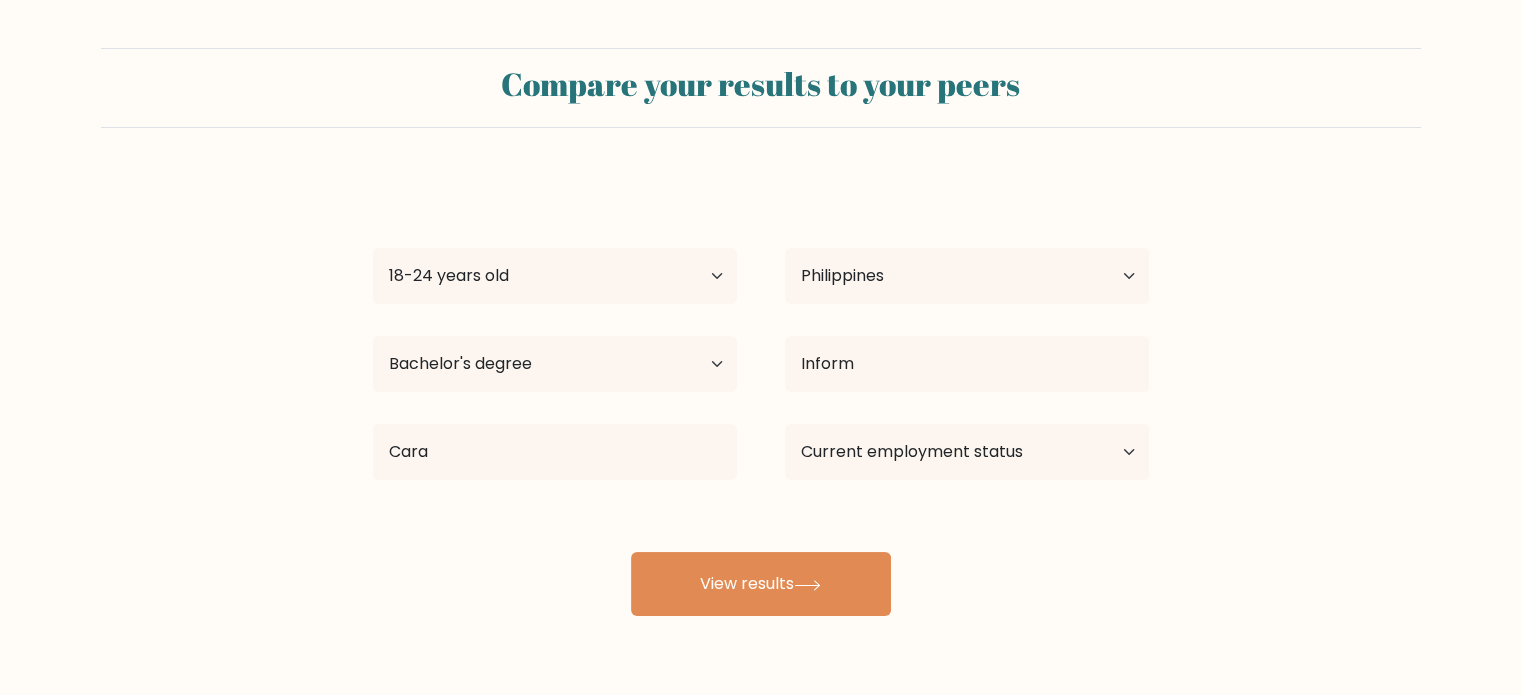 click on "Charles
Neri
Age
Under 18 years old
18-24 years old
25-34 years old
35-44 years old
45-54 years old
55-64 years old
65 years old and above
Country
Afghanistan
Albania
Algeria
American Samoa
Andorra
Angola
Anguilla
Antarctica
Antigua and Barbuda
Argentina
Armenia
Aruba
Australia
Austria
Azerbaijan
Bahamas
Bahrain
Bangladesh
Barbados
Belarus
Belgium
Belize
Benin
Bermuda
Bhutan
Bolivia
Bonaire, Sint Eustatius and Saba
Bosnia and Herzegovina
Botswana
Bouvet Island
Brazil
Brunei Chad" at bounding box center (761, 396) 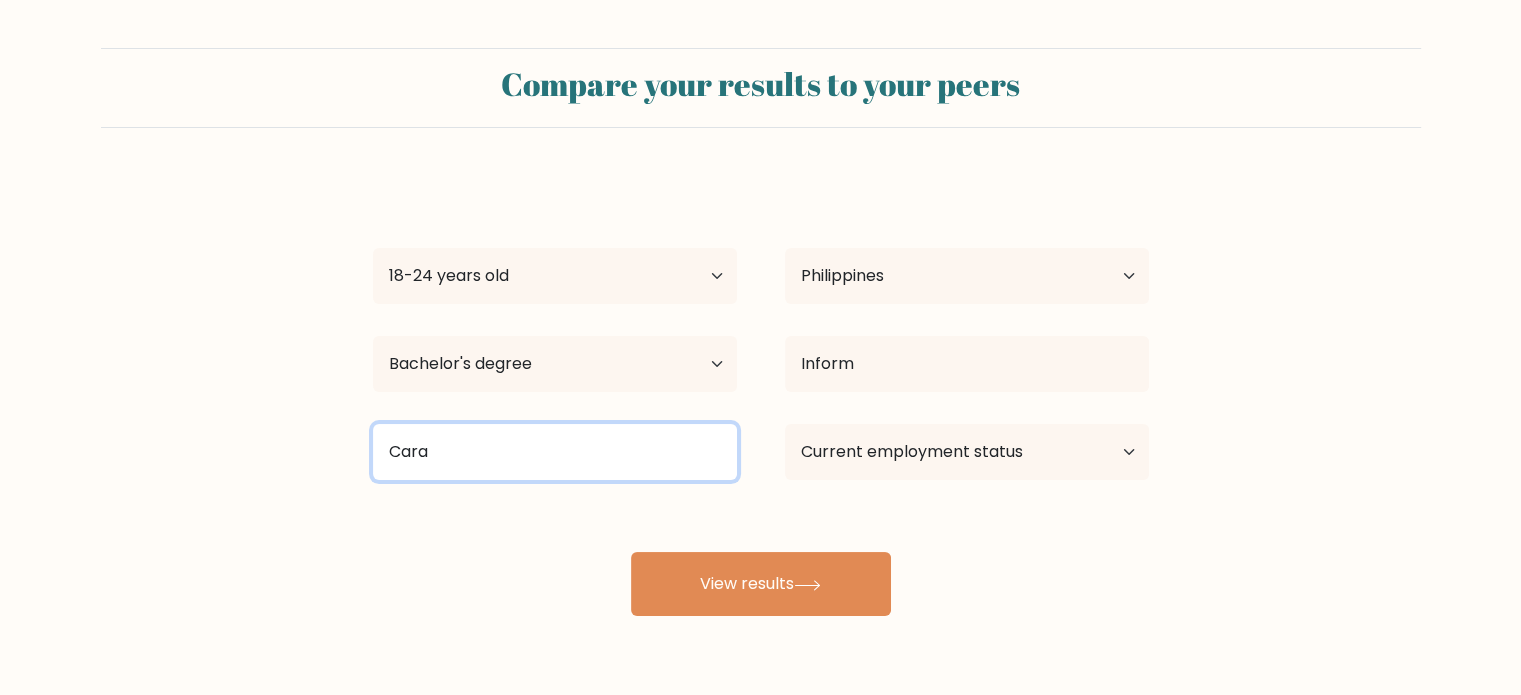 click on "Cara" at bounding box center (555, 452) 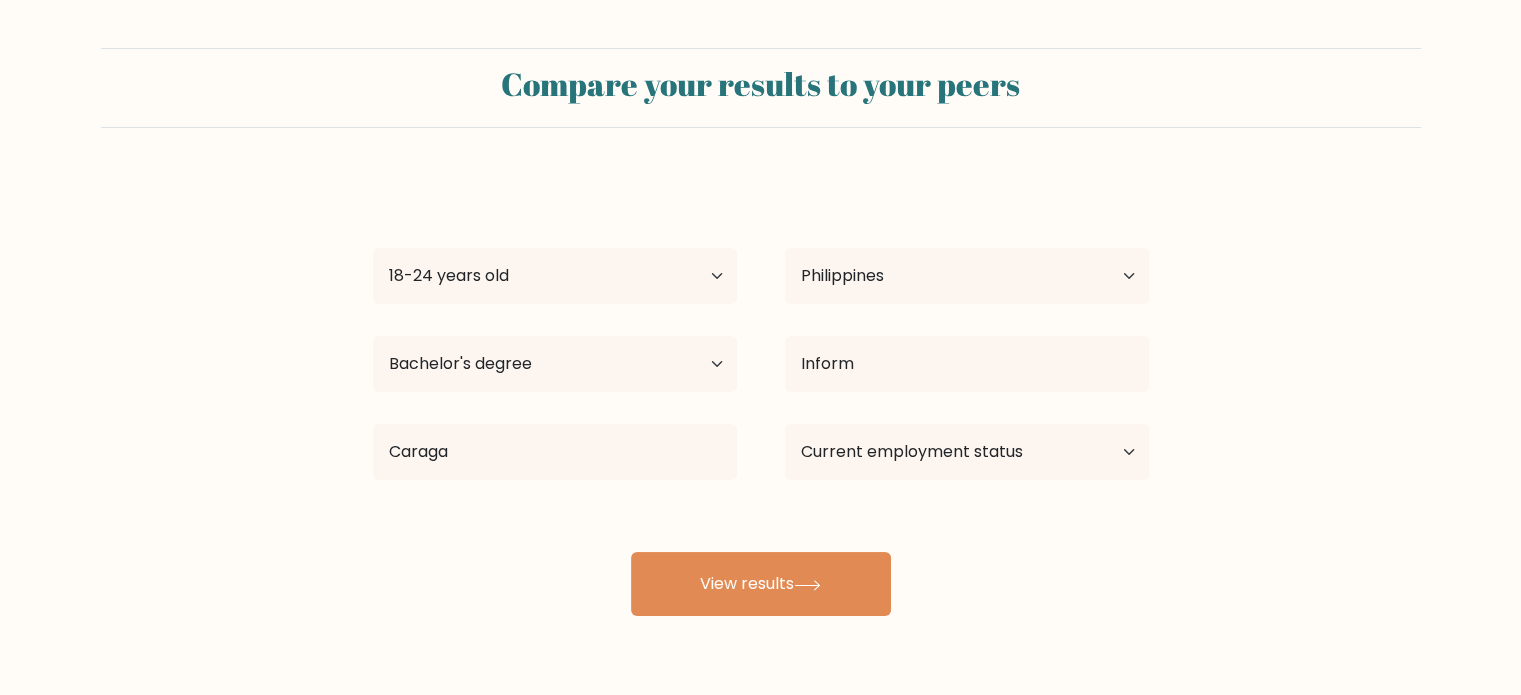 click on "Charles
Neri
Age
Under 18 years old
18-24 years old
25-34 years old
35-44 years old
45-54 years old
55-64 years old
65 years old and above
Country
Afghanistan
Albania
Algeria
American Samoa
Andorra
Angola
Anguilla
Antarctica
Antigua and Barbuda
Argentina
Armenia
Aruba
Australia
Austria
Azerbaijan
Bahamas
Bahrain
Bangladesh
Barbados
Belarus
Belgium
Belize
Benin
Bermuda
Bhutan
Bolivia
Bonaire, Sint Eustatius and Saba
Bosnia and Herzegovina
Botswana
Bouvet Island
Brazil
Brunei Chad" at bounding box center [761, 396] 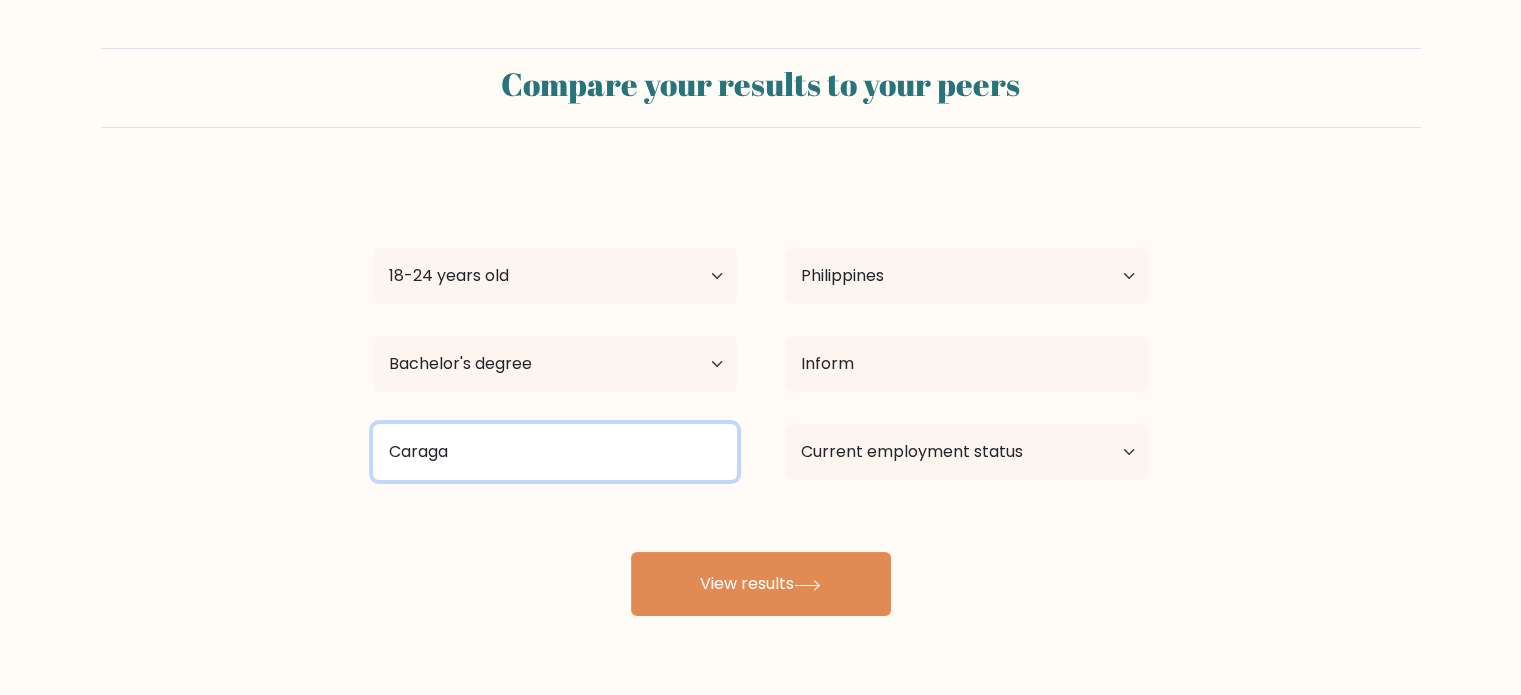 click on "Caraga" at bounding box center [555, 452] 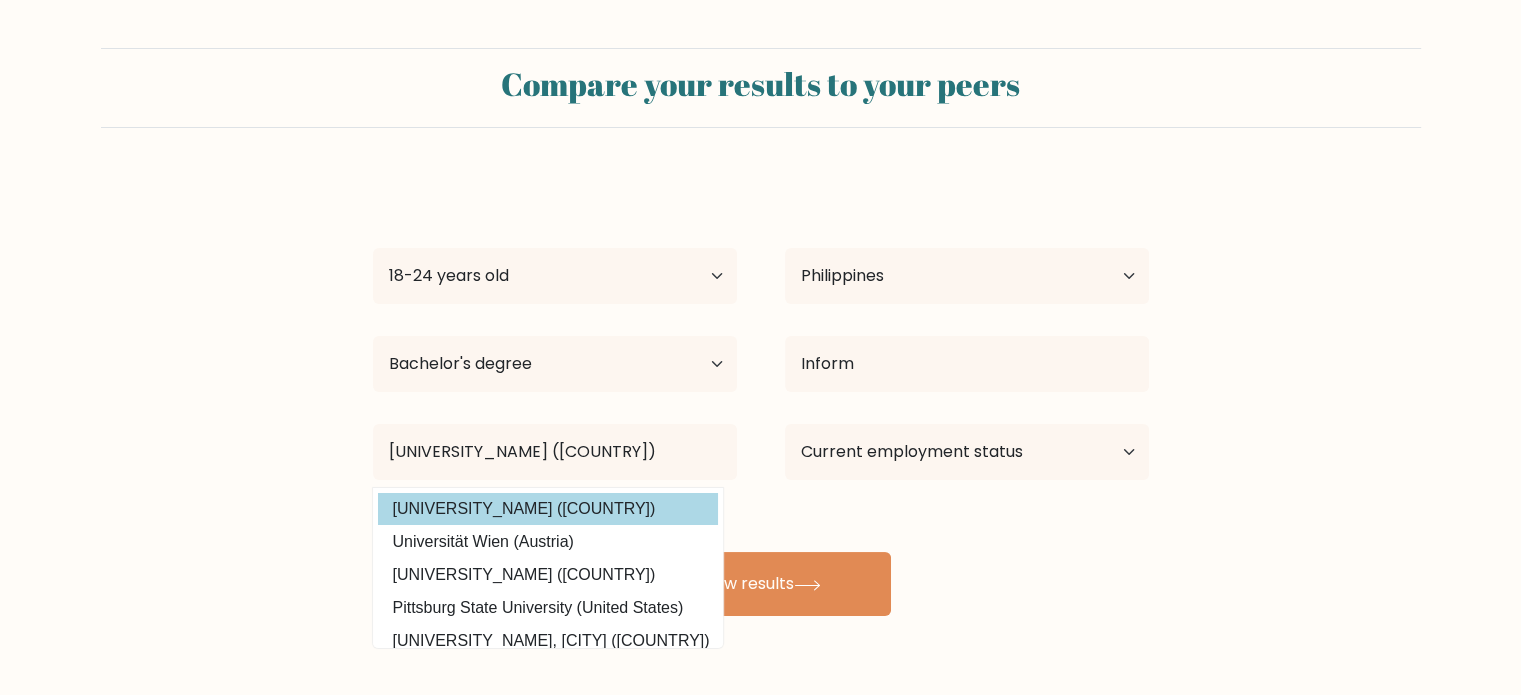 click on "Charles
Neri
Age
Under 18 years old
18-24 years old
25-34 years old
35-44 years old
45-54 years old
55-64 years old
65 years old and above
Country
Afghanistan
Albania
Algeria
American Samoa
Andorra
Angola
Anguilla
Antarctica
Antigua and Barbuda
Argentina
Armenia
Aruba
Australia
Austria
Azerbaijan
Bahamas
Bahrain
Bangladesh
Barbados
Belarus
Belgium
Belize
Benin
Bermuda
Bhutan
Bolivia
Bonaire, Sint Eustatius and Saba
Bosnia and Herzegovina
Botswana
Bouvet Island
Brazil
Brunei Chad" at bounding box center (761, 396) 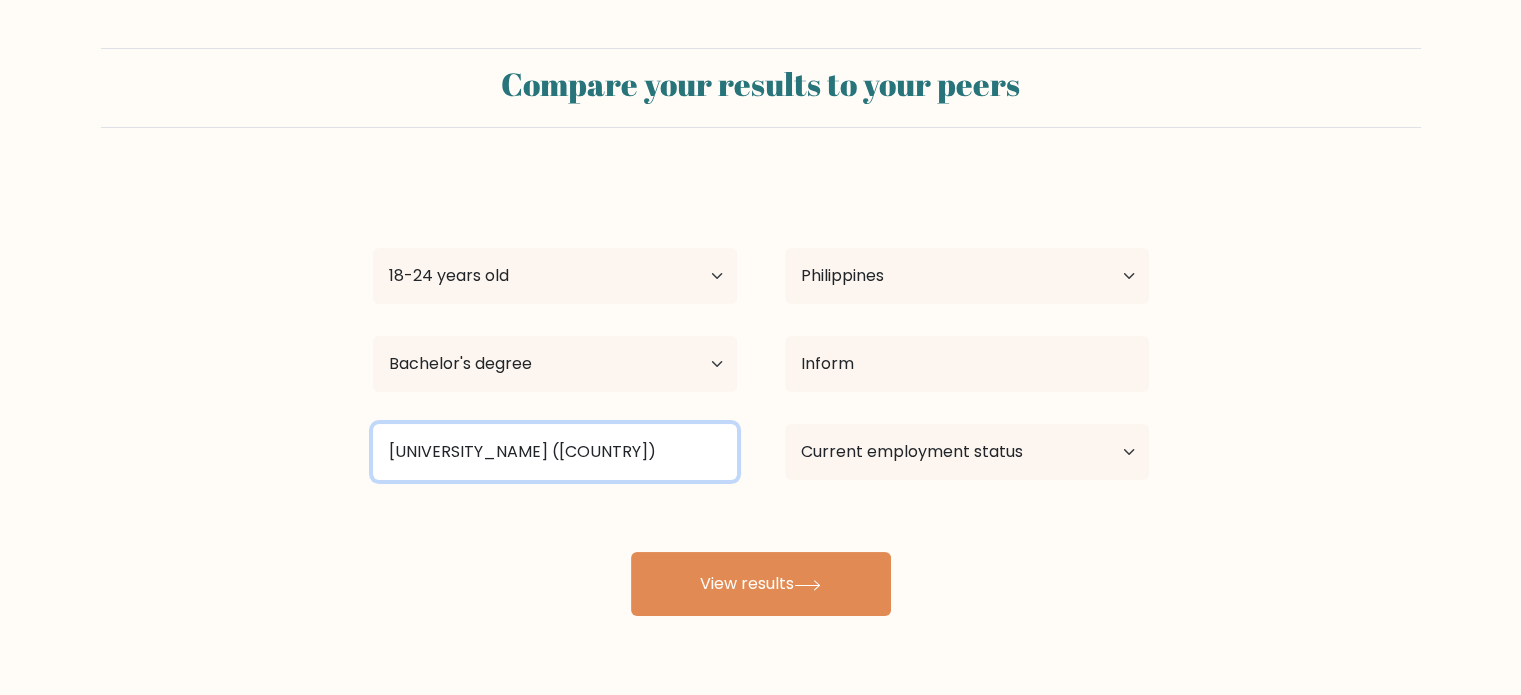 click on "Caraga State Univi" at bounding box center [555, 452] 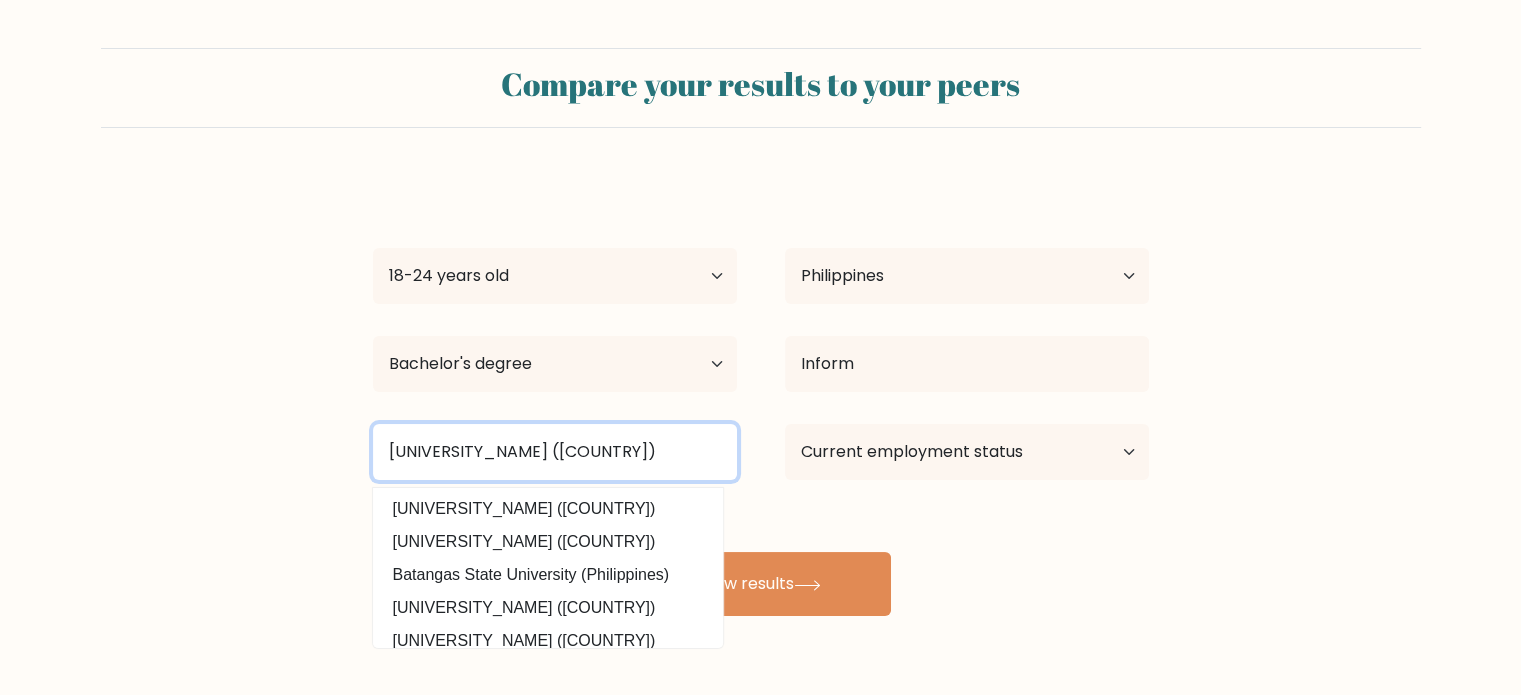 type on "Caraga State University (Philippines)" 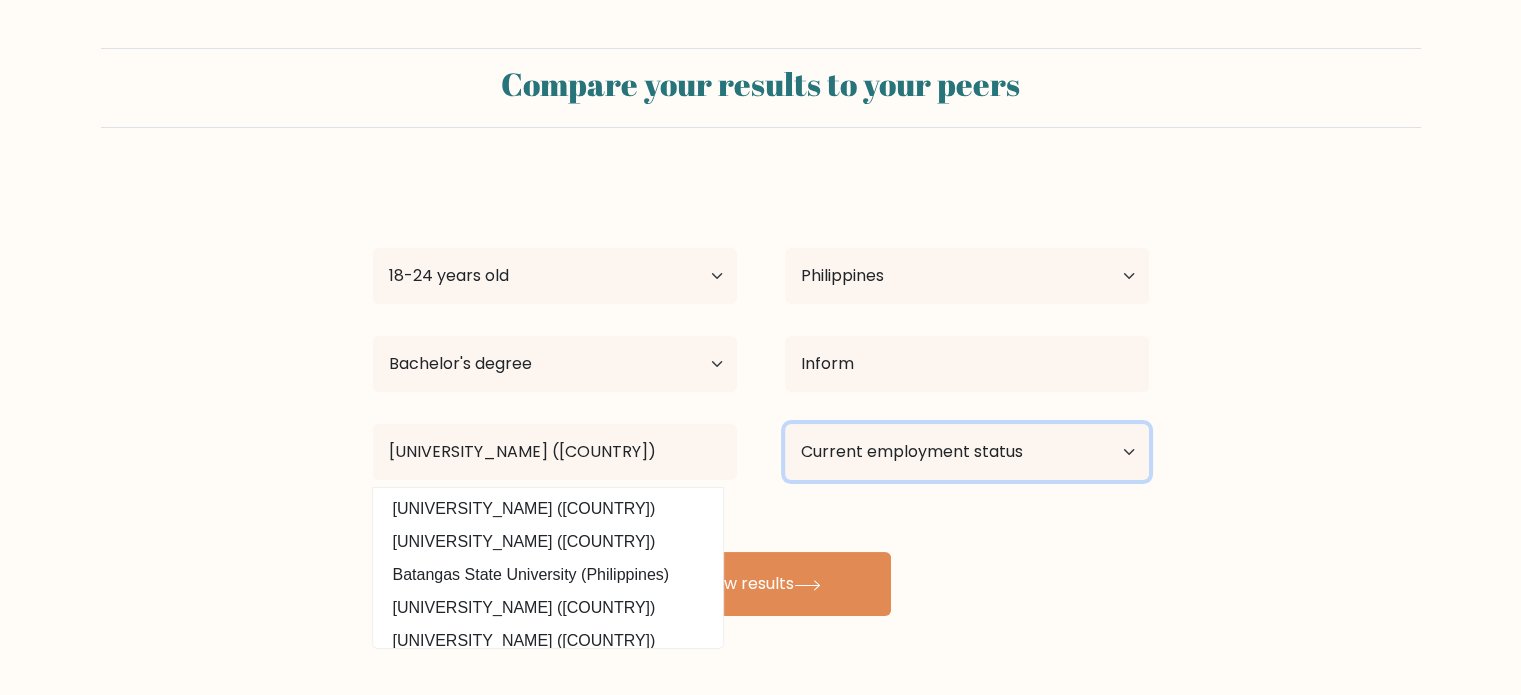 click on "Current employment status
Employed
Student
Retired
Other / prefer not to answer" at bounding box center [967, 452] 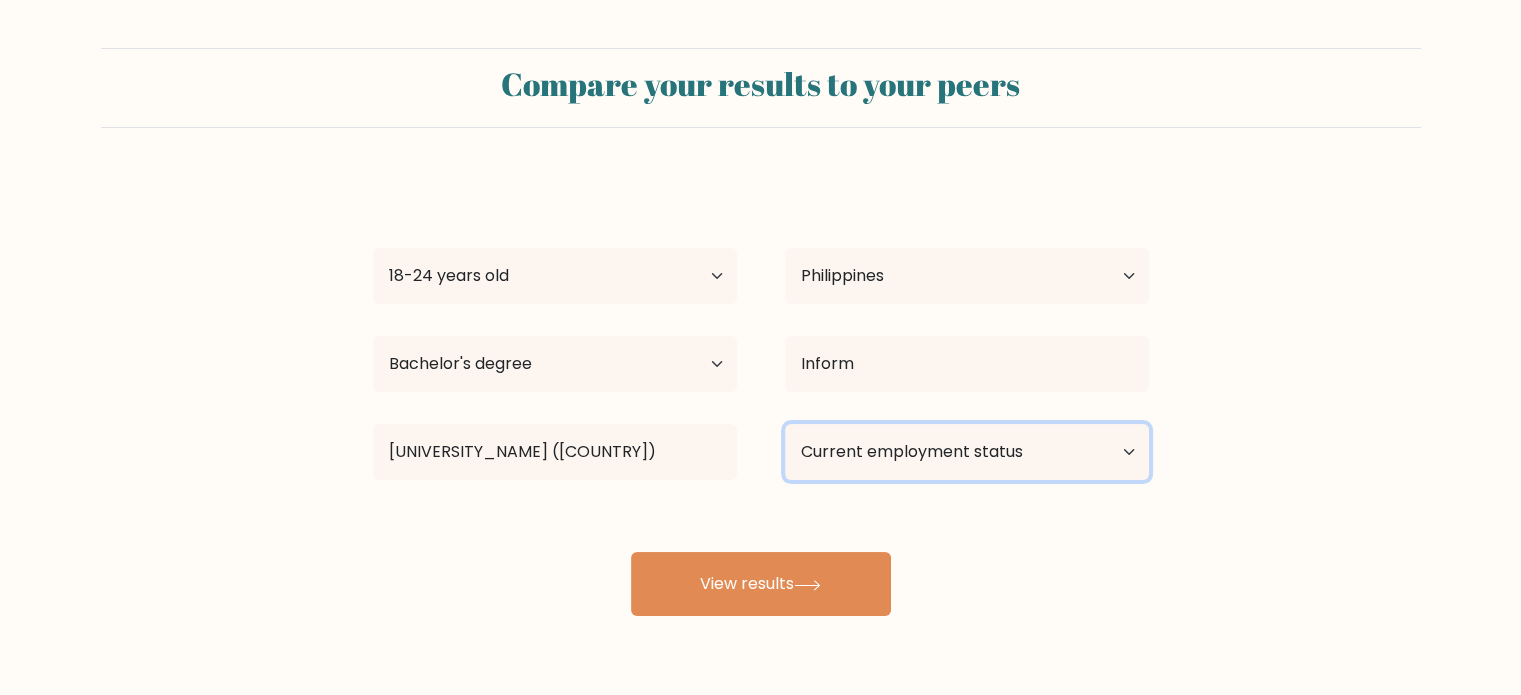 select on "student" 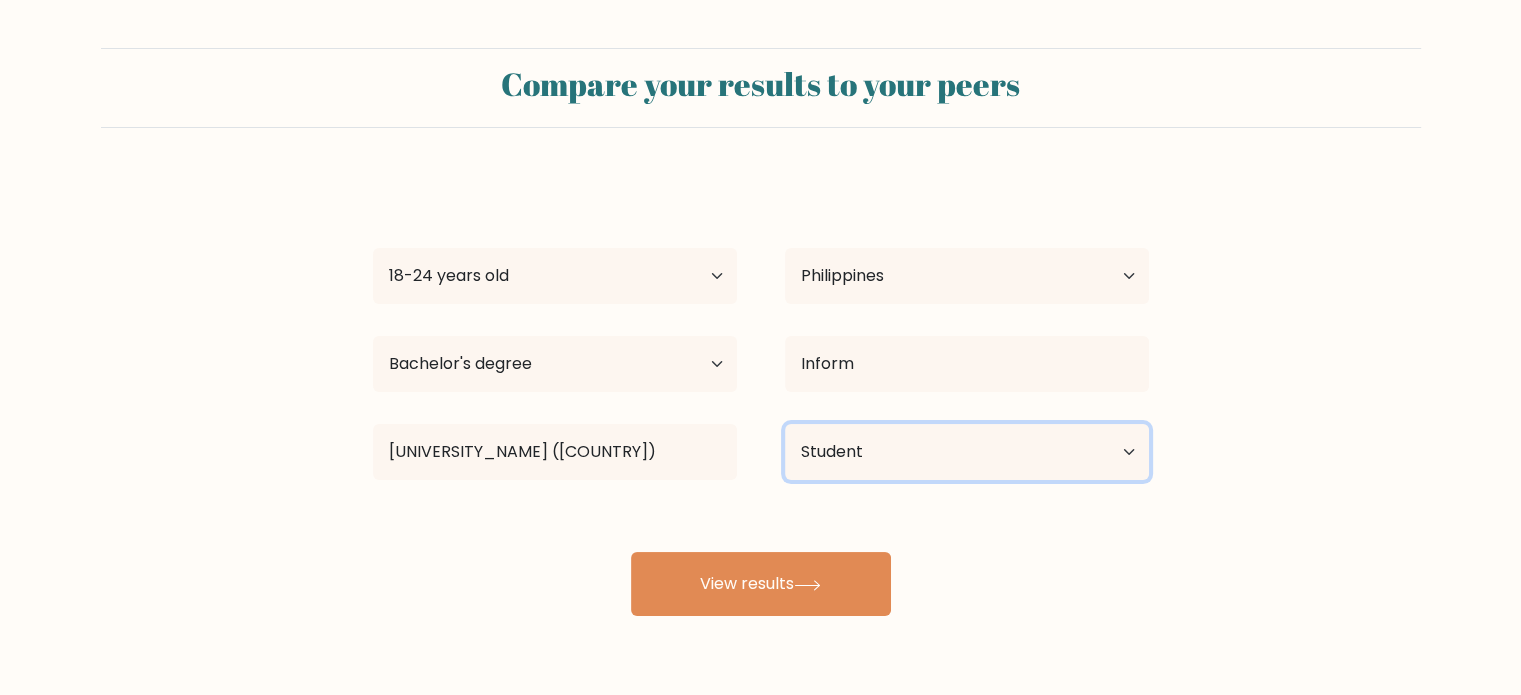 click on "Current employment status
Employed
Student
Retired
Other / prefer not to answer" at bounding box center [967, 452] 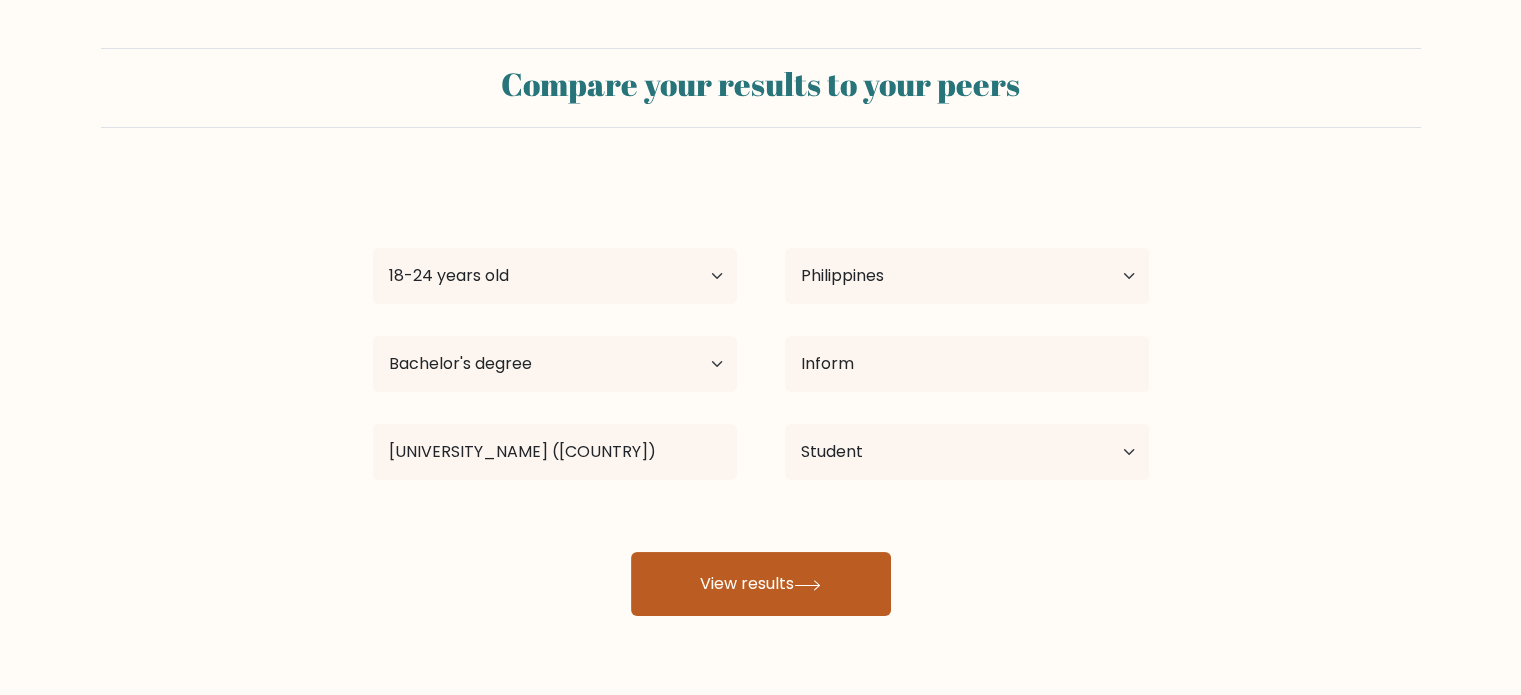 click on "View results" at bounding box center (761, 584) 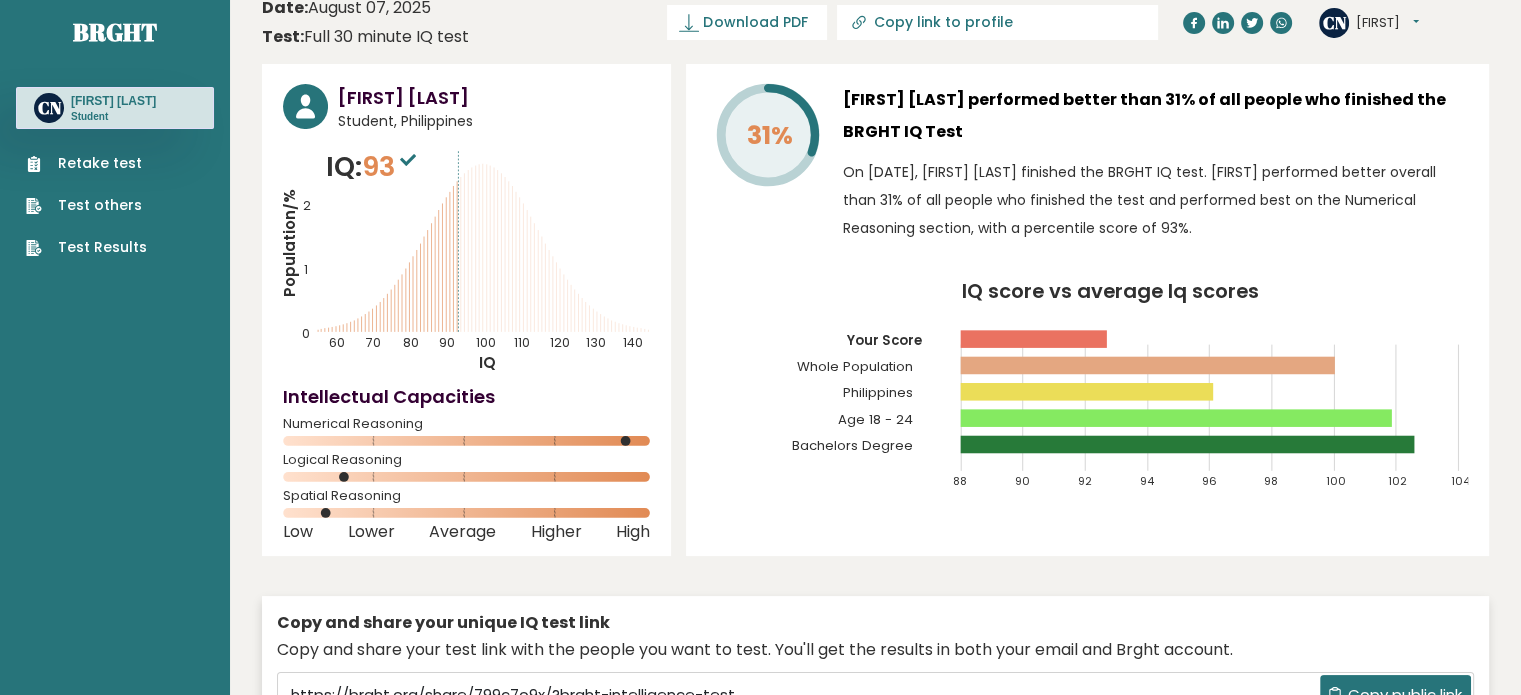 scroll, scrollTop: 0, scrollLeft: 0, axis: both 